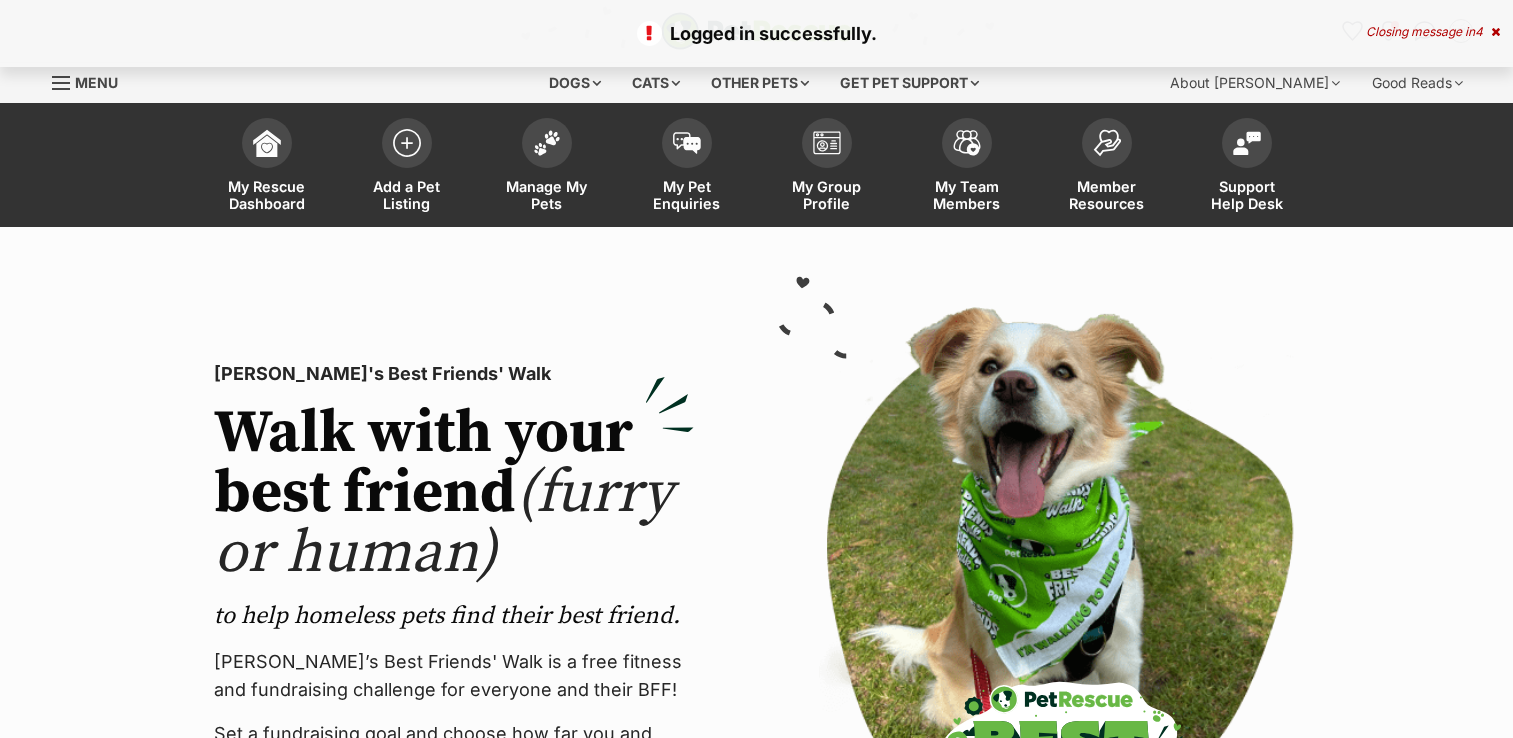scroll, scrollTop: 0, scrollLeft: 0, axis: both 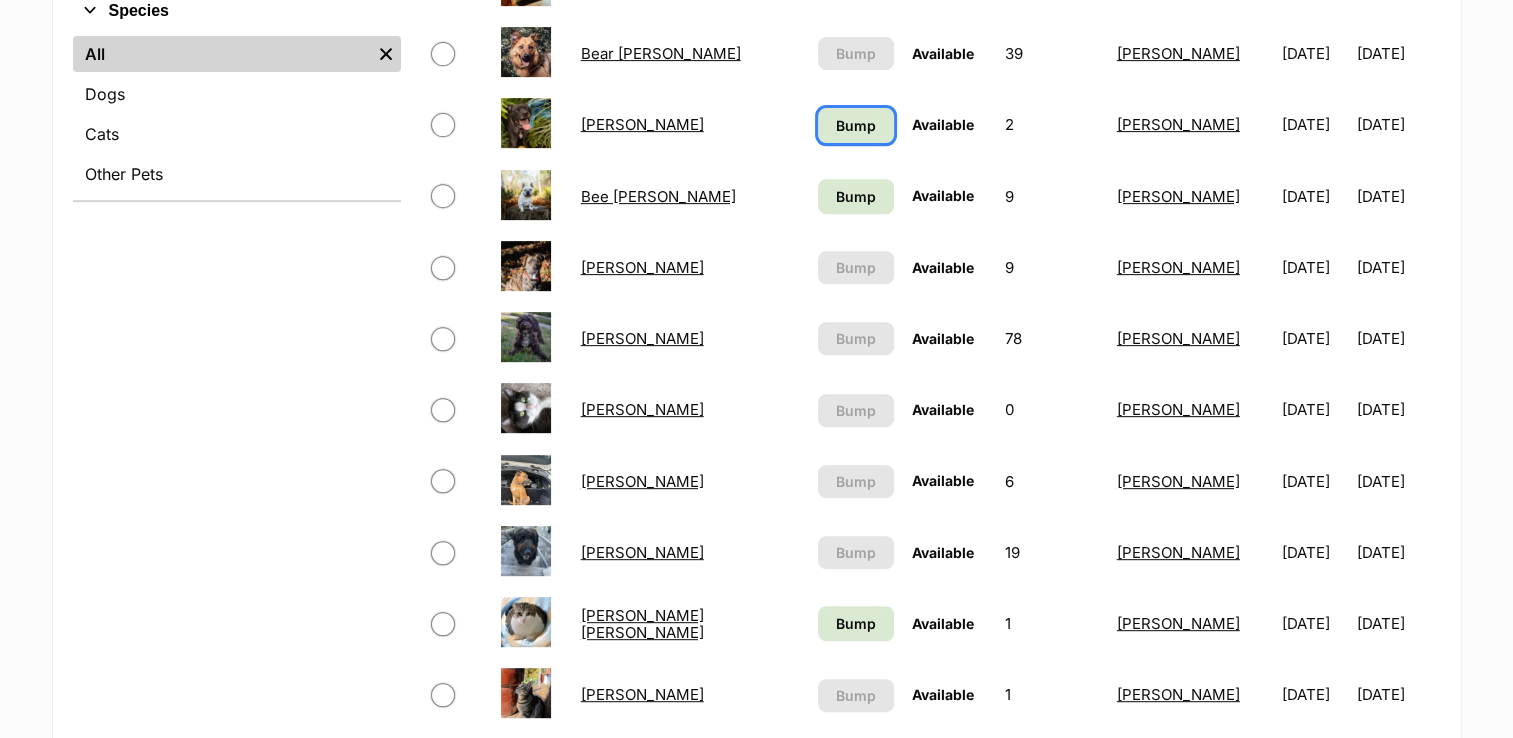 click on "Bump" at bounding box center (856, 125) 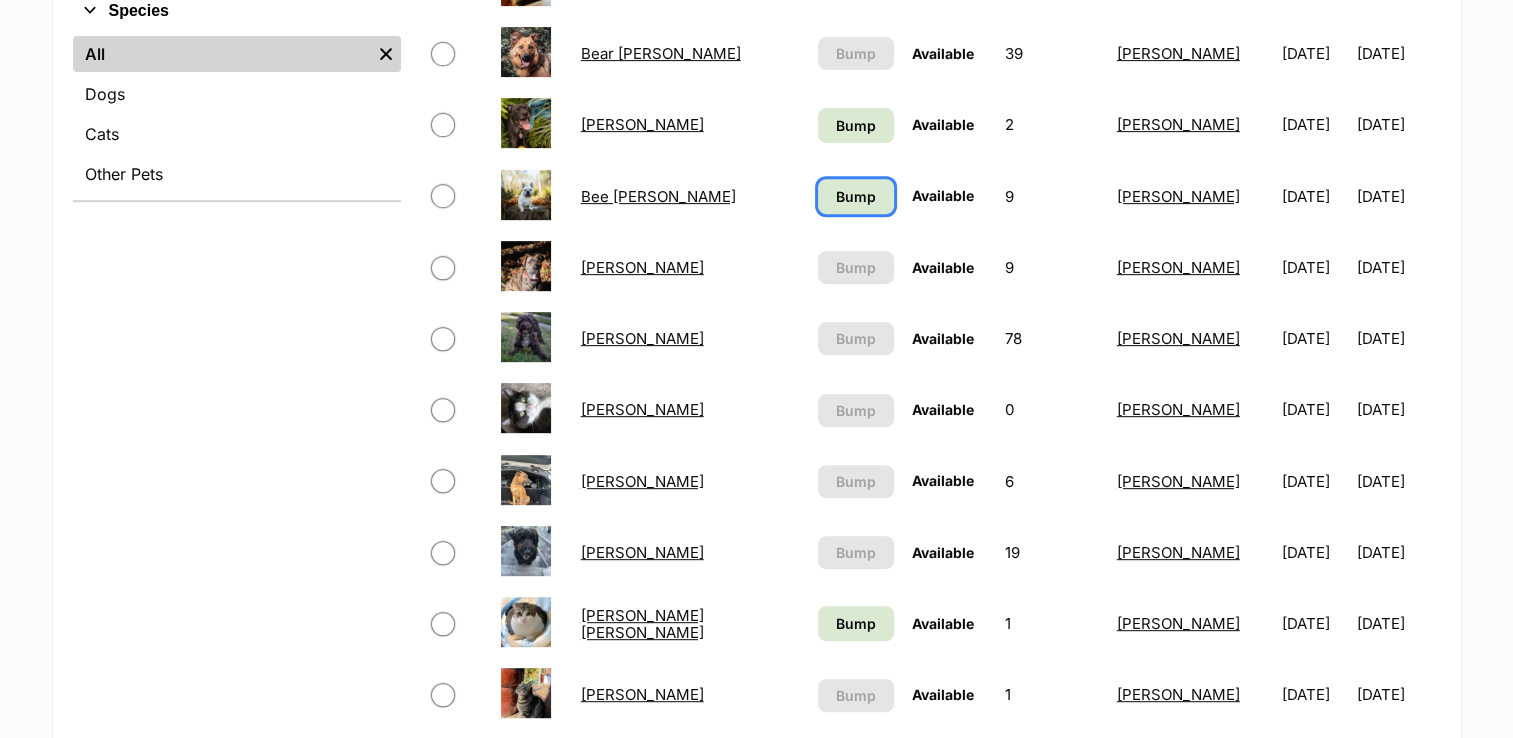 click on "Bump" at bounding box center (856, 196) 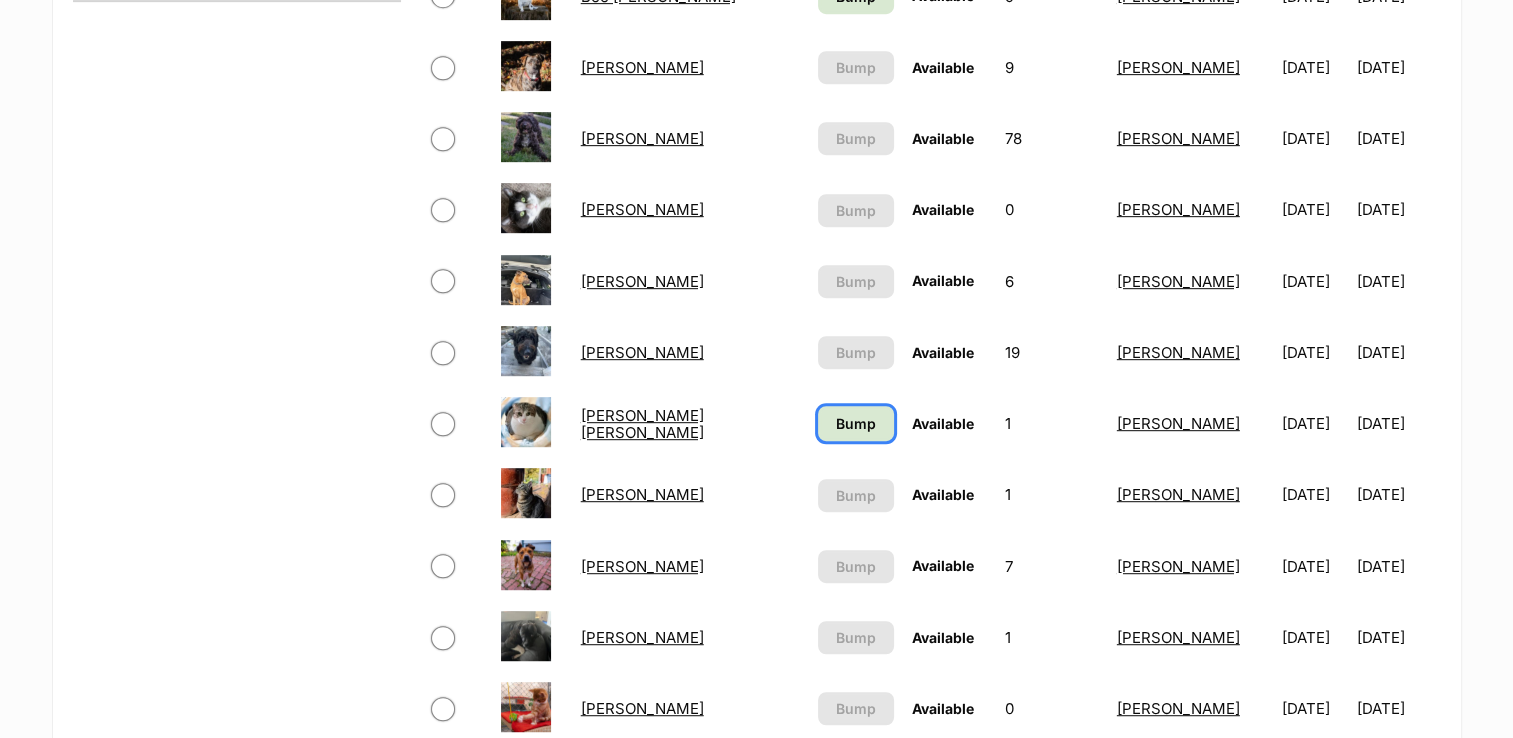 click on "Bump" at bounding box center [856, 423] 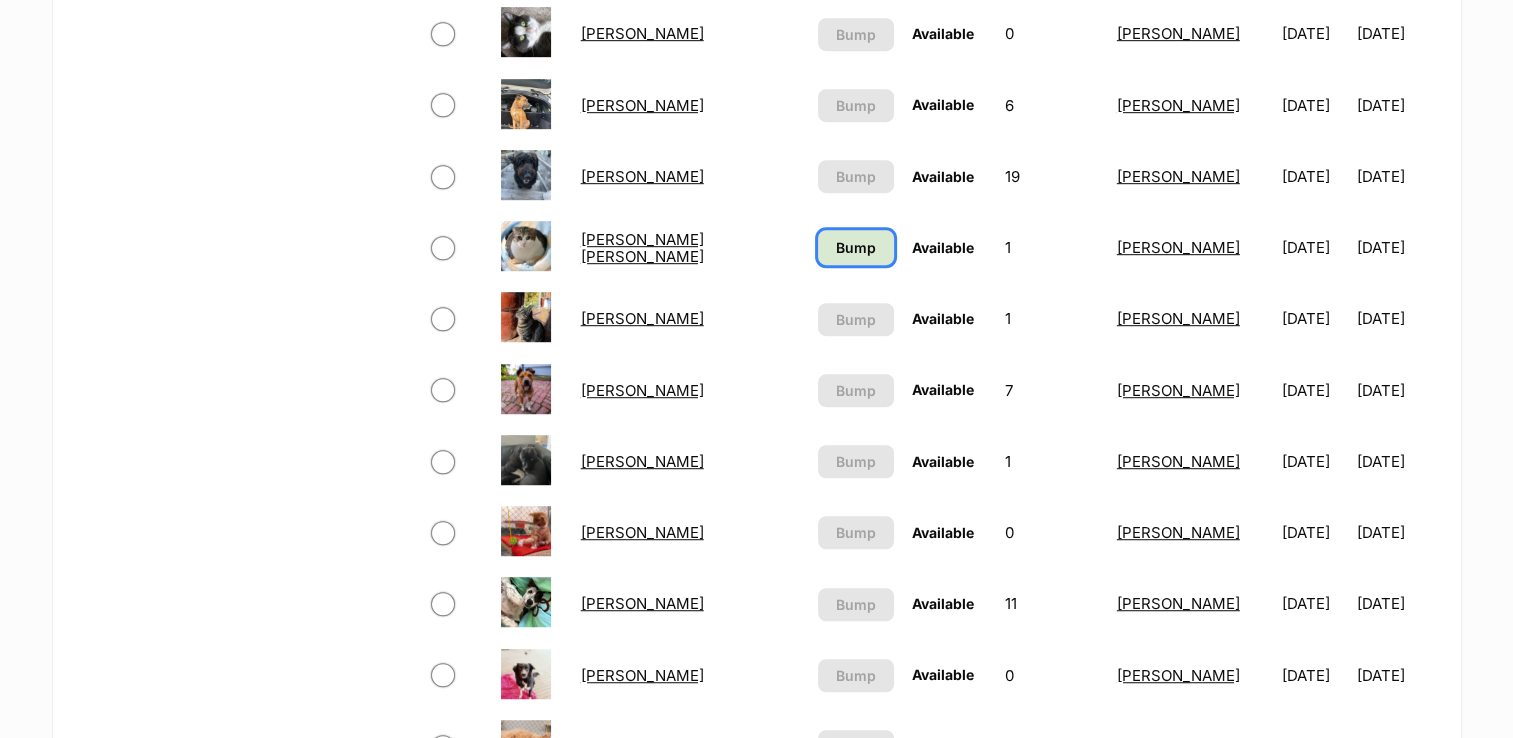 scroll, scrollTop: 1300, scrollLeft: 0, axis: vertical 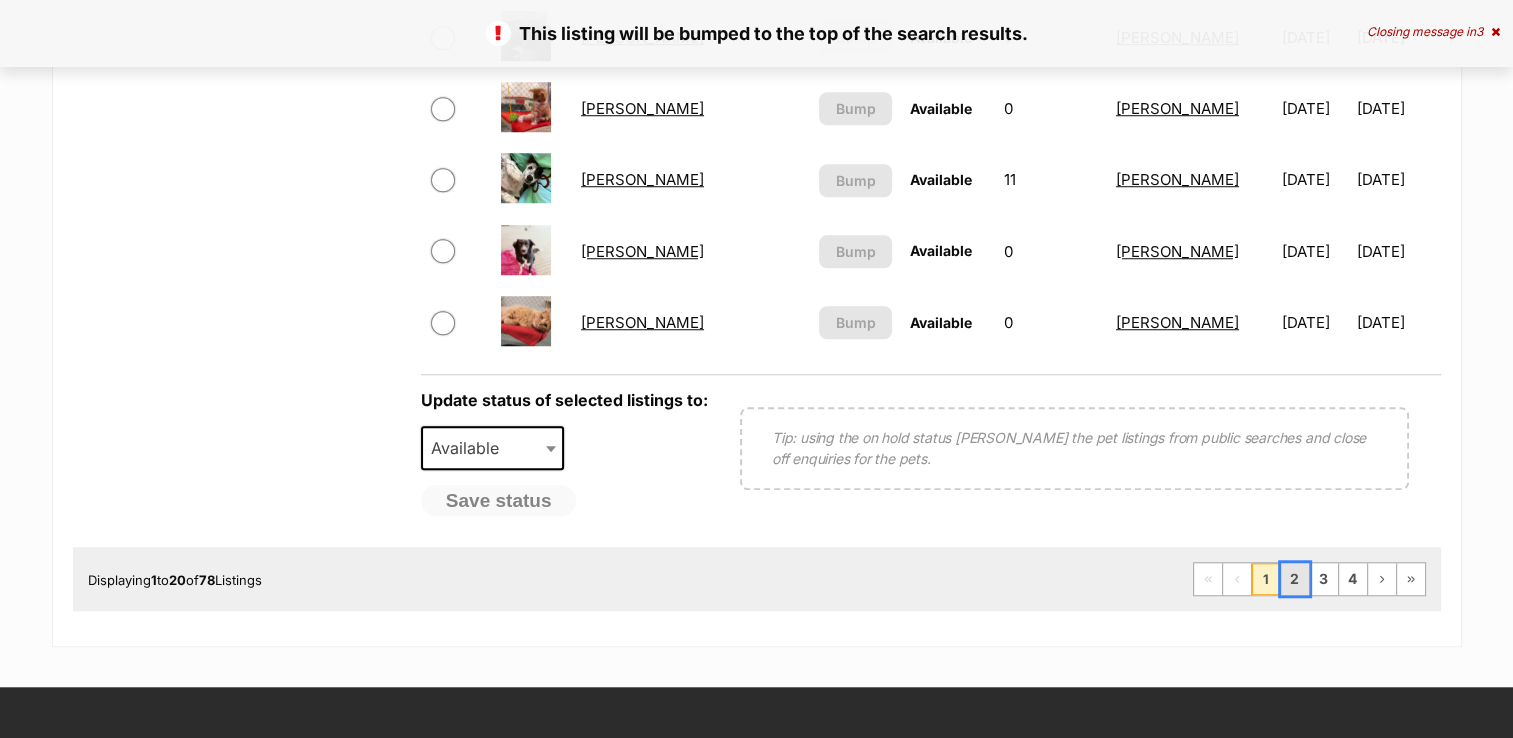 click on "2" at bounding box center (1295, 579) 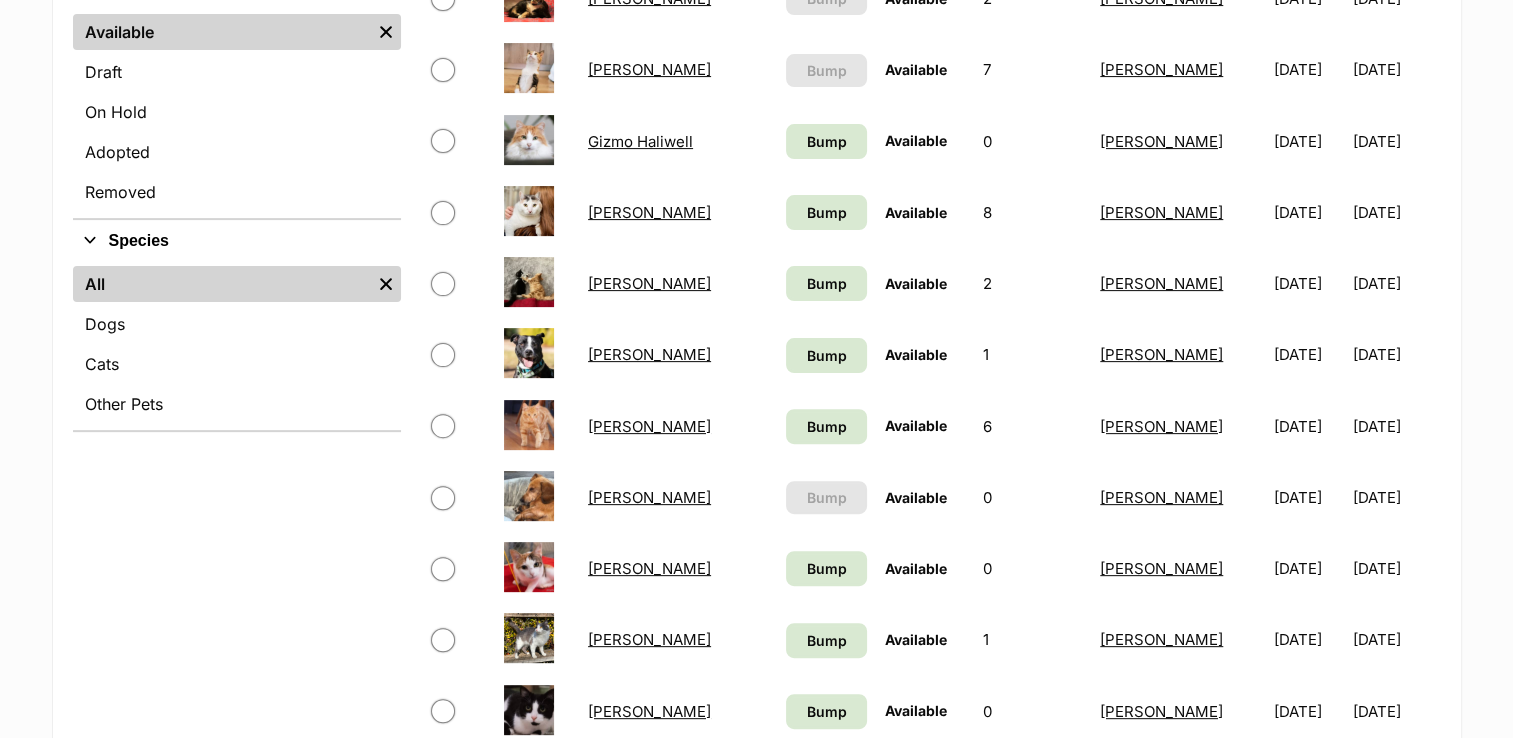 scroll, scrollTop: 0, scrollLeft: 0, axis: both 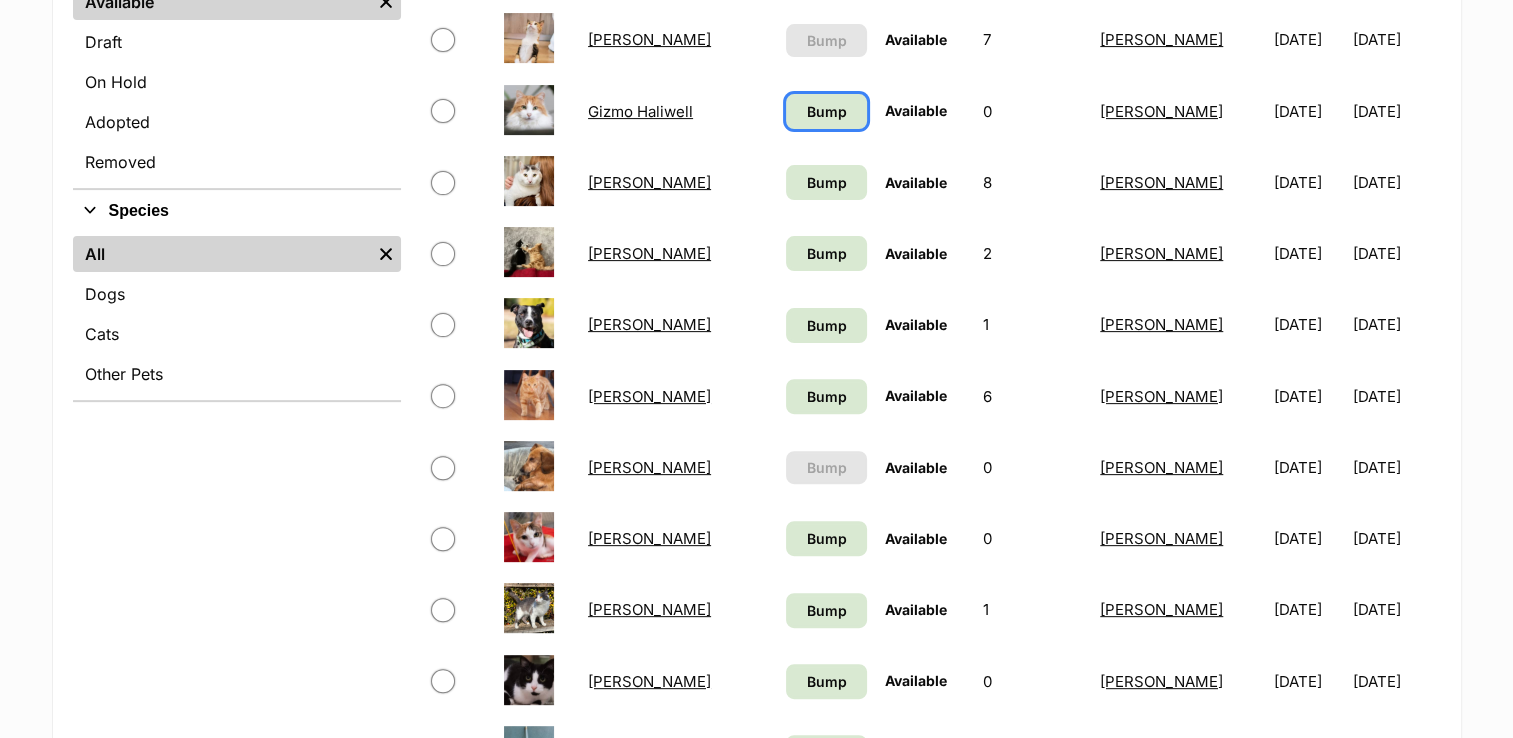click on "Bump" at bounding box center [827, 111] 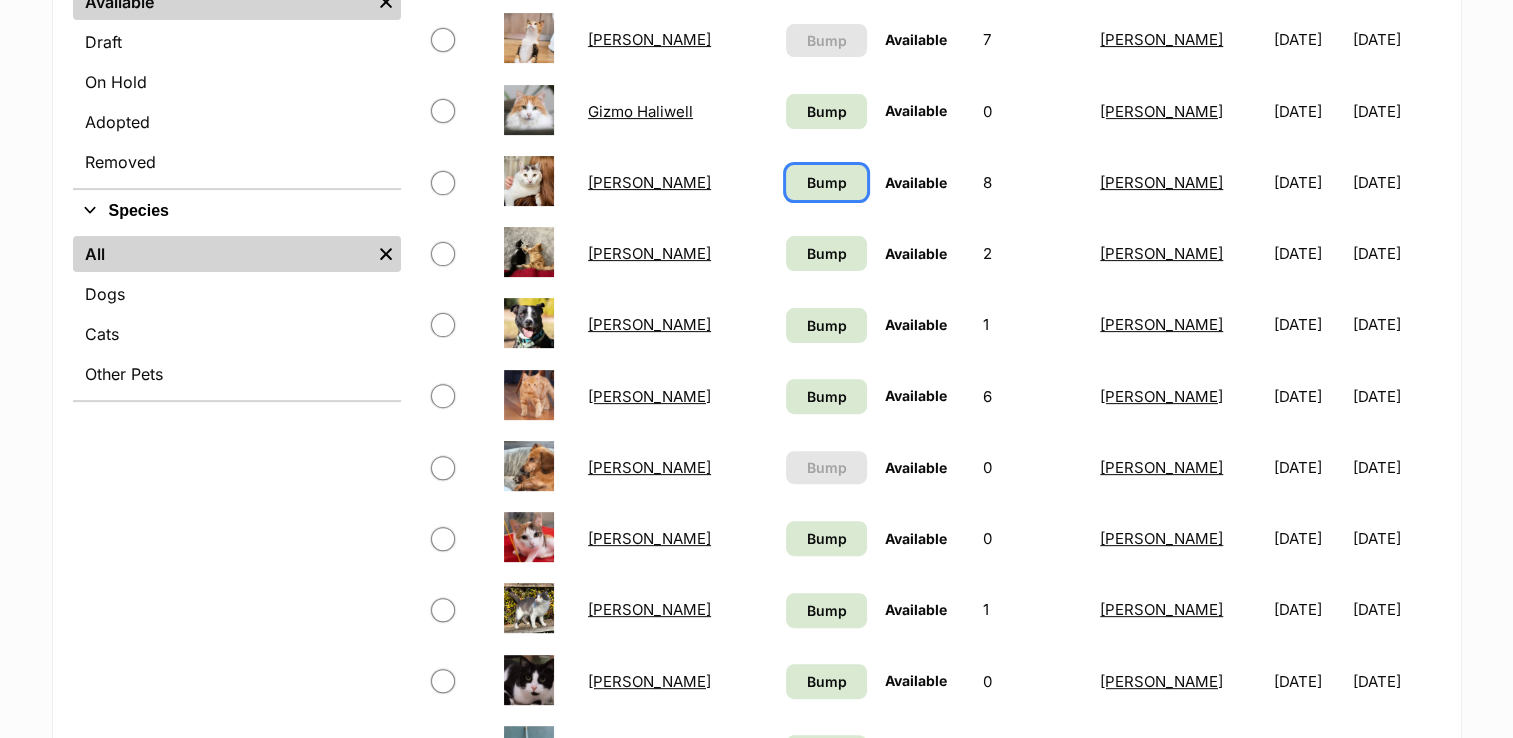 click on "Bump" at bounding box center [826, 182] 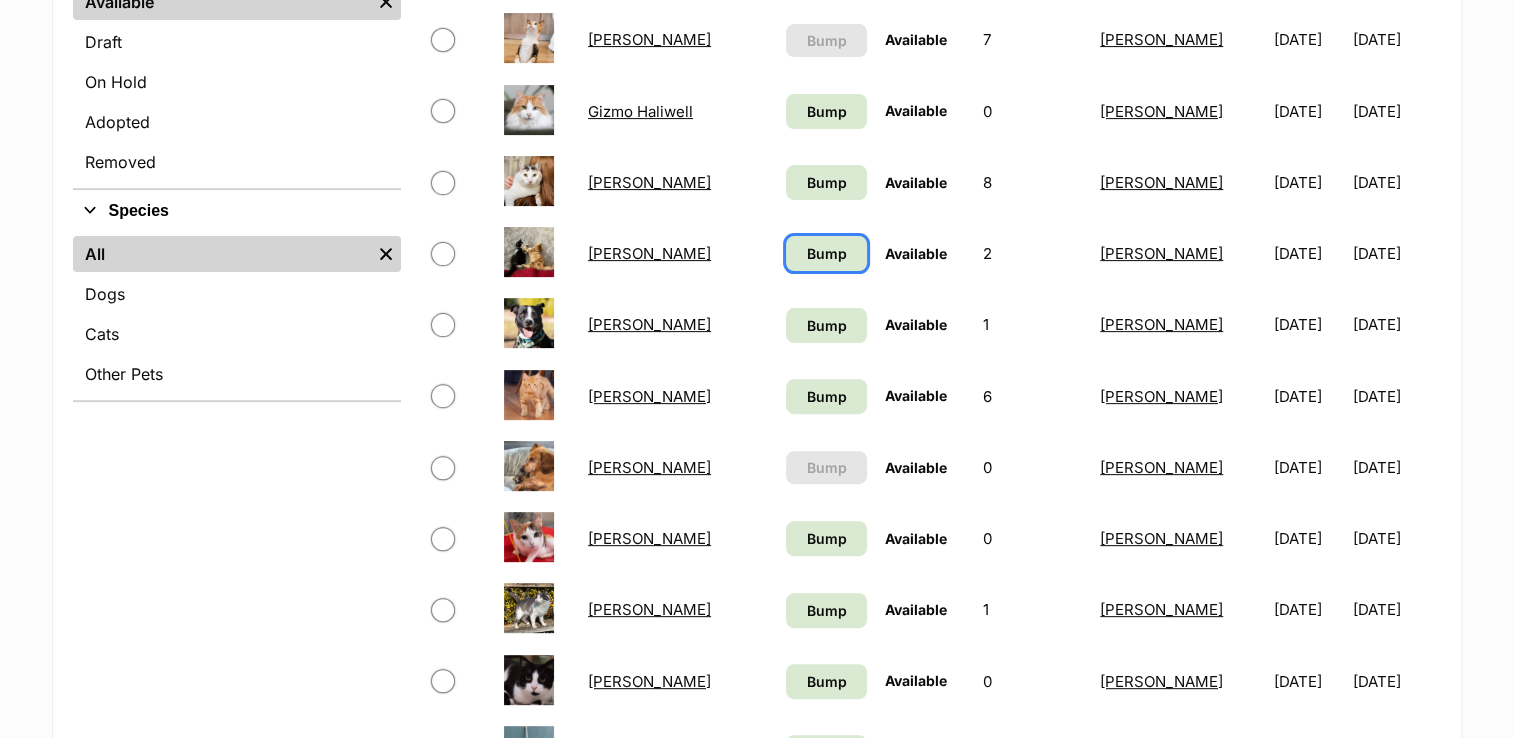 drag, startPoint x: 815, startPoint y: 246, endPoint x: 816, endPoint y: 319, distance: 73.00685 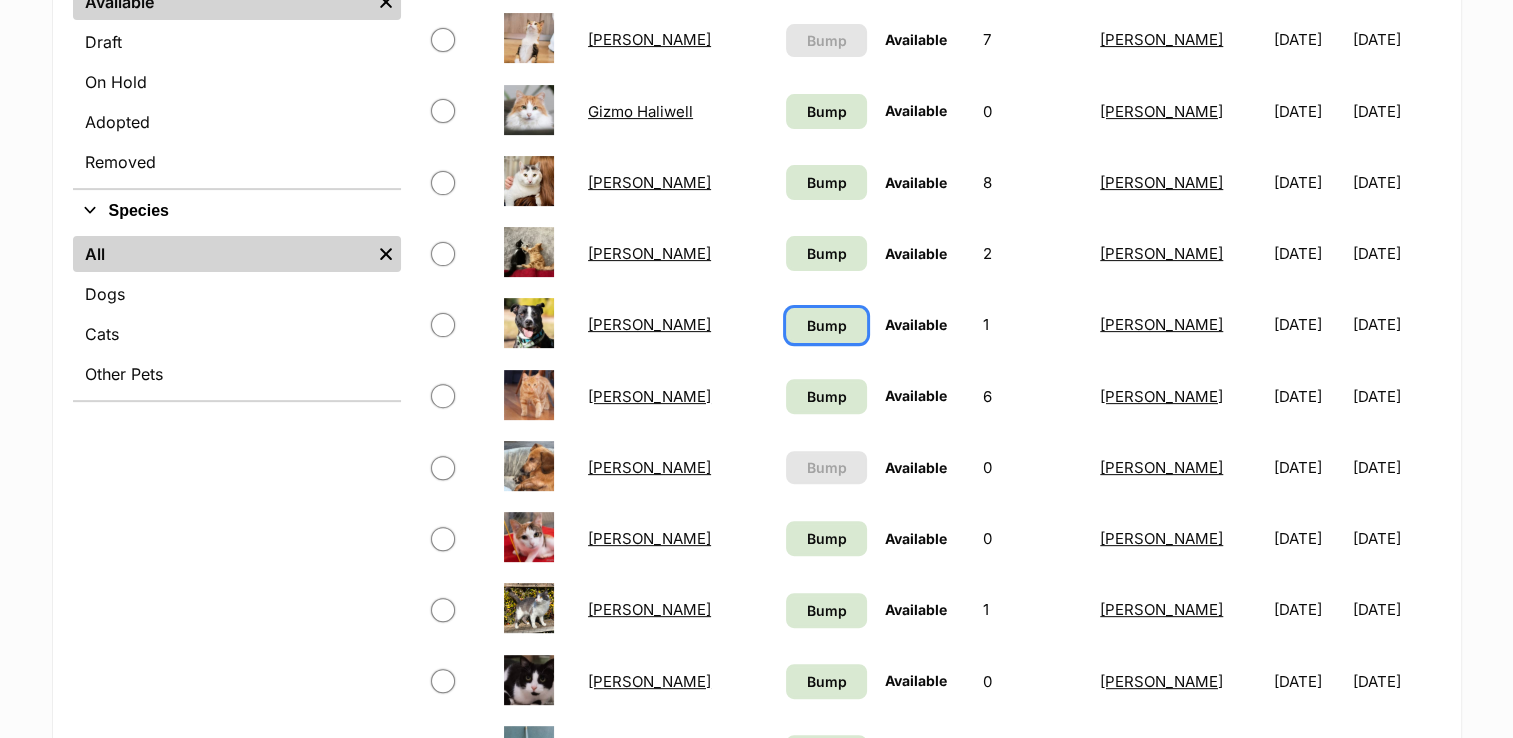drag, startPoint x: 817, startPoint y: 322, endPoint x: 818, endPoint y: 334, distance: 12.0415945 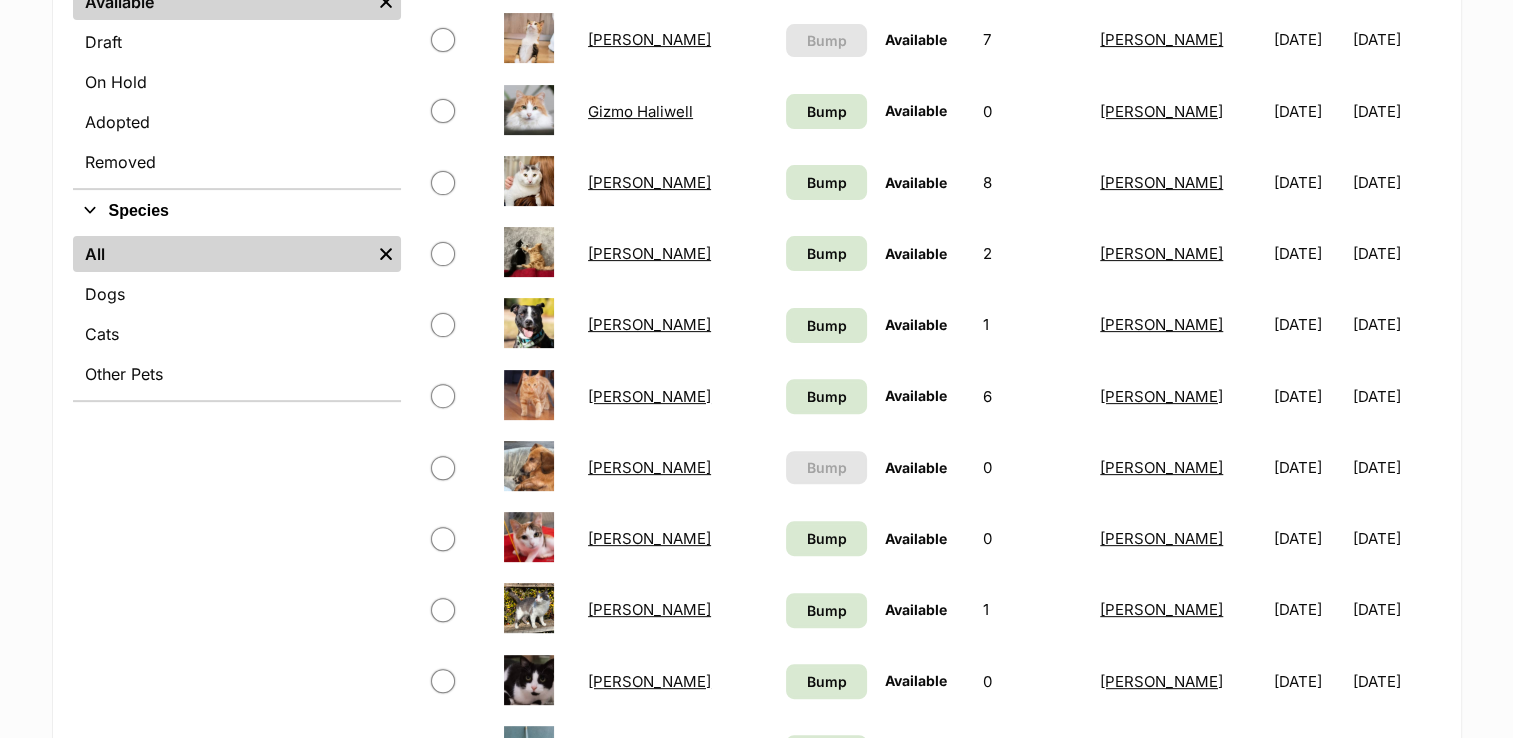 click on "Bump" at bounding box center [826, 396] 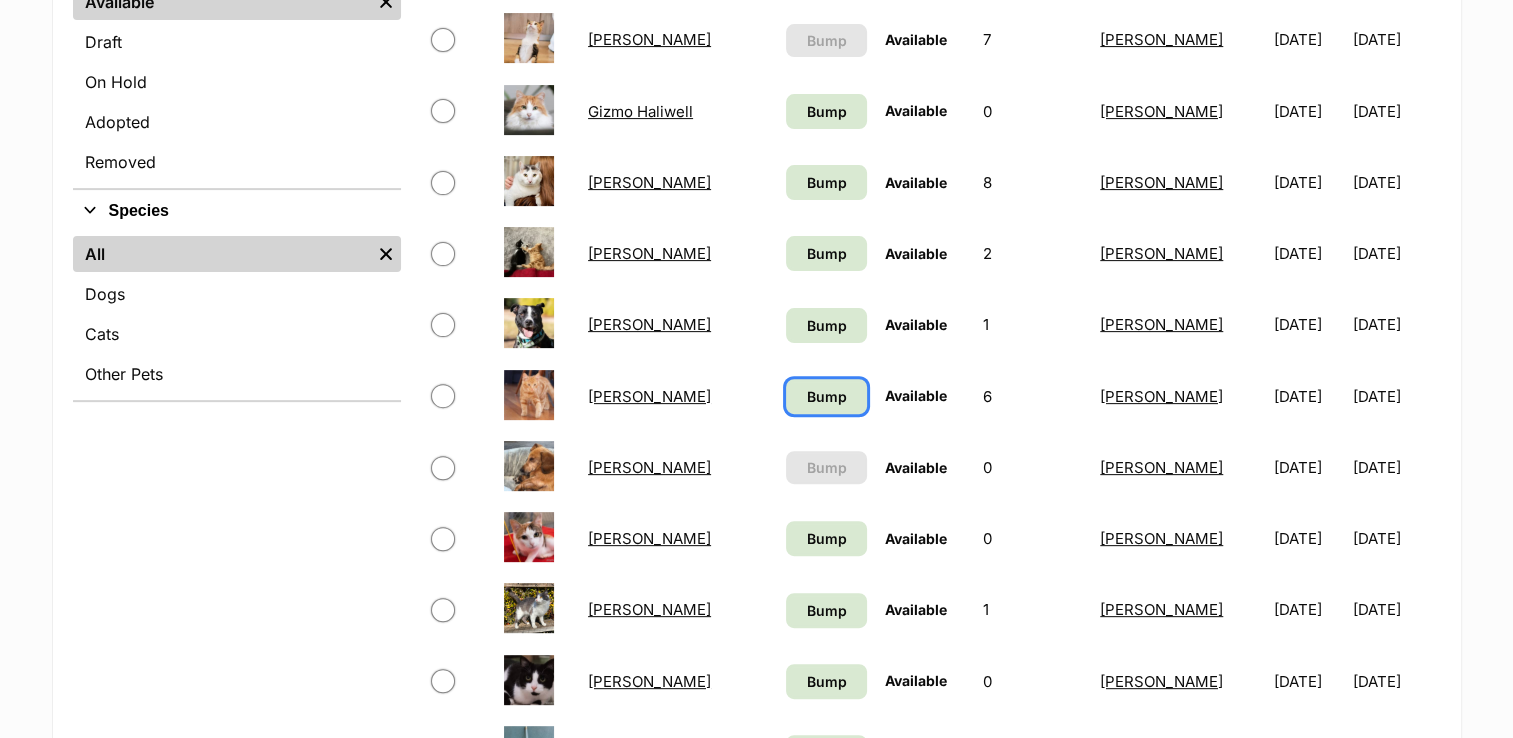 click on "Bump" at bounding box center (826, 396) 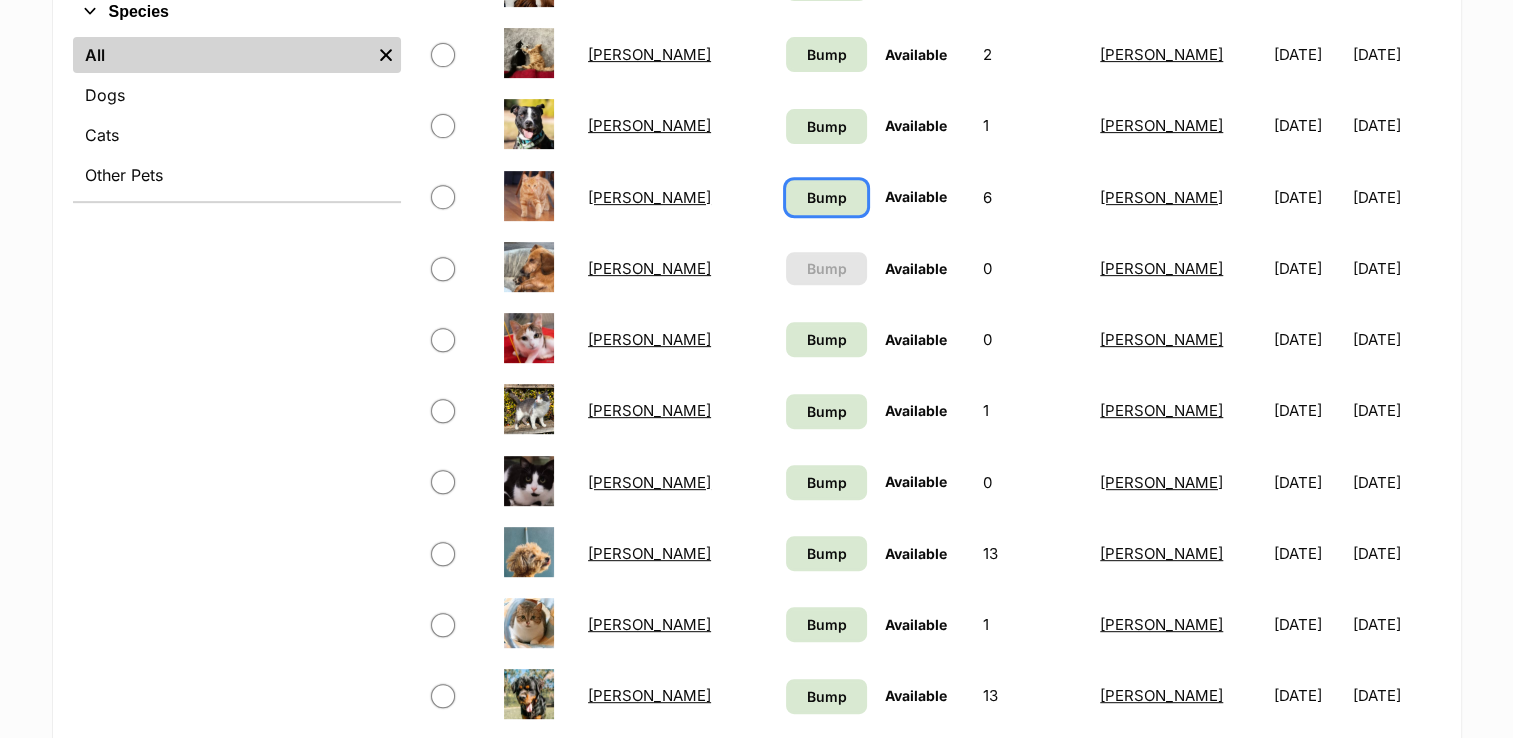 scroll, scrollTop: 800, scrollLeft: 0, axis: vertical 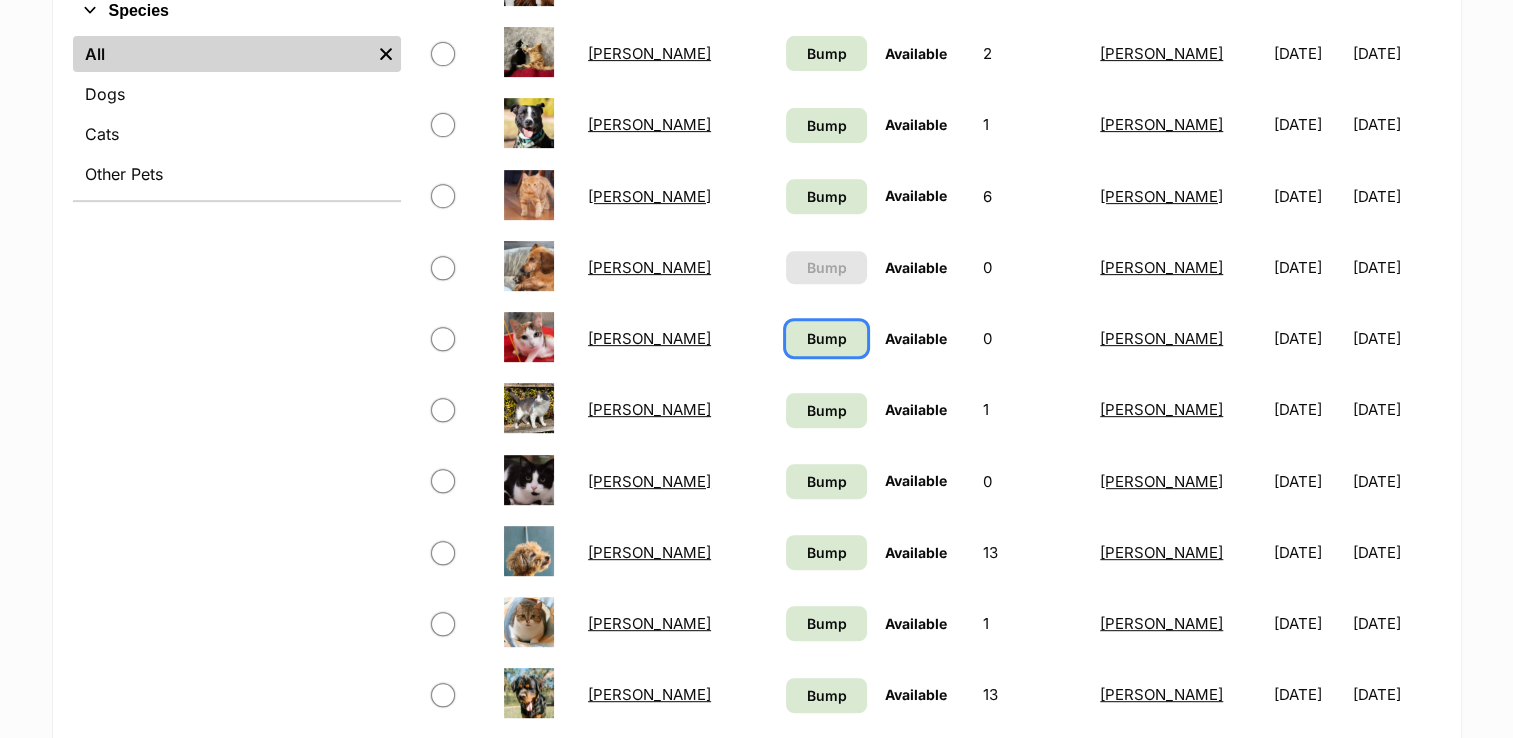 drag, startPoint x: 817, startPoint y: 334, endPoint x: 817, endPoint y: 388, distance: 54 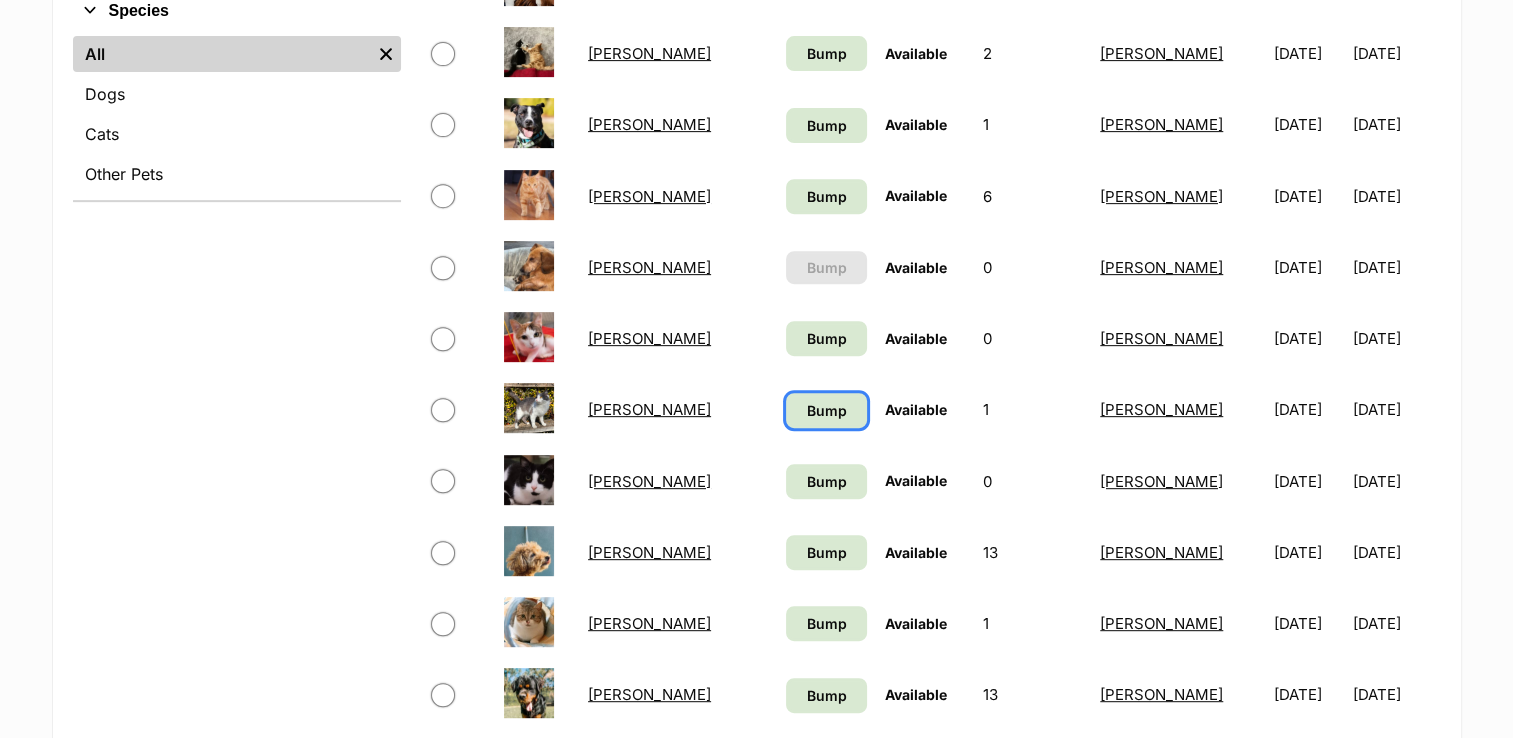 click on "Bump" at bounding box center [826, 410] 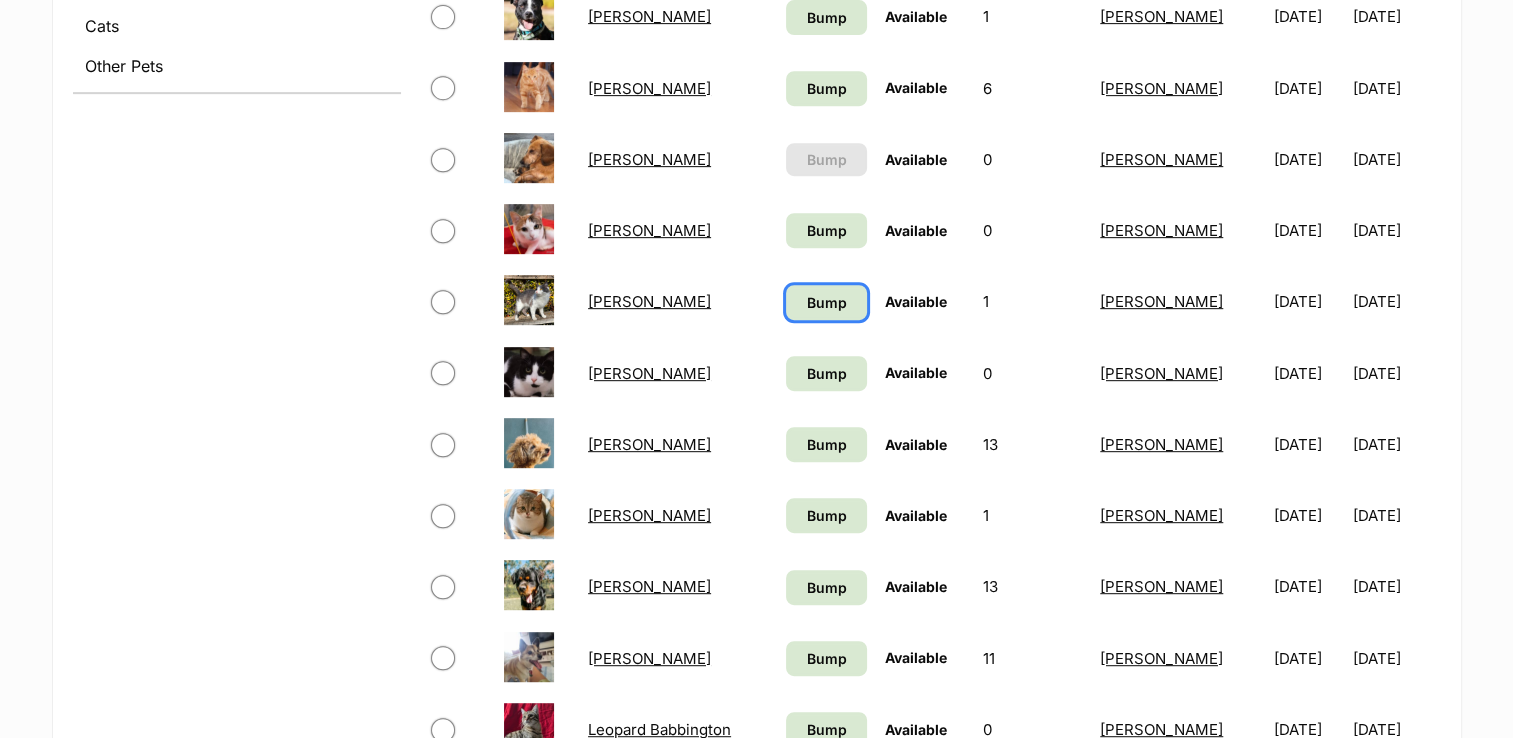 scroll, scrollTop: 900, scrollLeft: 0, axis: vertical 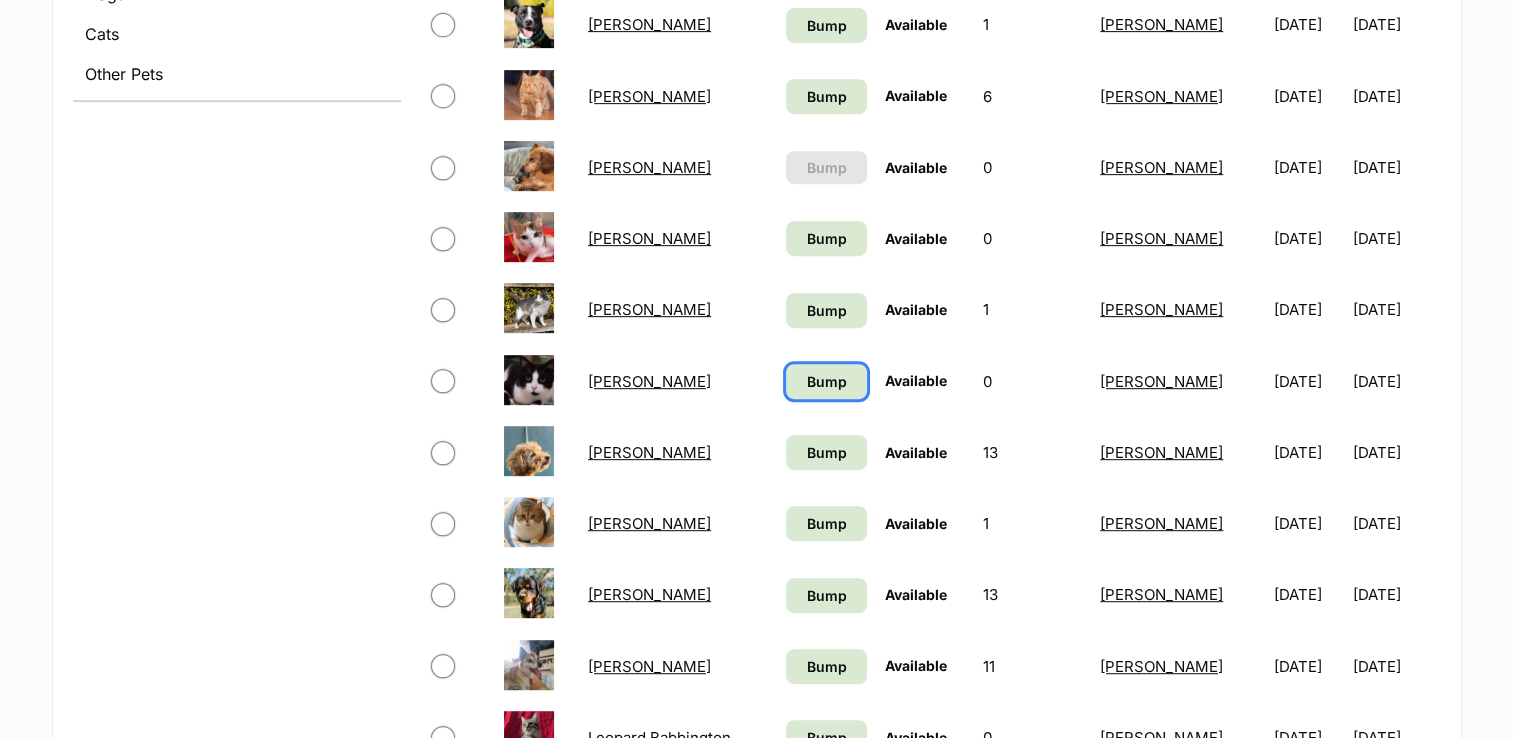 click on "Bump" at bounding box center [826, 381] 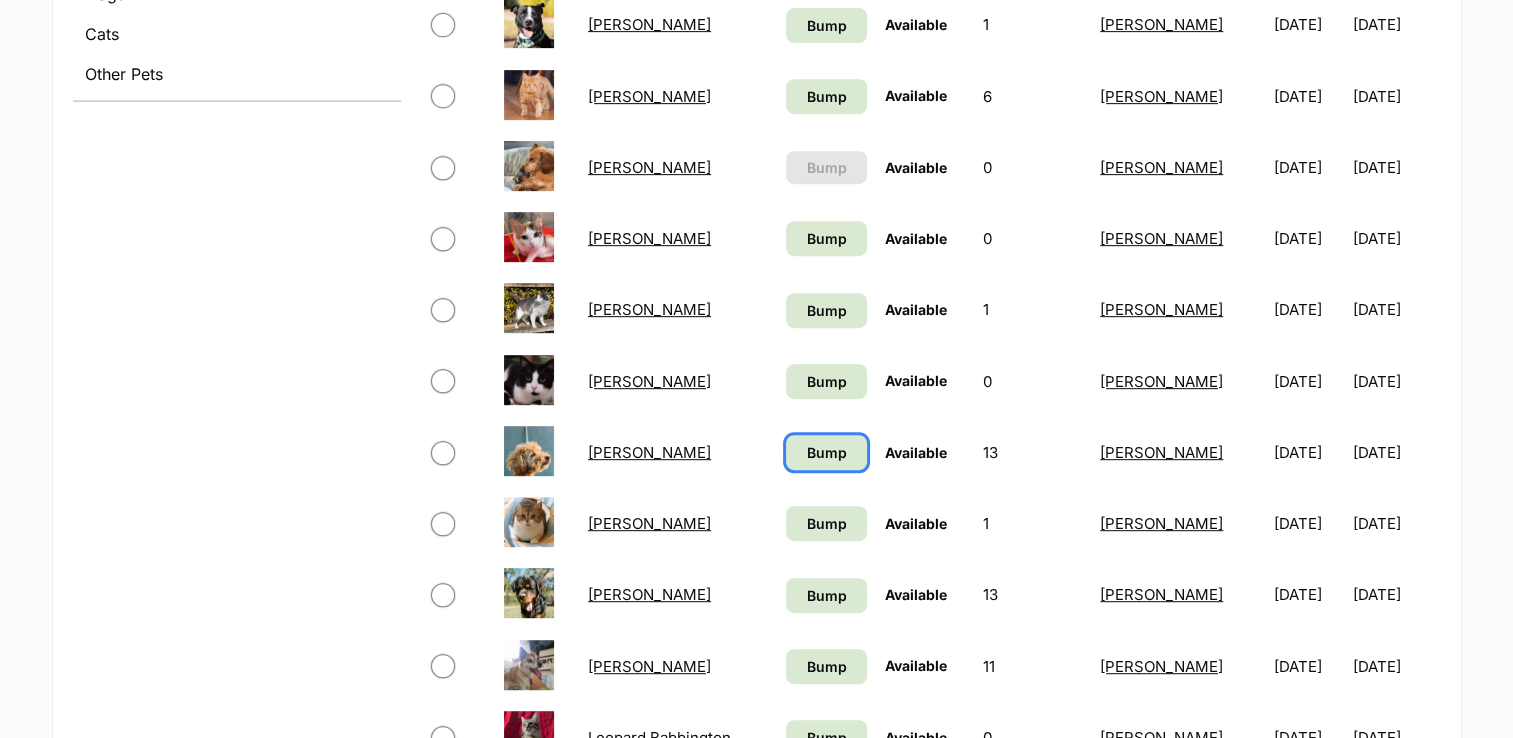 click on "Bump" at bounding box center [826, 452] 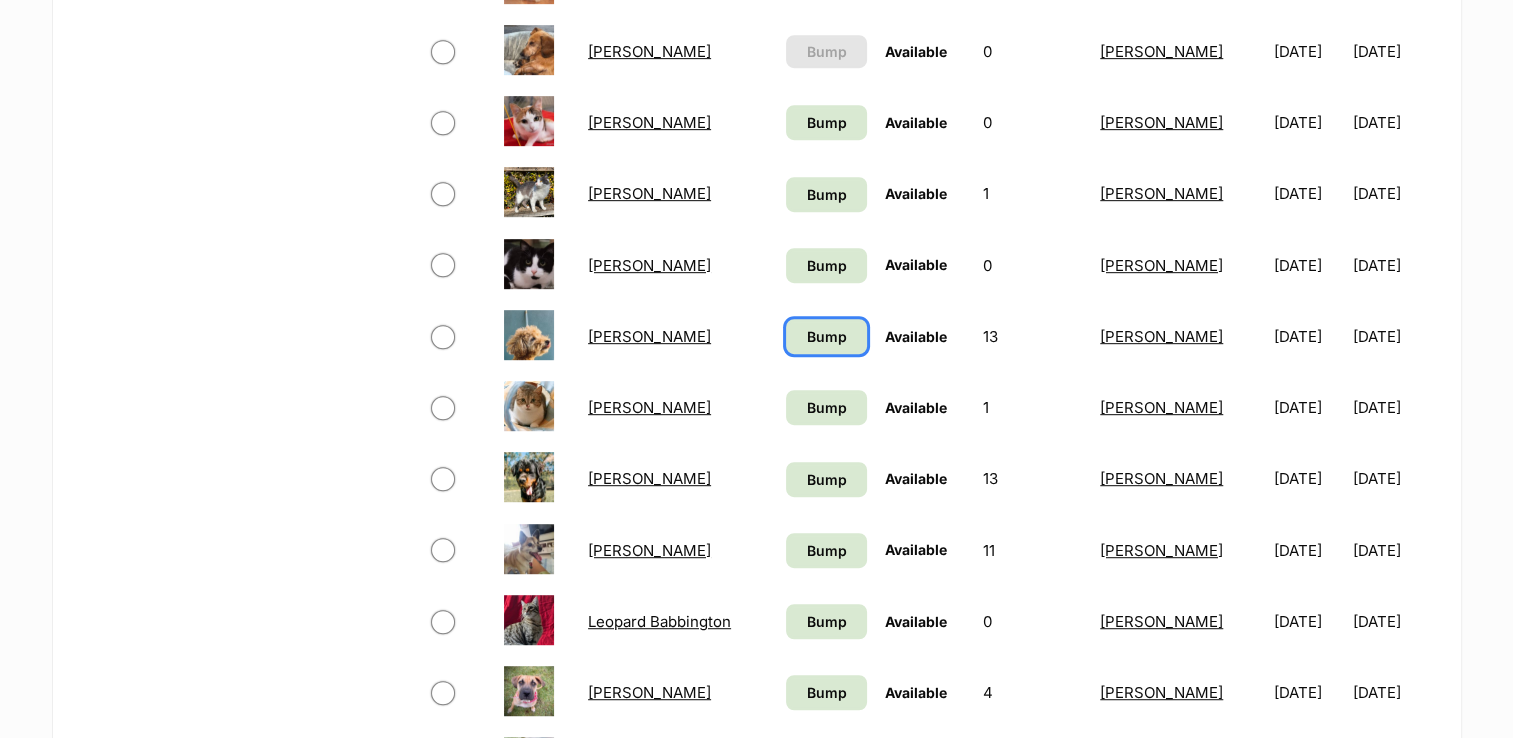 scroll, scrollTop: 1100, scrollLeft: 0, axis: vertical 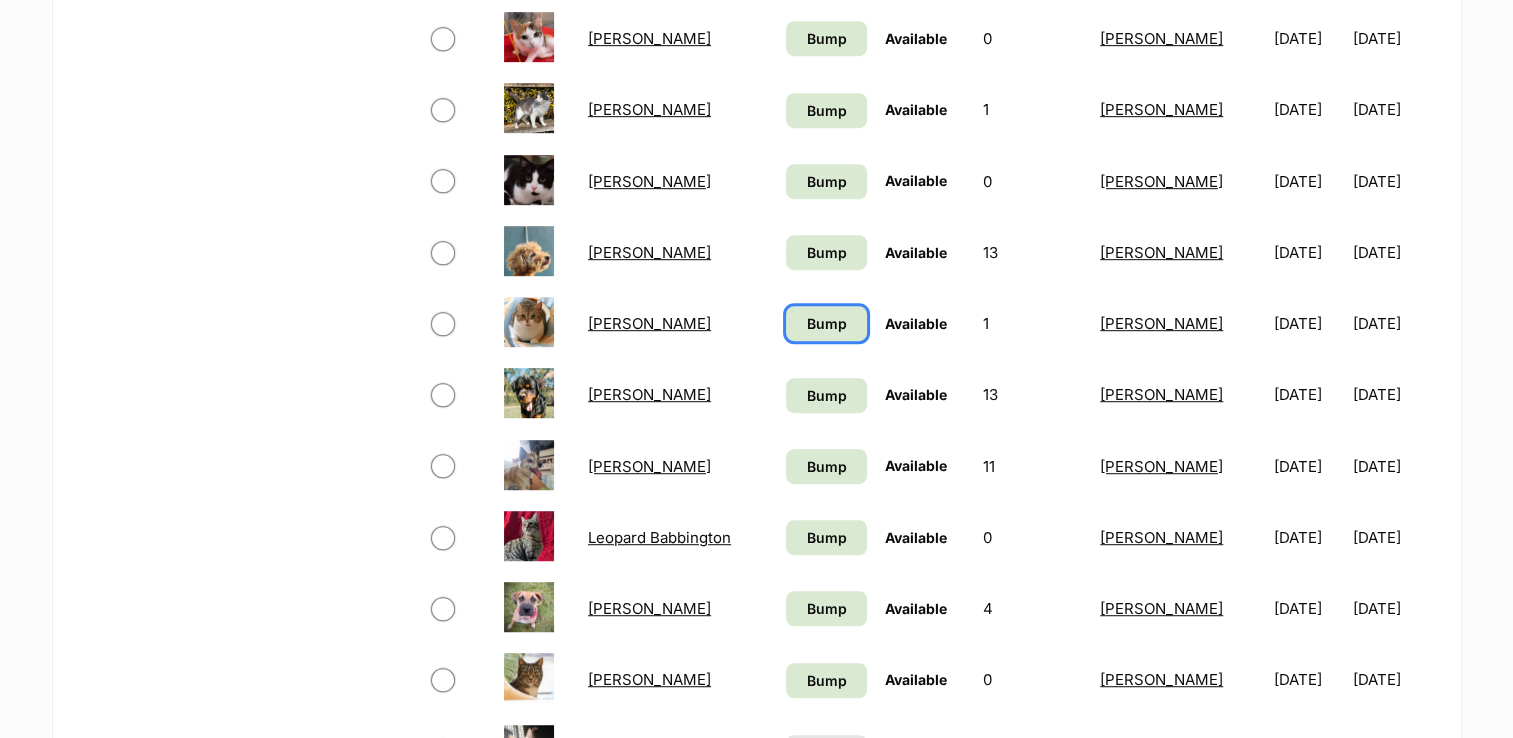 click on "Bump" at bounding box center [827, 323] 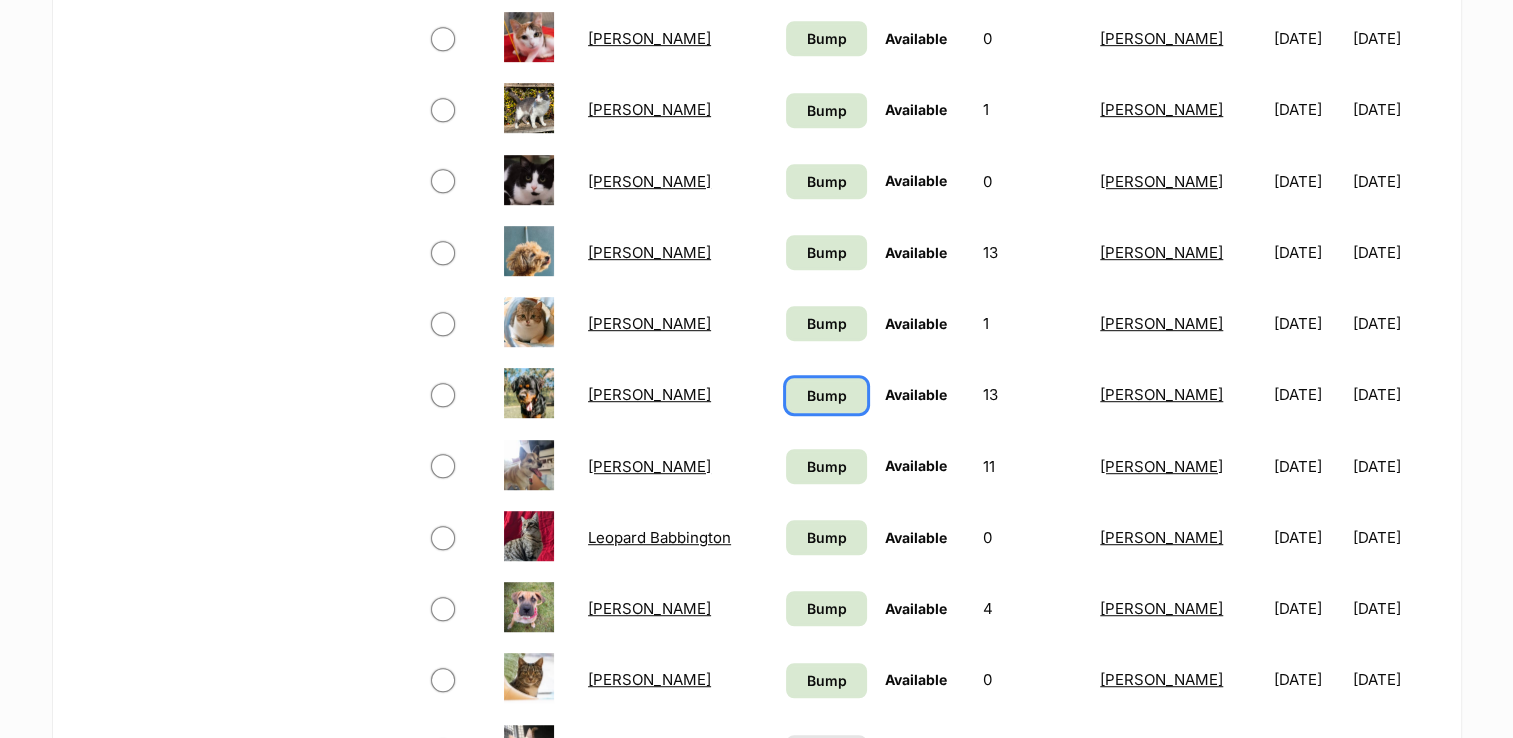 drag, startPoint x: 808, startPoint y: 386, endPoint x: 806, endPoint y: 447, distance: 61.03278 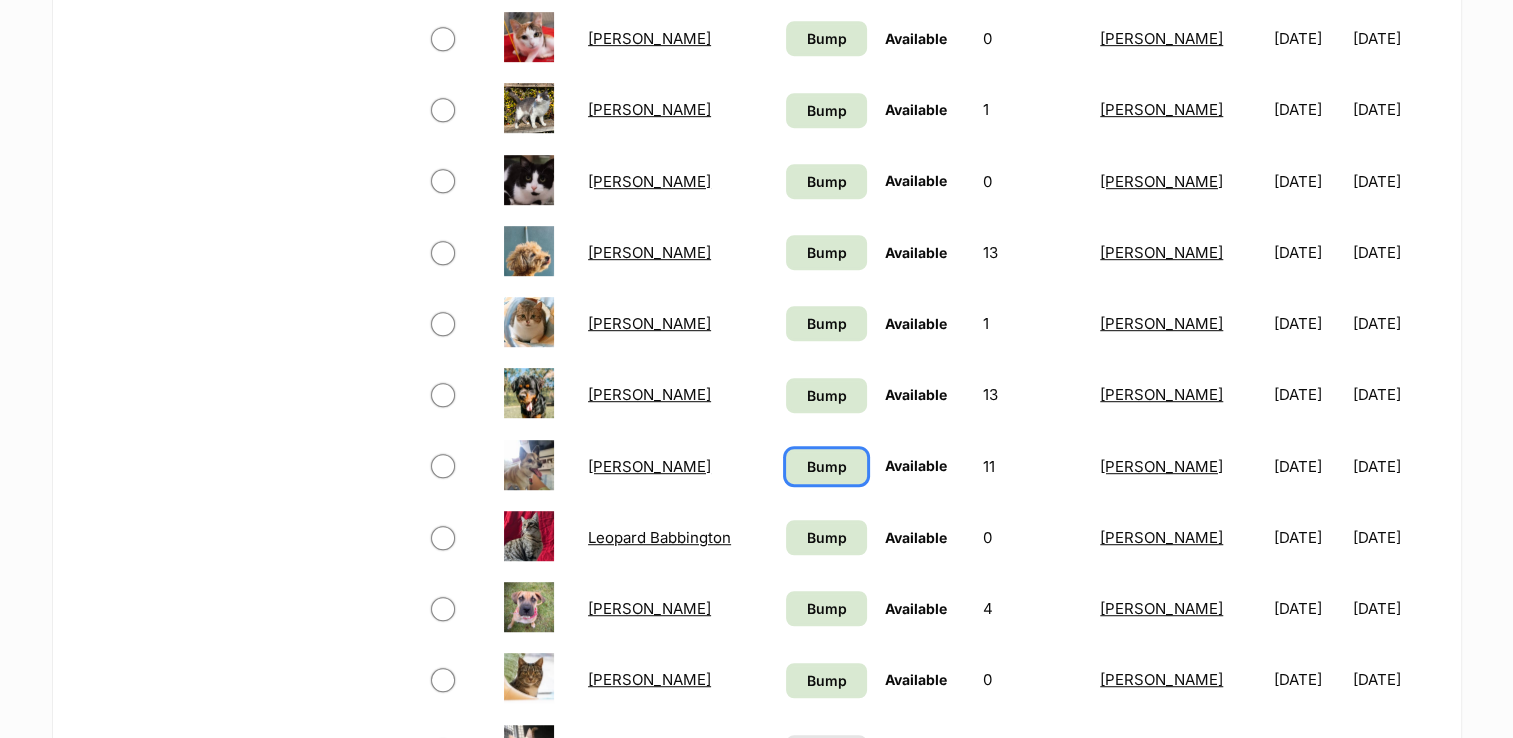 click on "Bump" at bounding box center (827, 466) 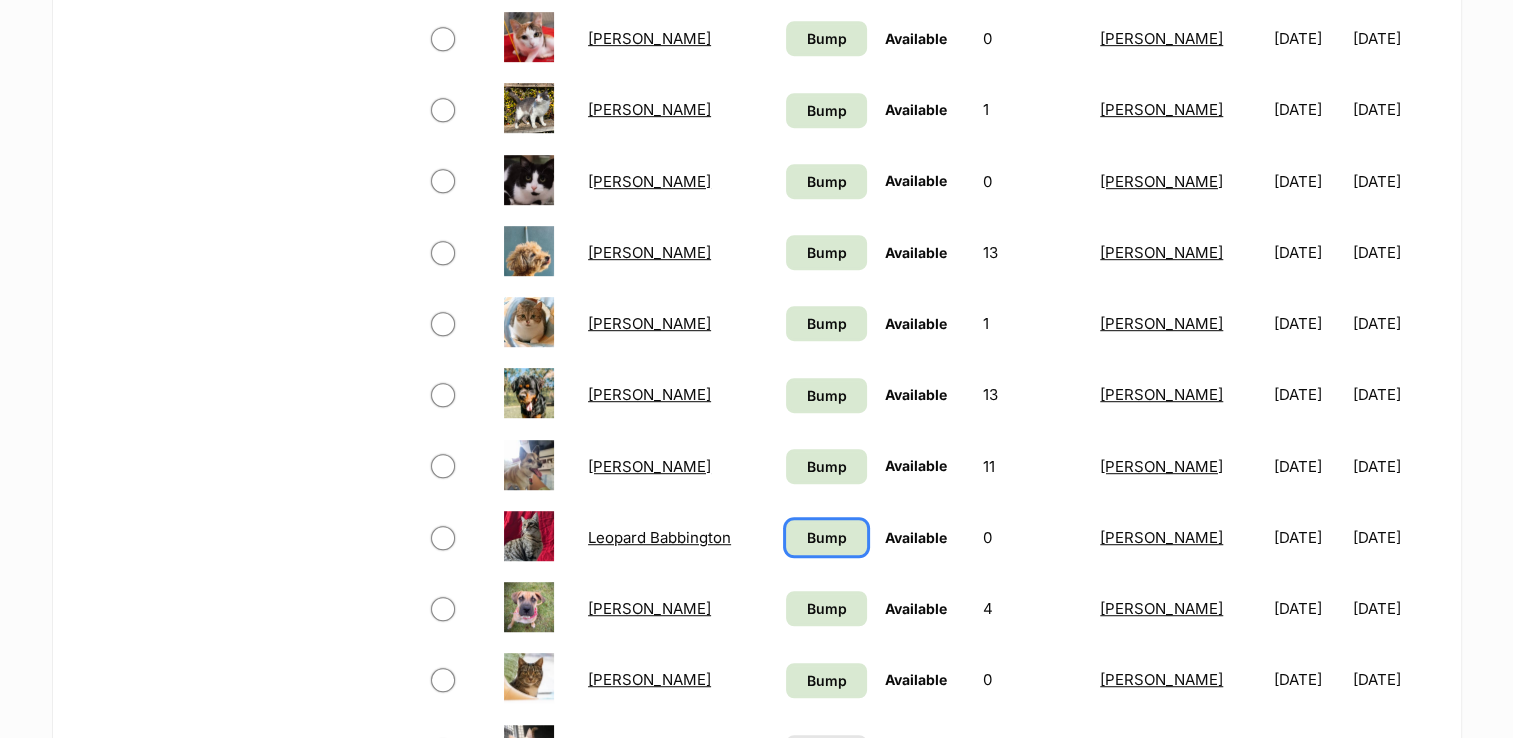 click on "Bump" at bounding box center [827, 537] 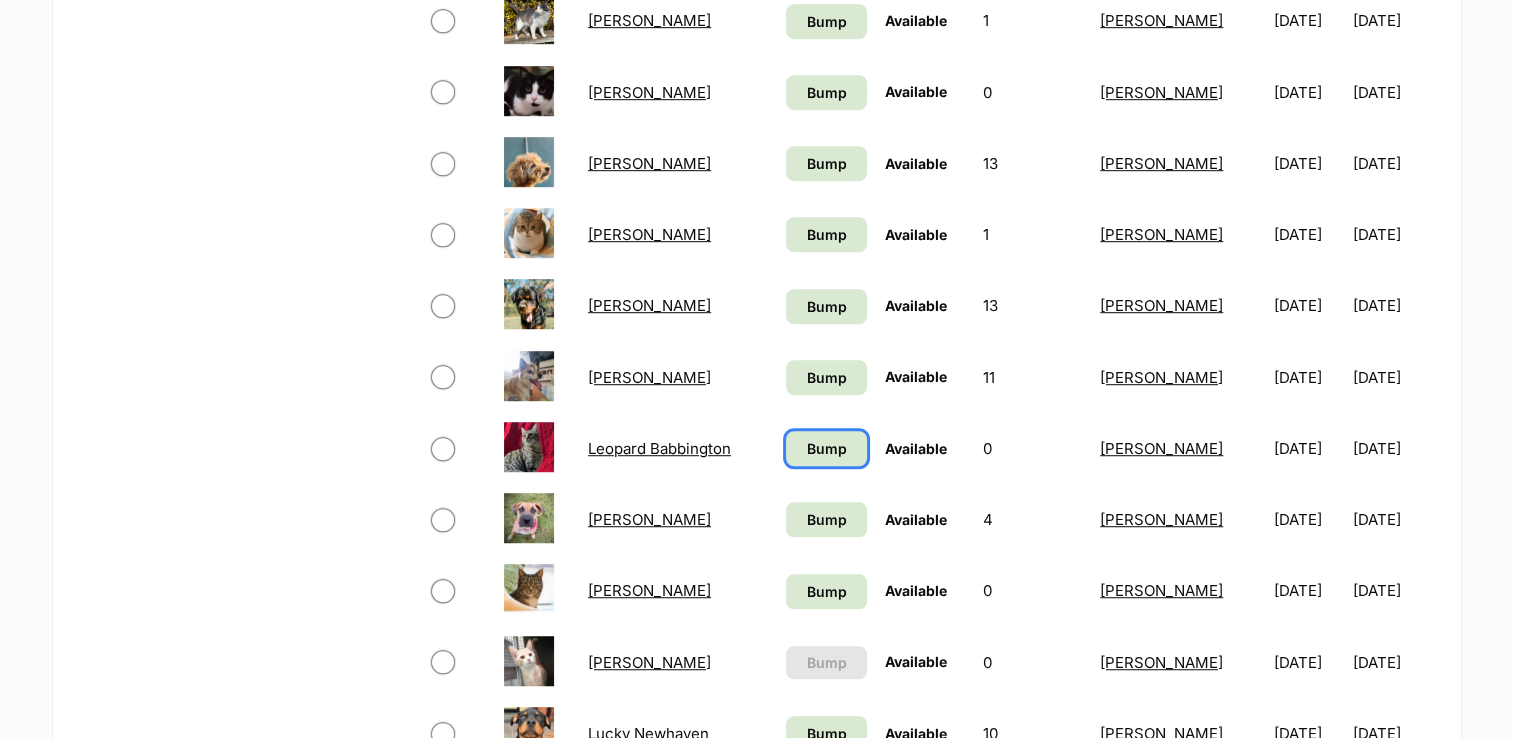 scroll, scrollTop: 1300, scrollLeft: 0, axis: vertical 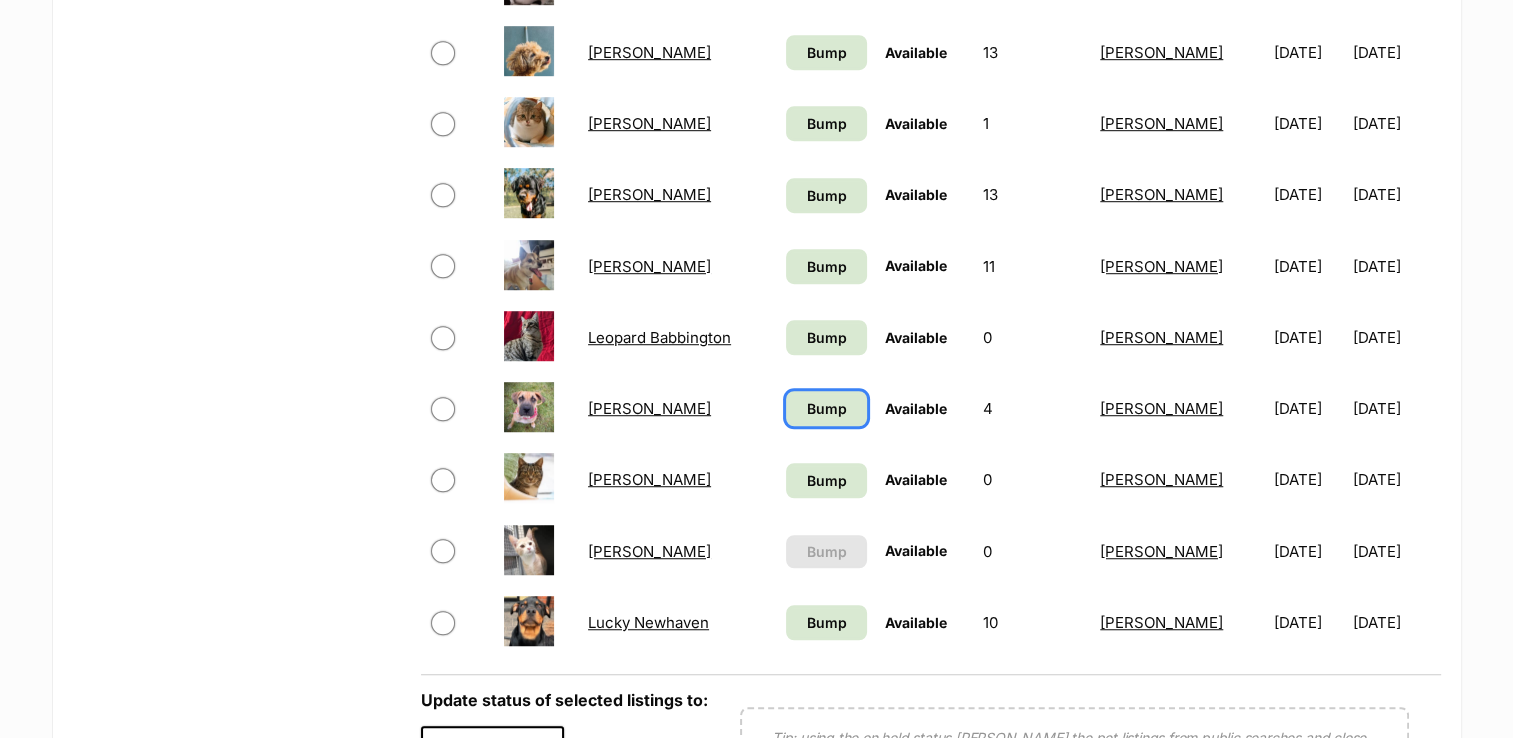 drag, startPoint x: 825, startPoint y: 407, endPoint x: 826, endPoint y: 425, distance: 18.027756 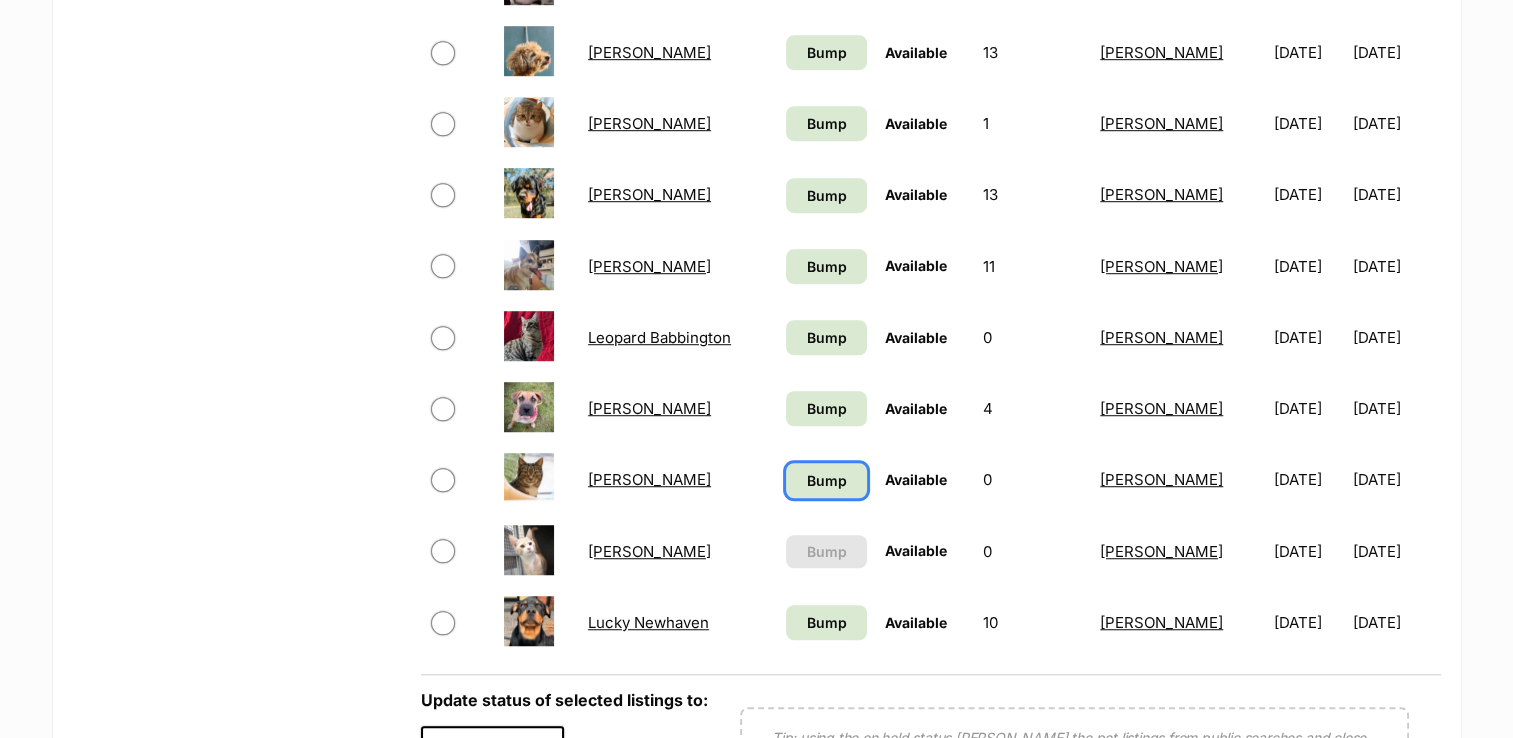 click on "Bump" at bounding box center [827, 480] 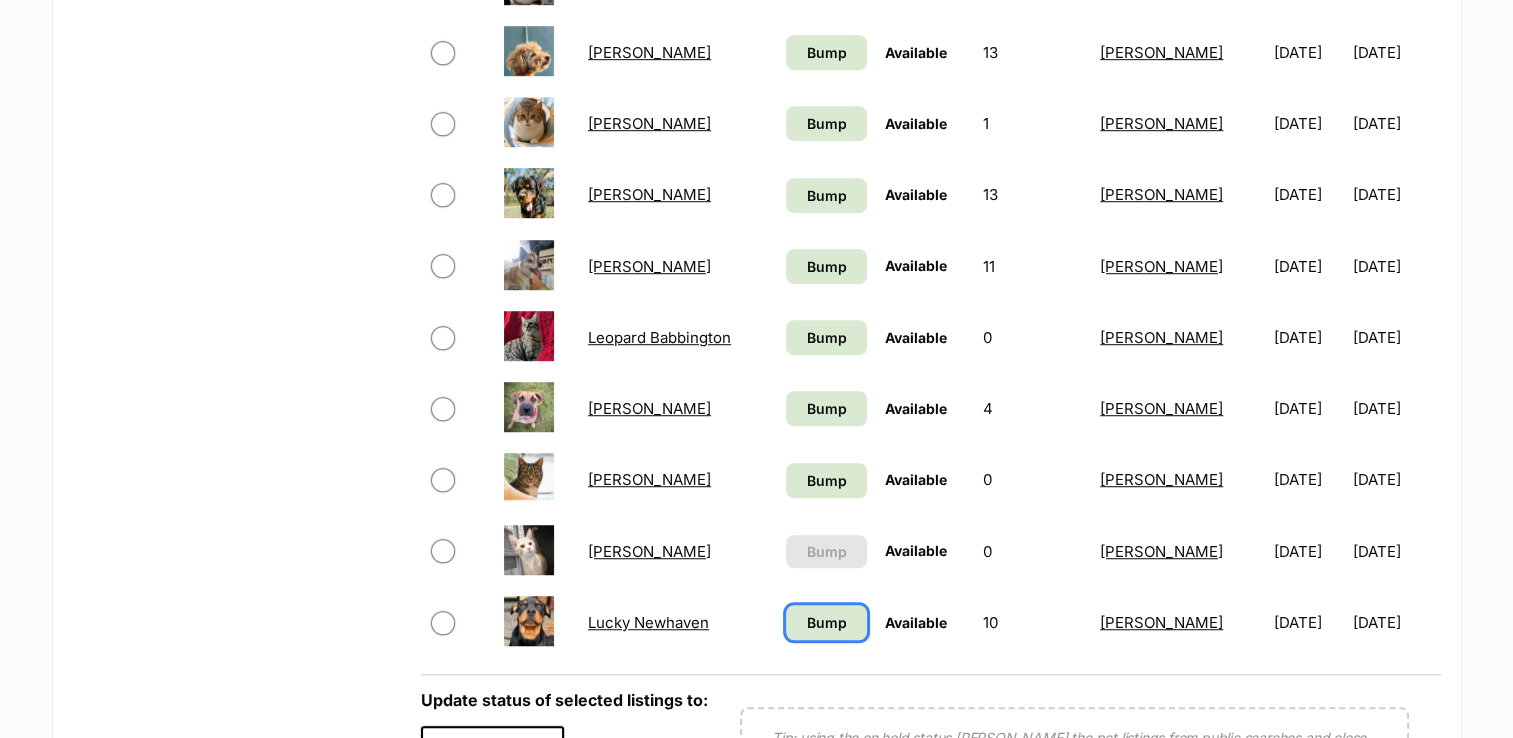 click on "Bump" at bounding box center [827, 622] 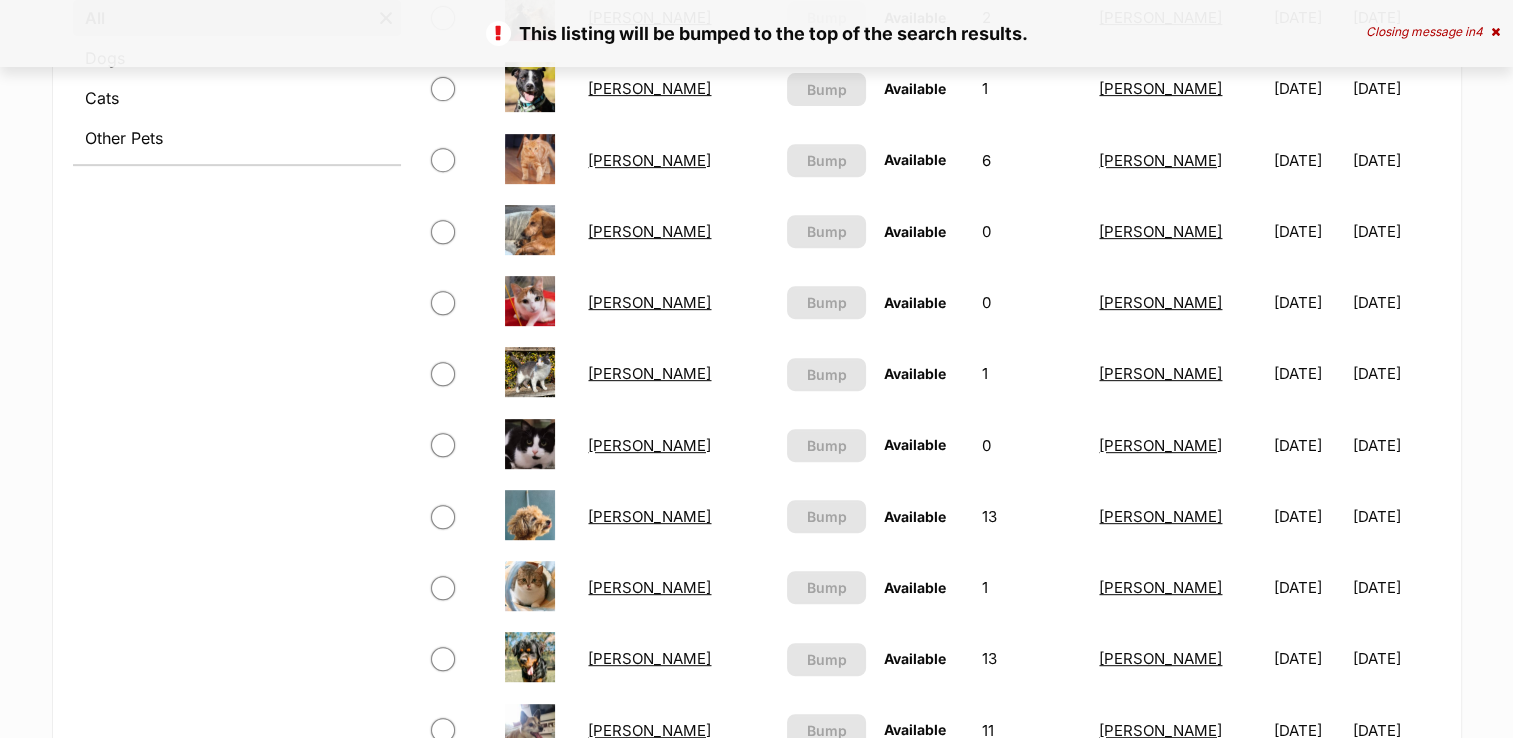 scroll, scrollTop: 1204, scrollLeft: 0, axis: vertical 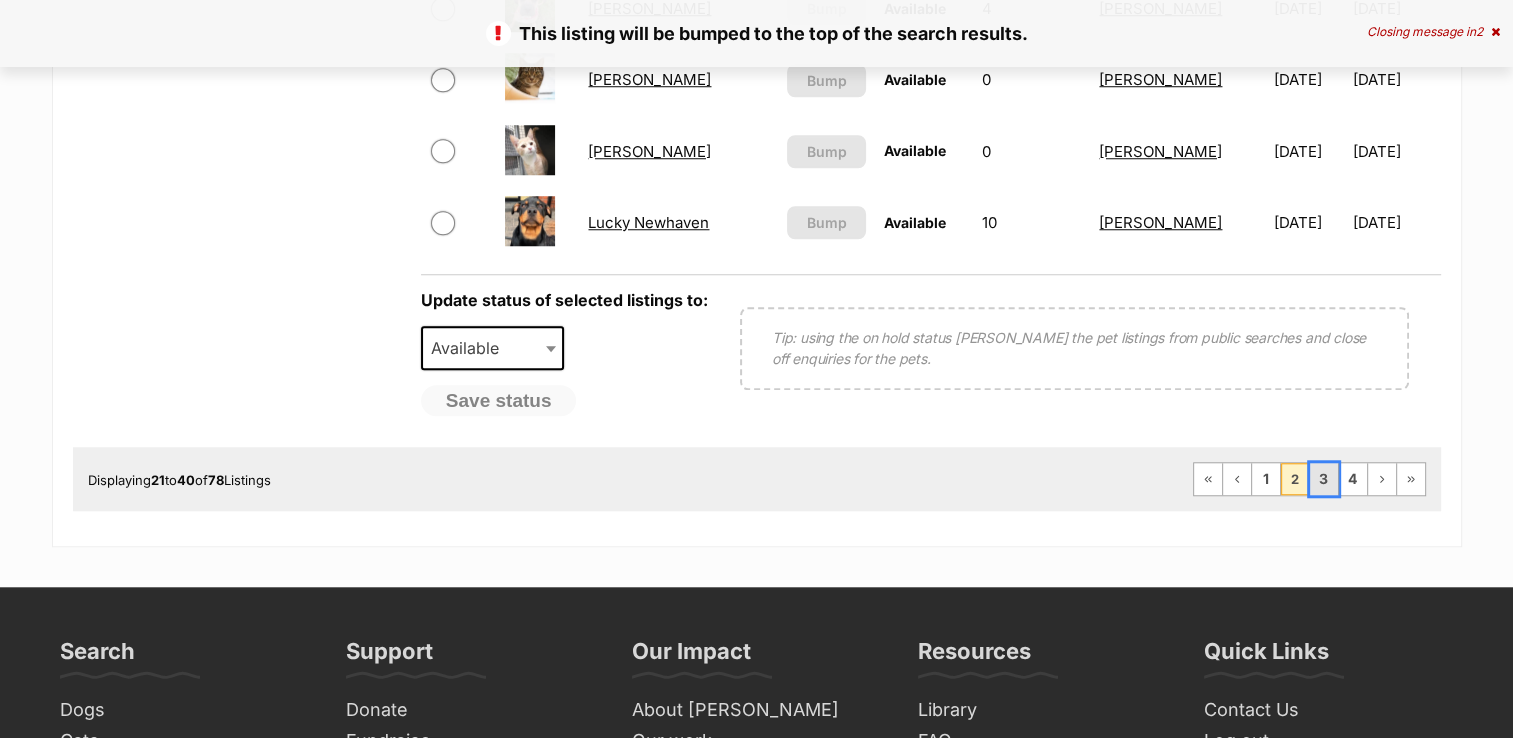 click on "3" at bounding box center [1324, 479] 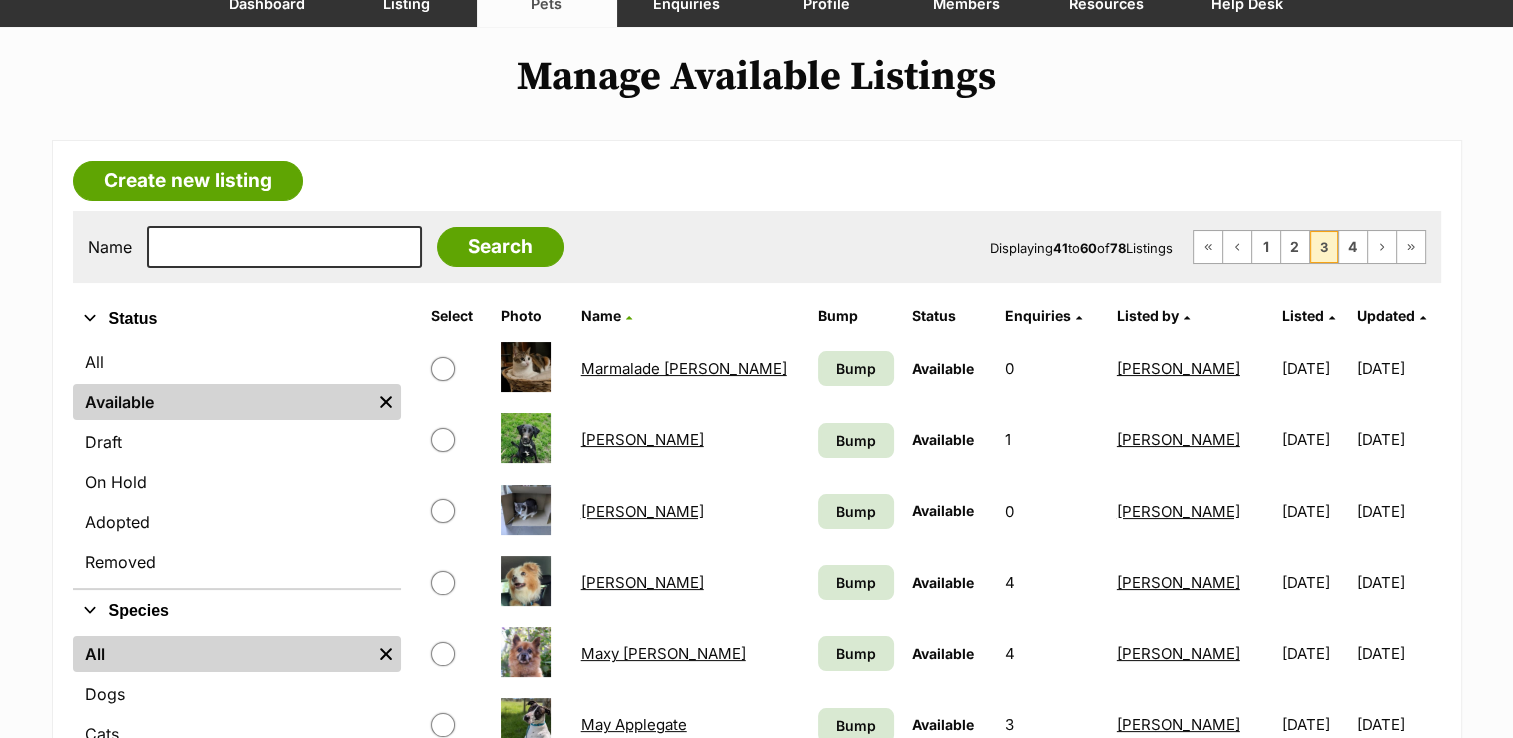 scroll, scrollTop: 500, scrollLeft: 0, axis: vertical 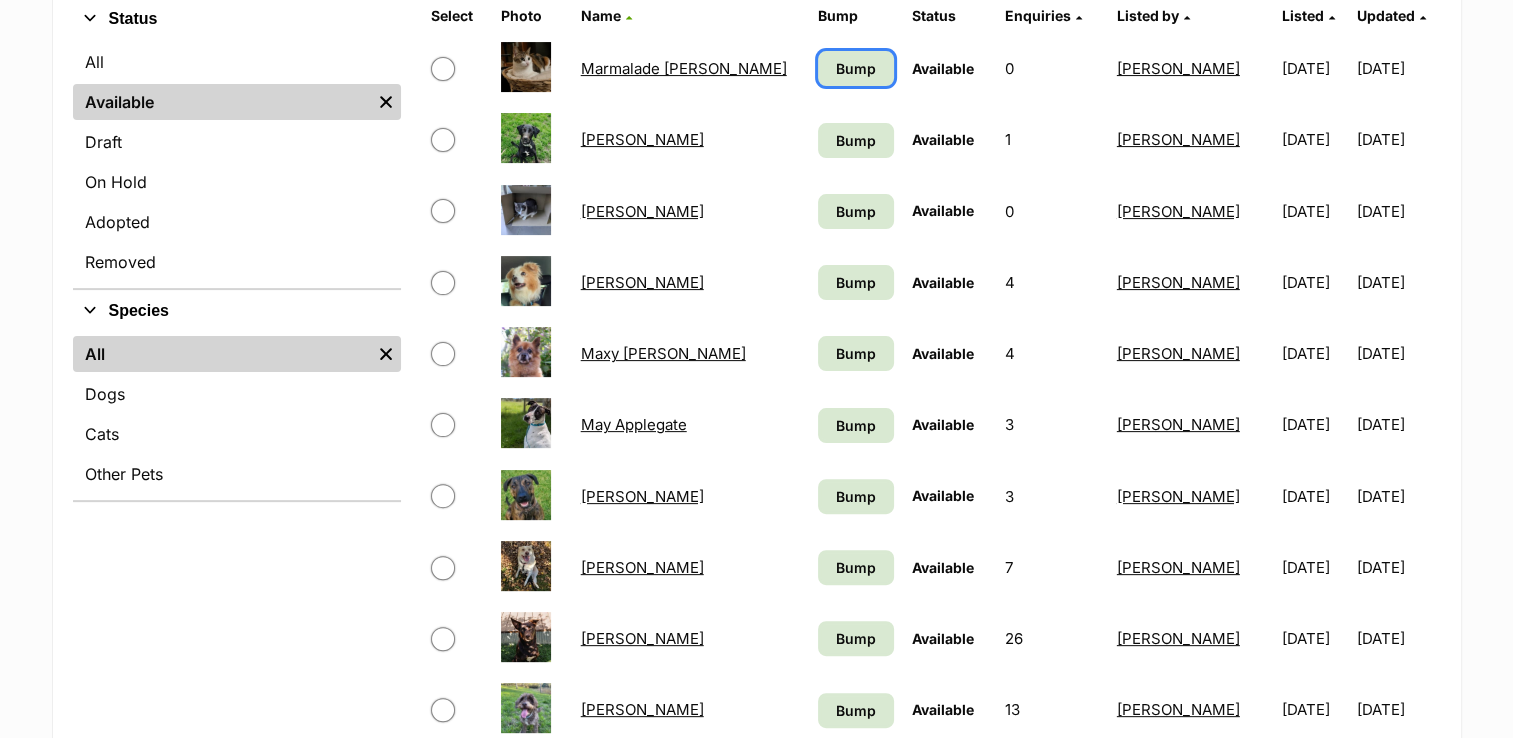 click on "Bump" at bounding box center (856, 68) 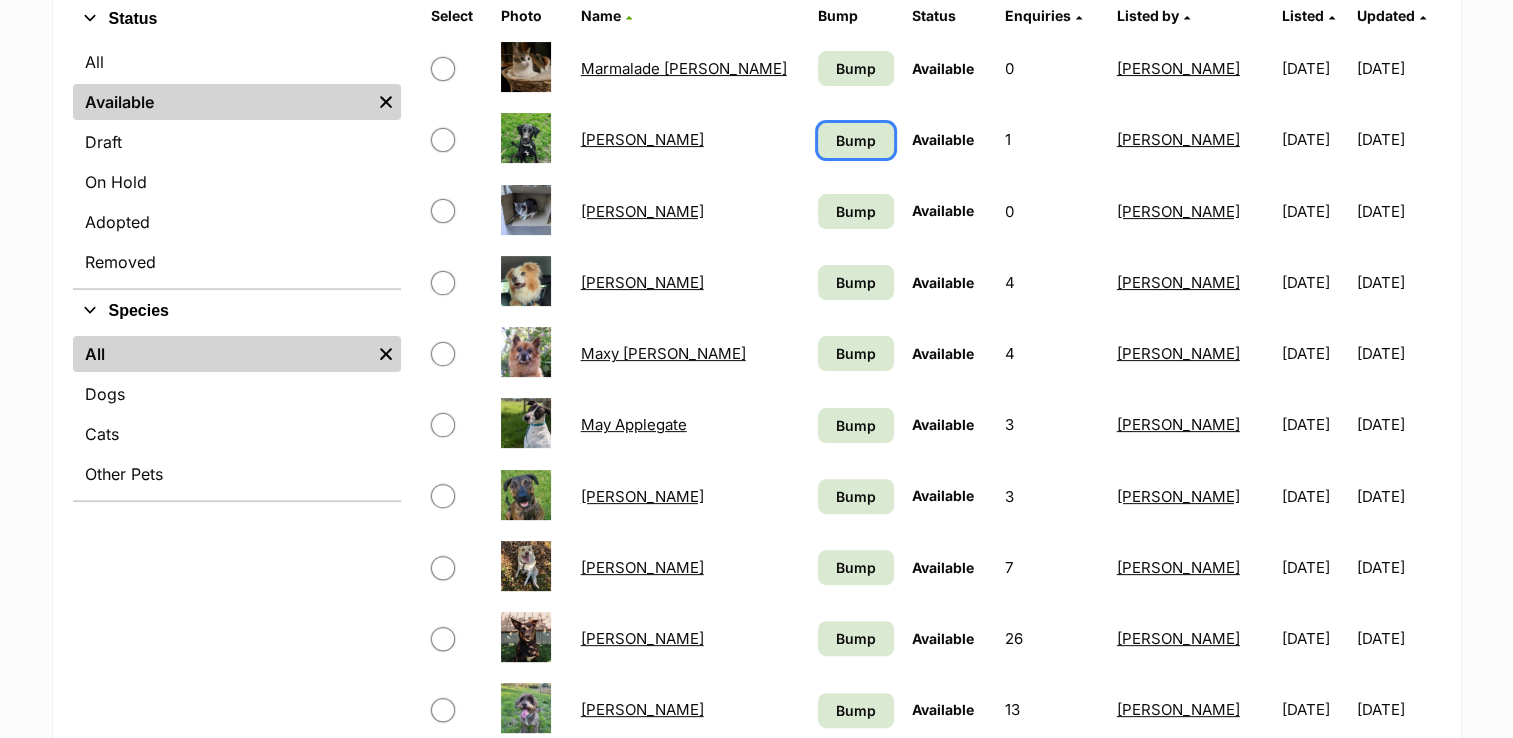 click on "Bump" at bounding box center (856, 140) 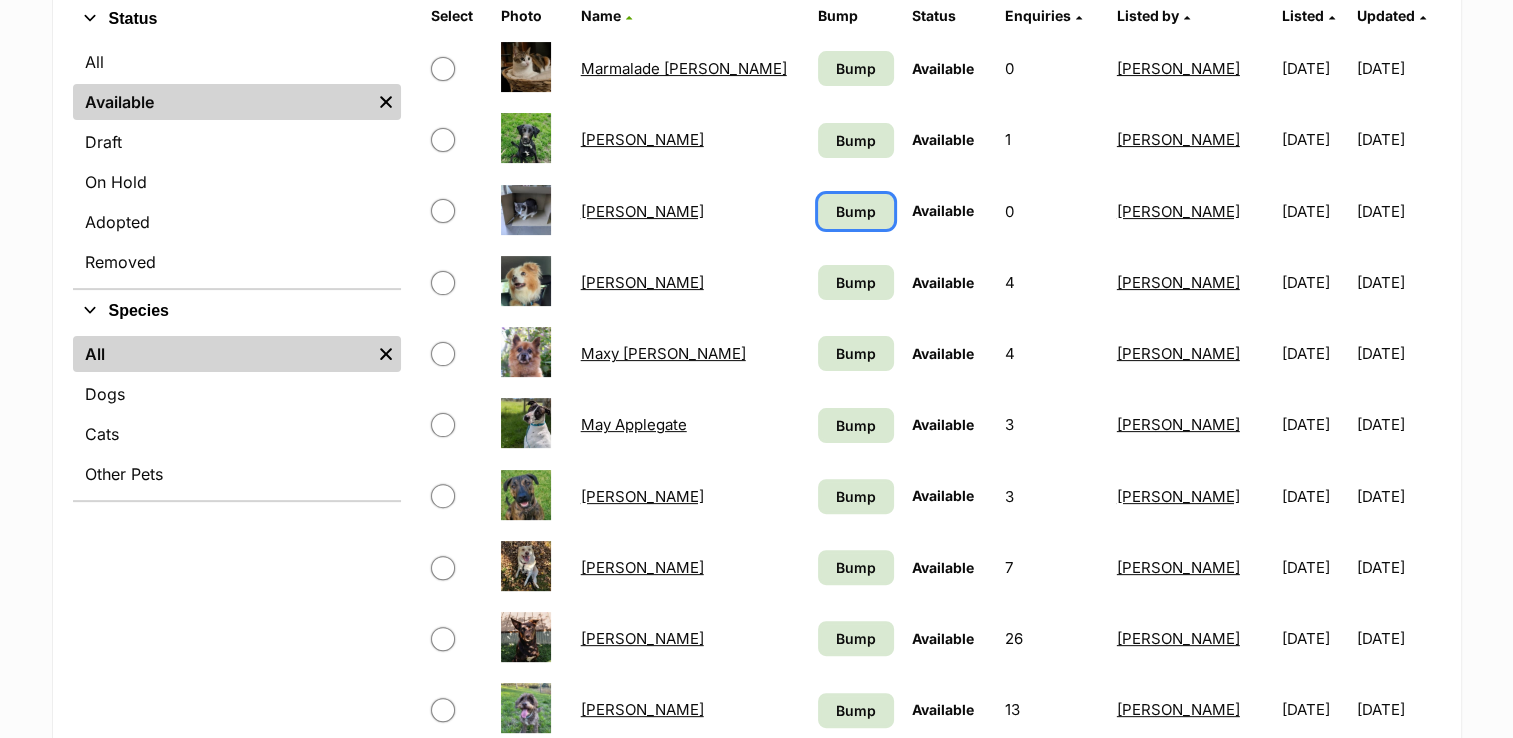 click on "Bump" at bounding box center (856, 211) 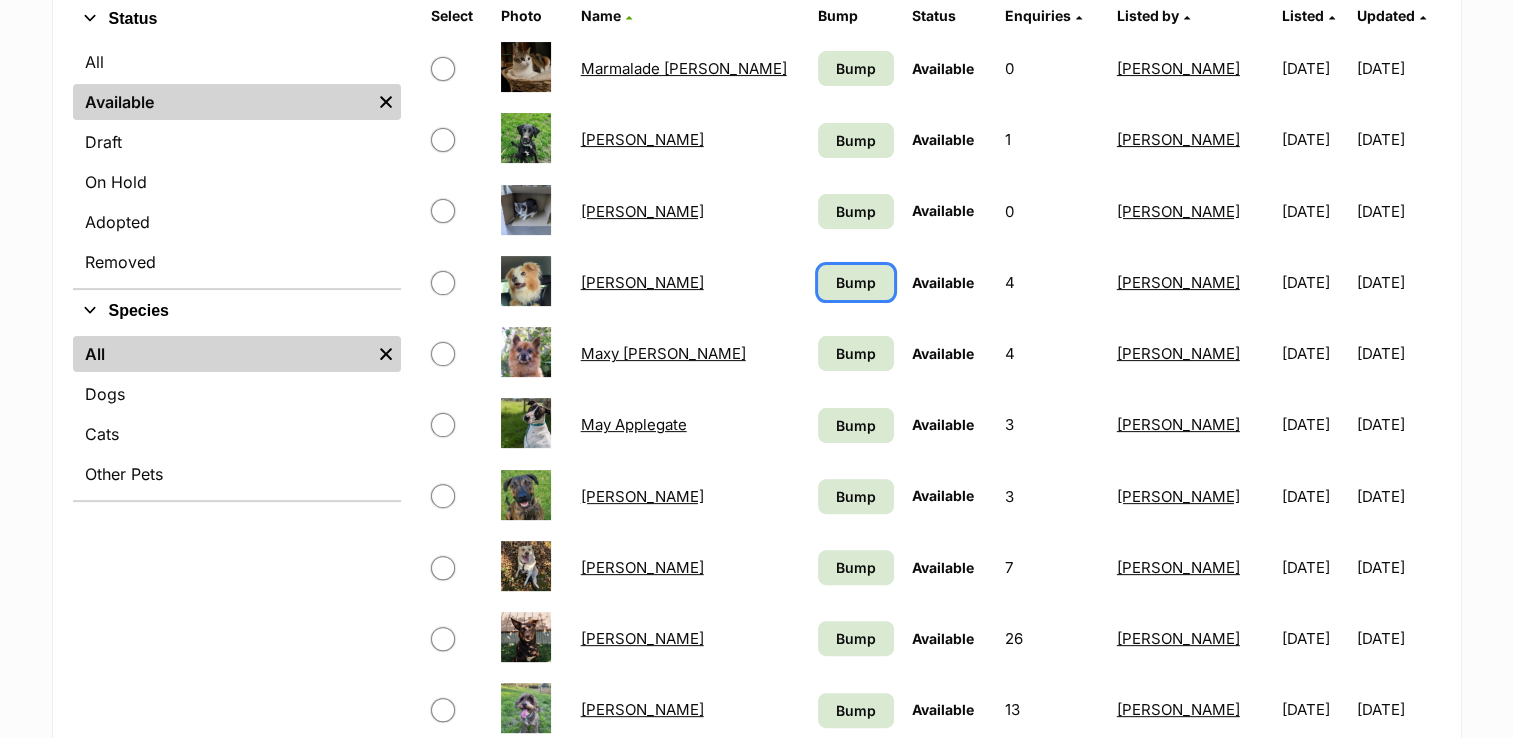 click on "Bump" at bounding box center [856, 282] 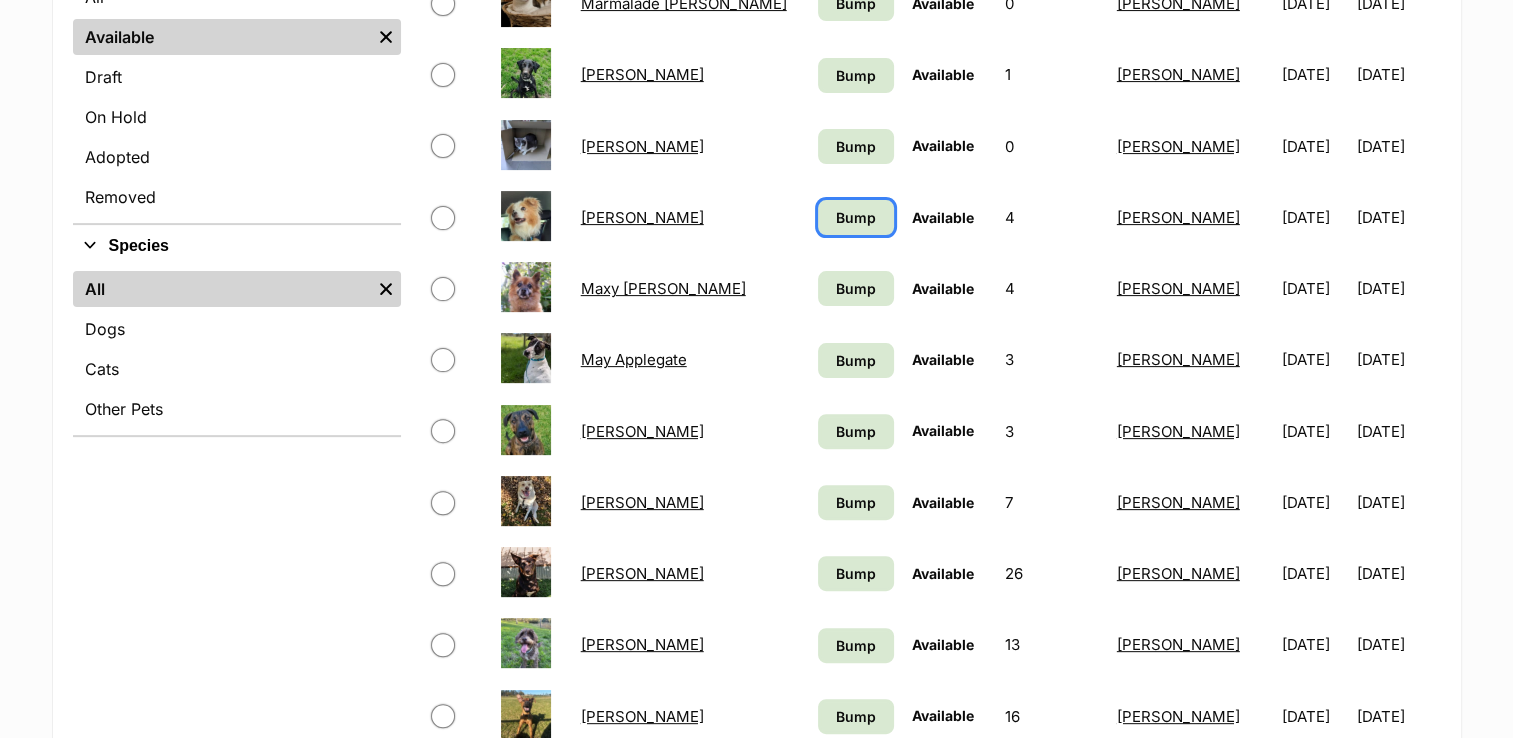 scroll, scrollTop: 600, scrollLeft: 0, axis: vertical 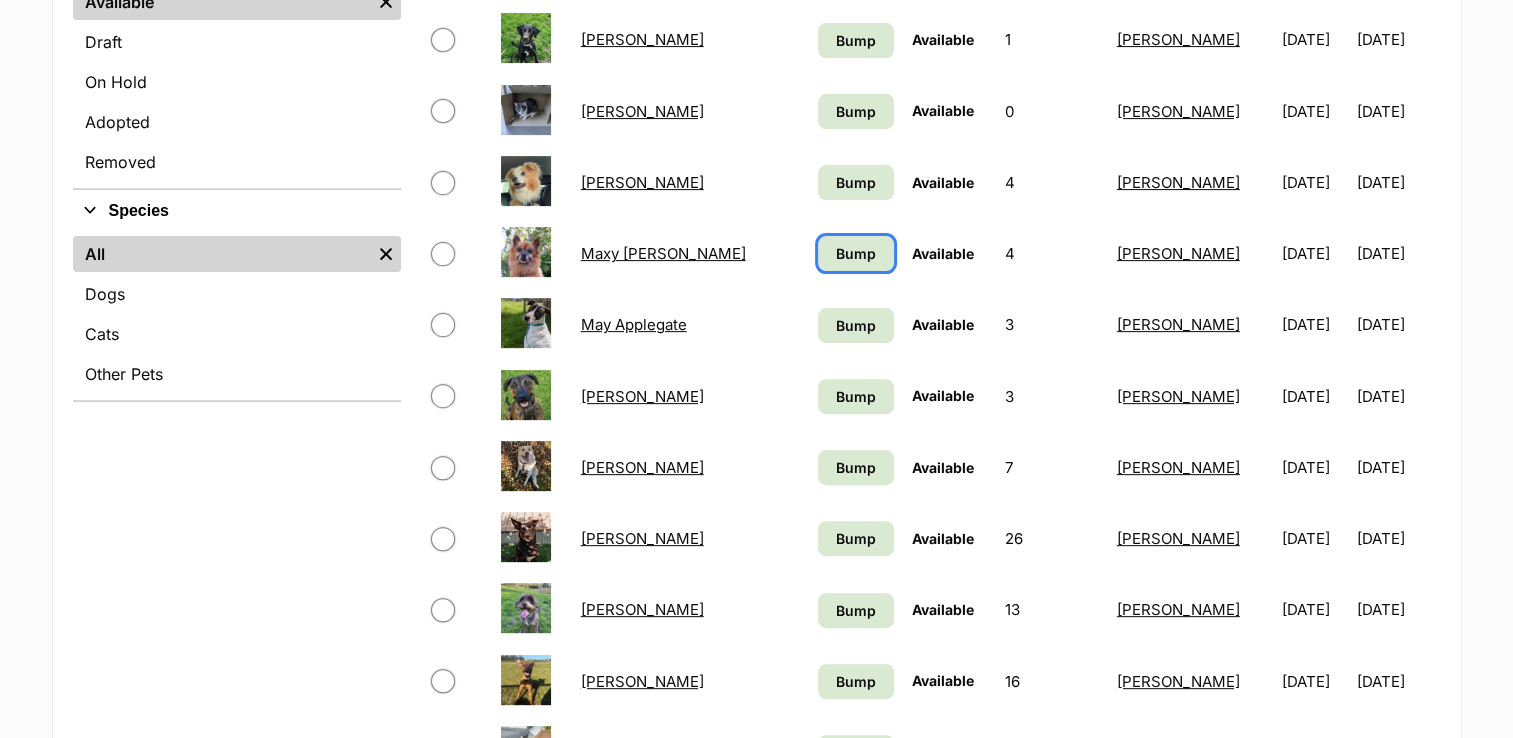 click on "Bump" at bounding box center (856, 253) 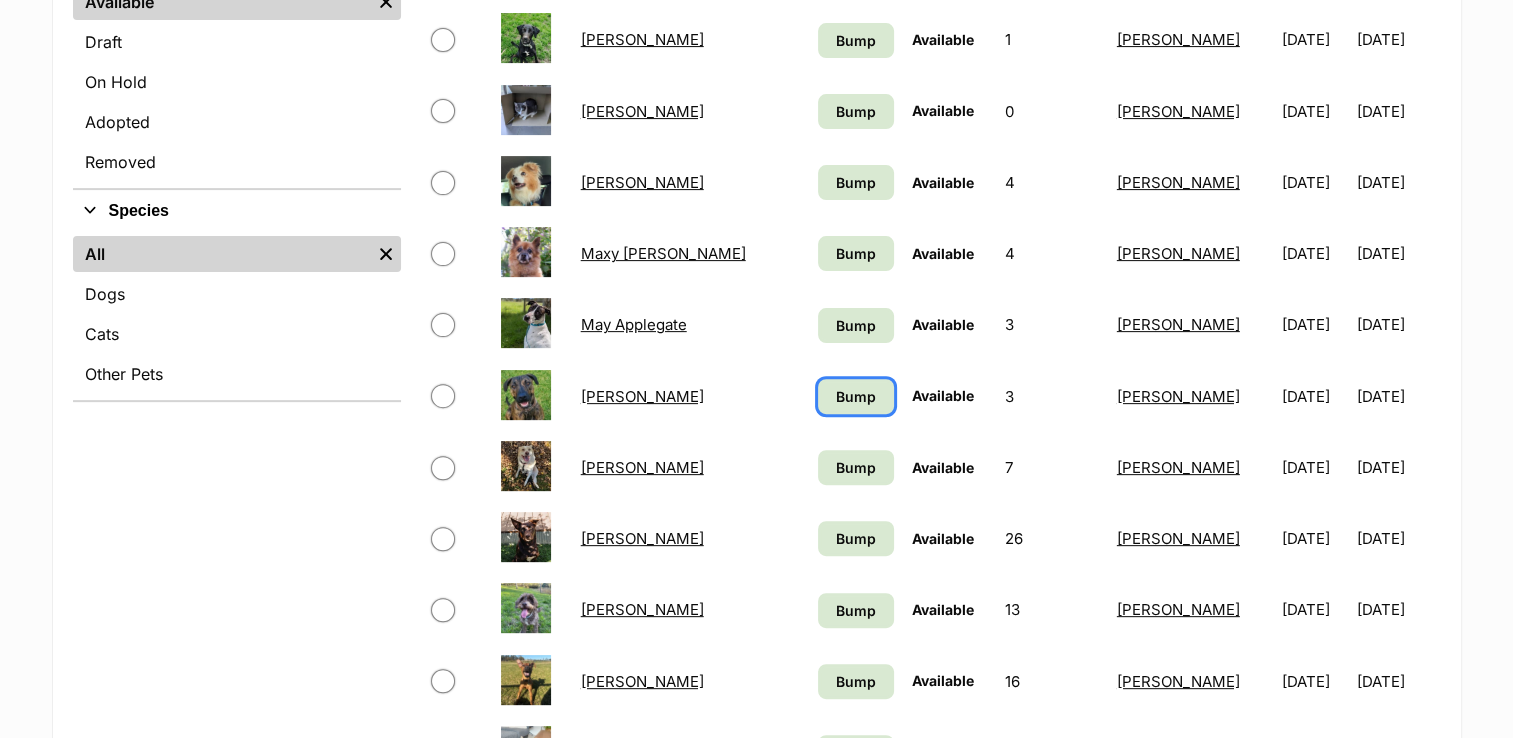 click on "Bump" at bounding box center [856, 396] 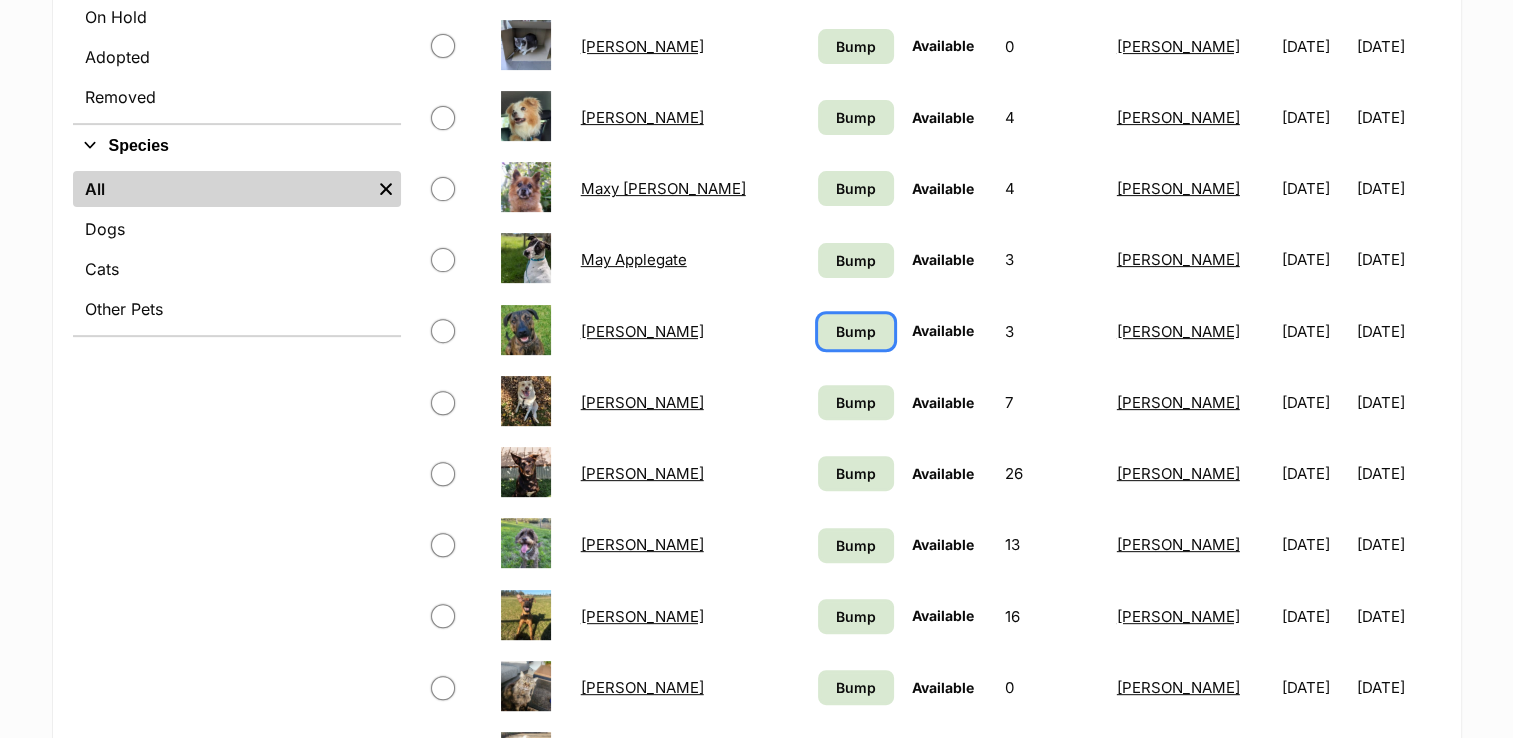 scroll, scrollTop: 700, scrollLeft: 0, axis: vertical 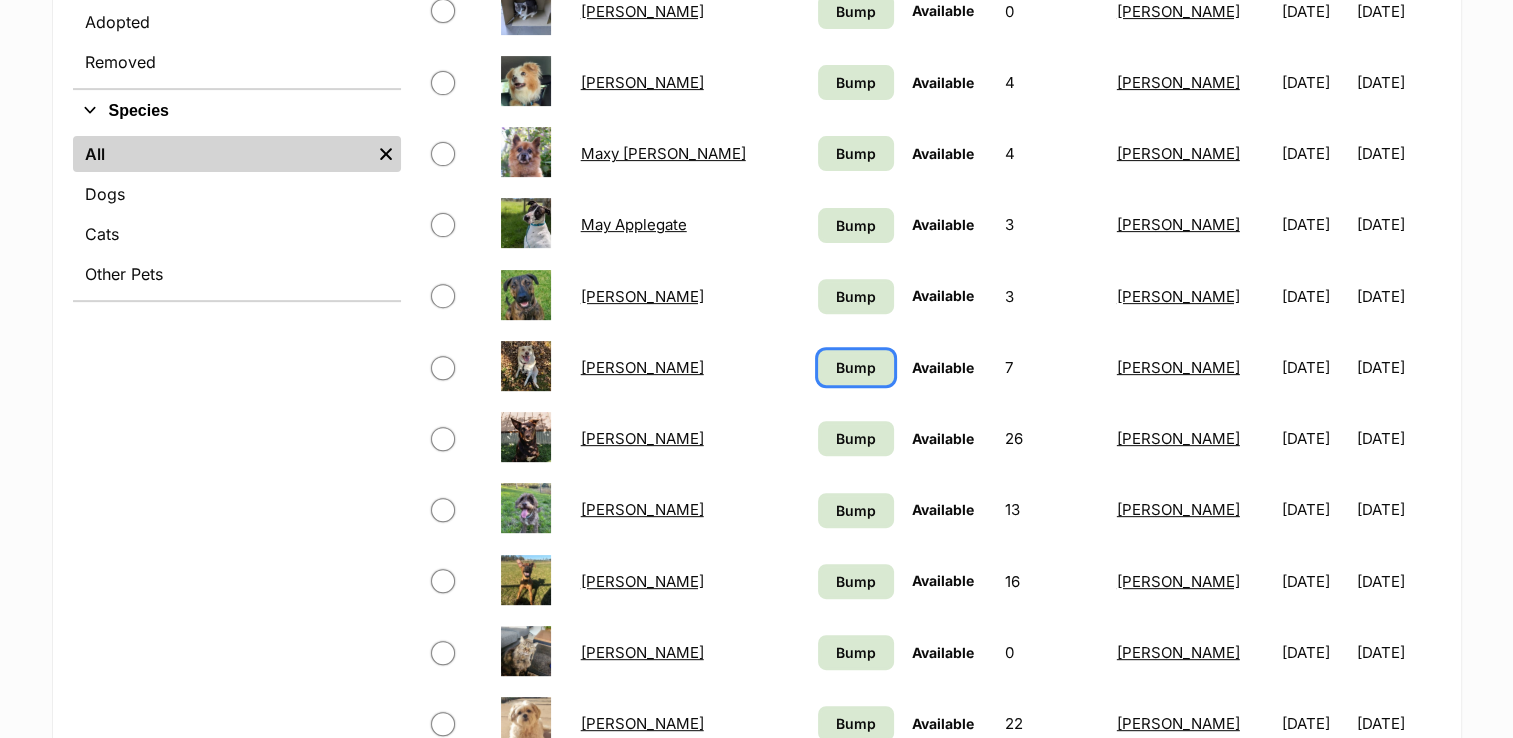 click on "Bump" at bounding box center [856, 367] 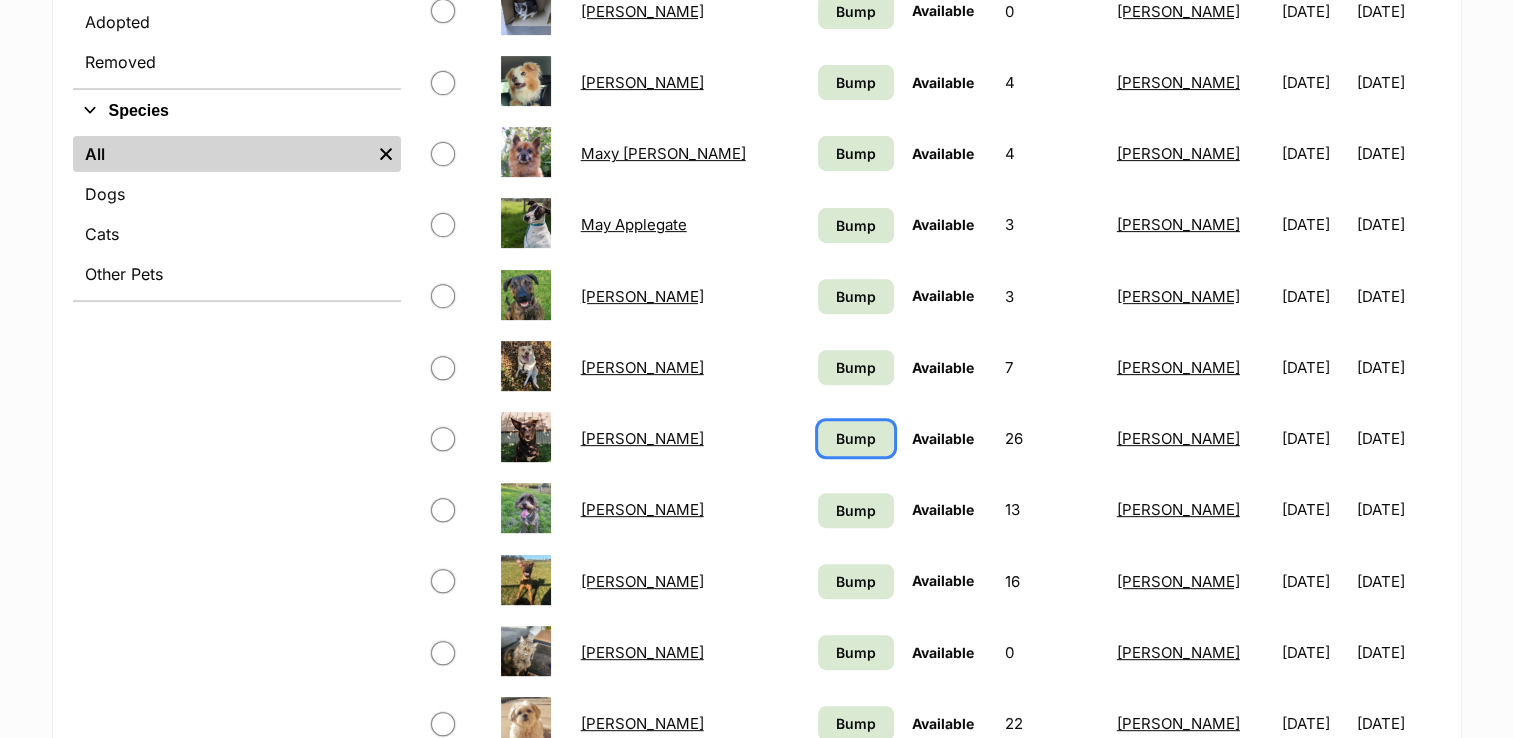 click on "Bump" at bounding box center (856, 438) 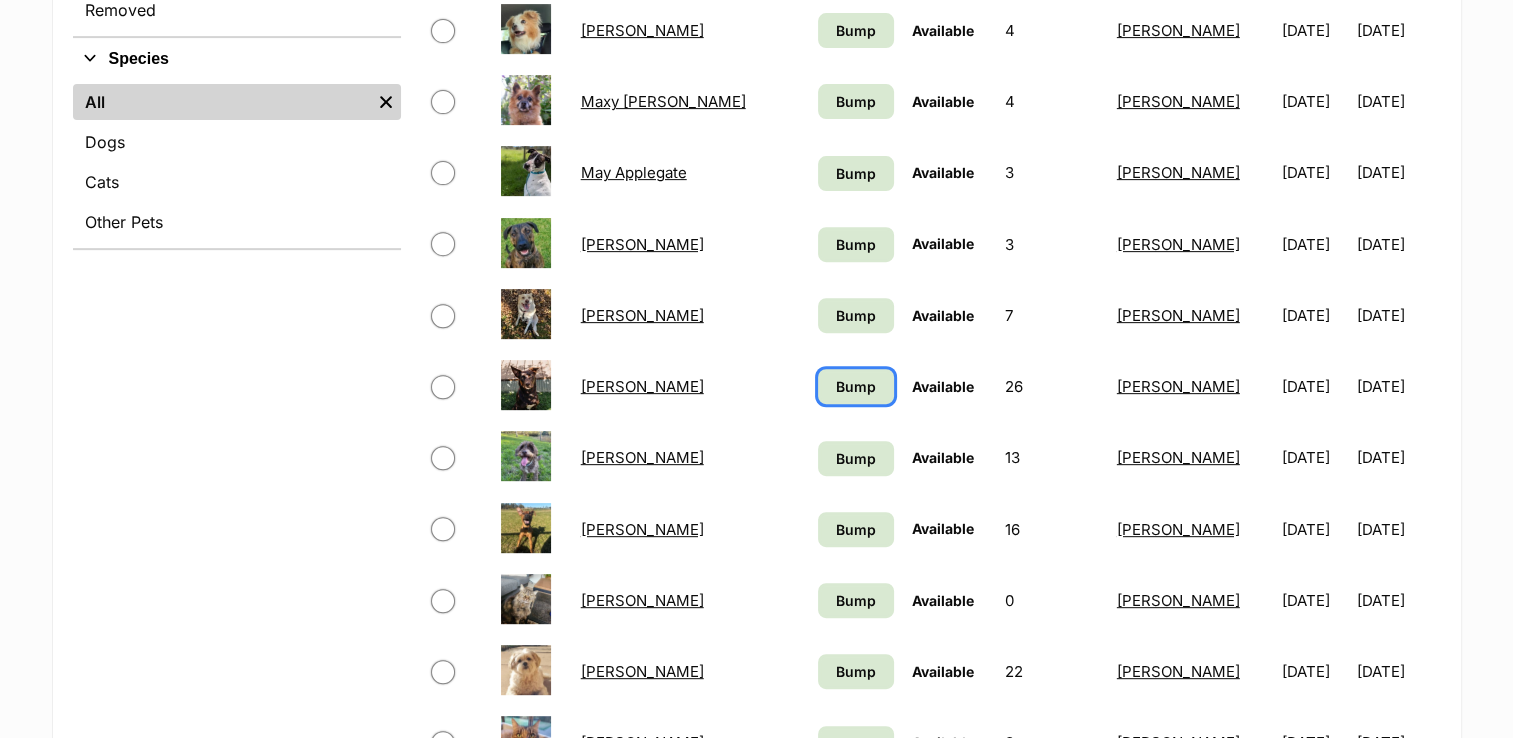 scroll, scrollTop: 800, scrollLeft: 0, axis: vertical 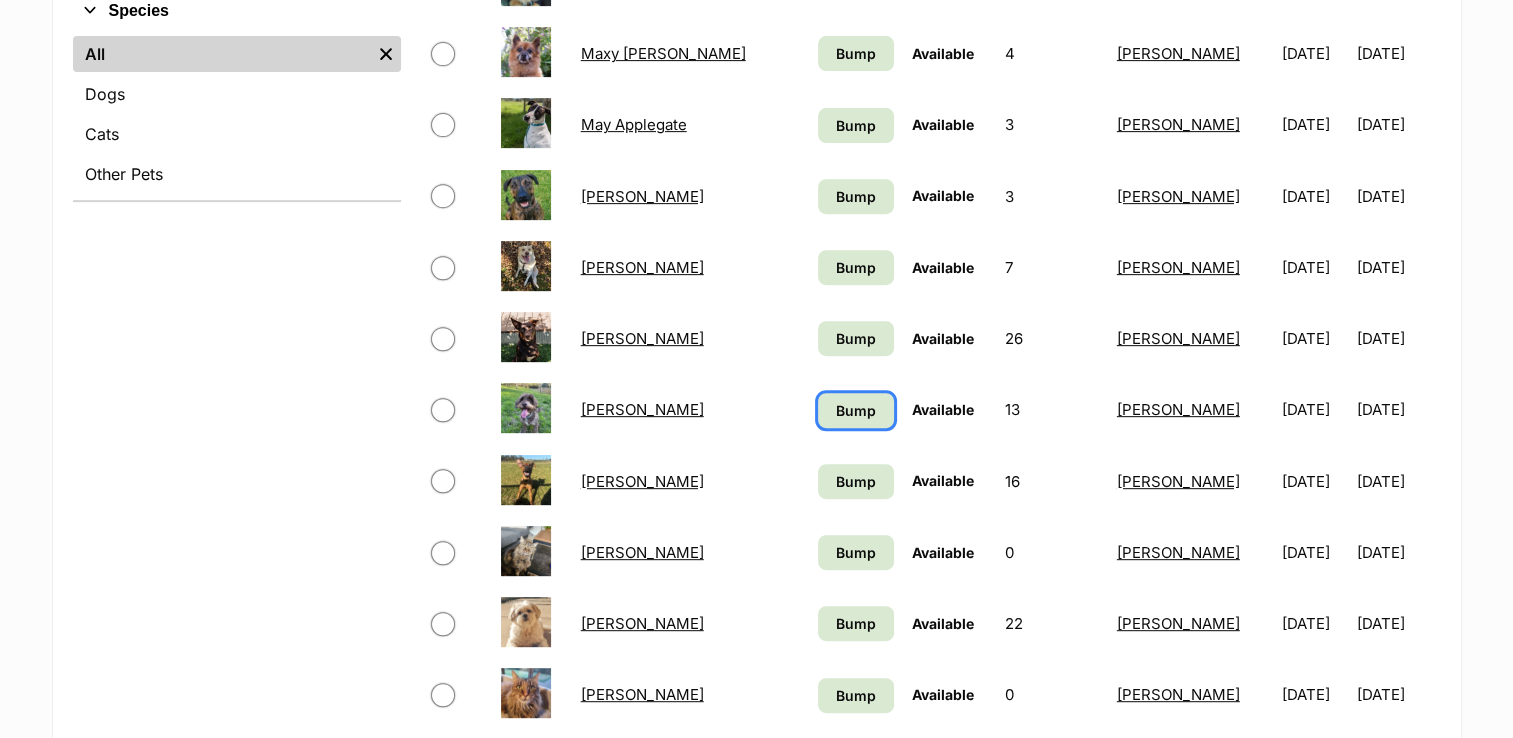 click on "Bump" at bounding box center (856, 410) 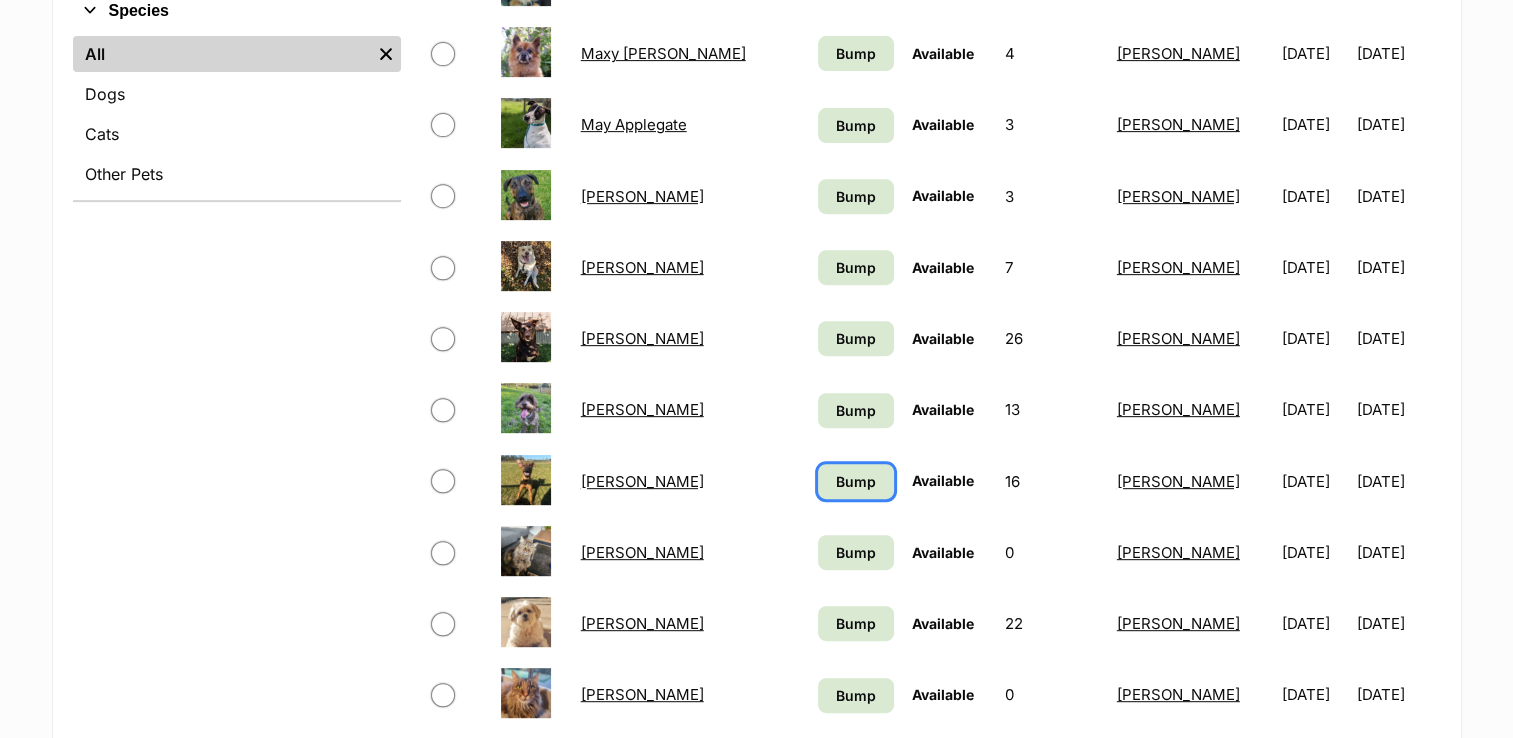 click on "Bump" at bounding box center (856, 481) 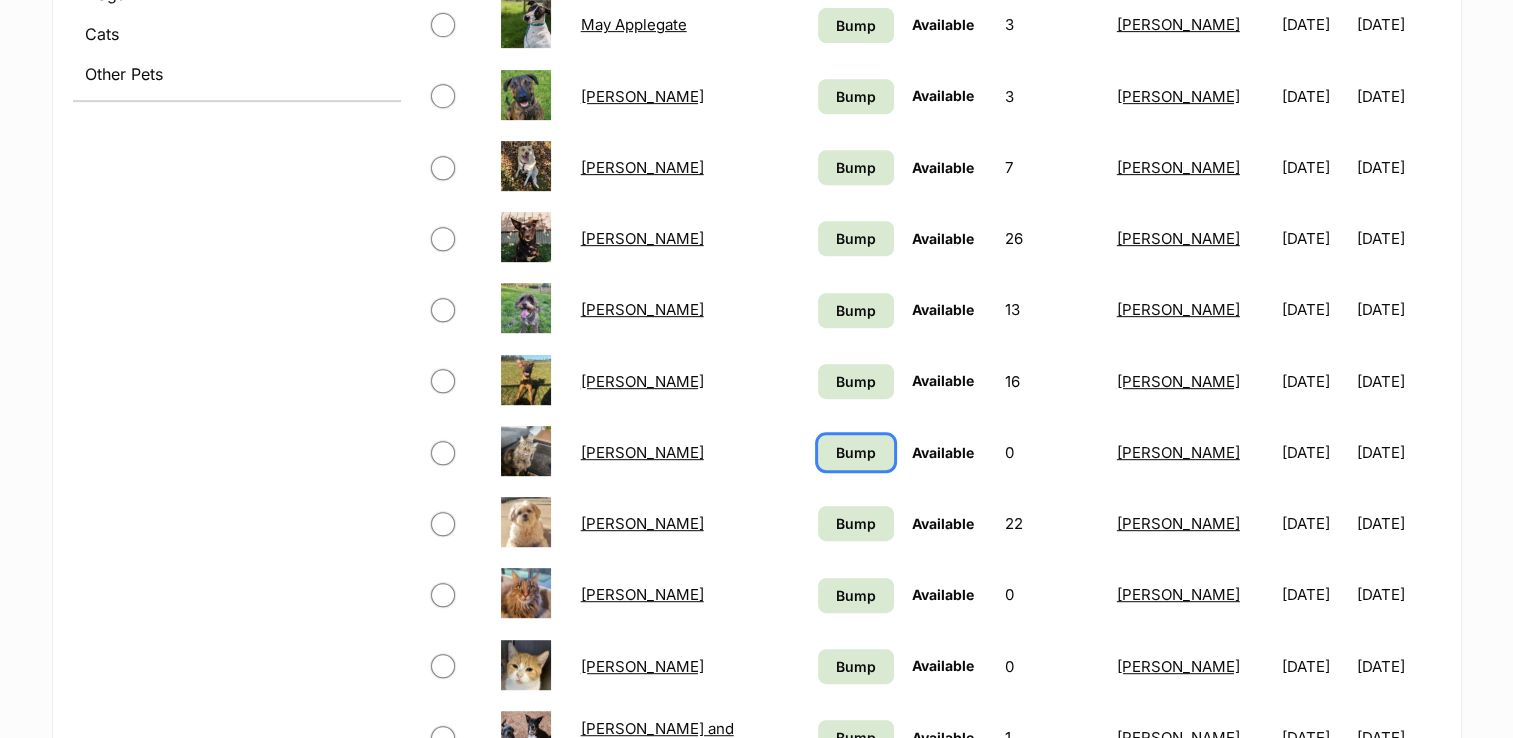 click on "Bump" at bounding box center (856, 452) 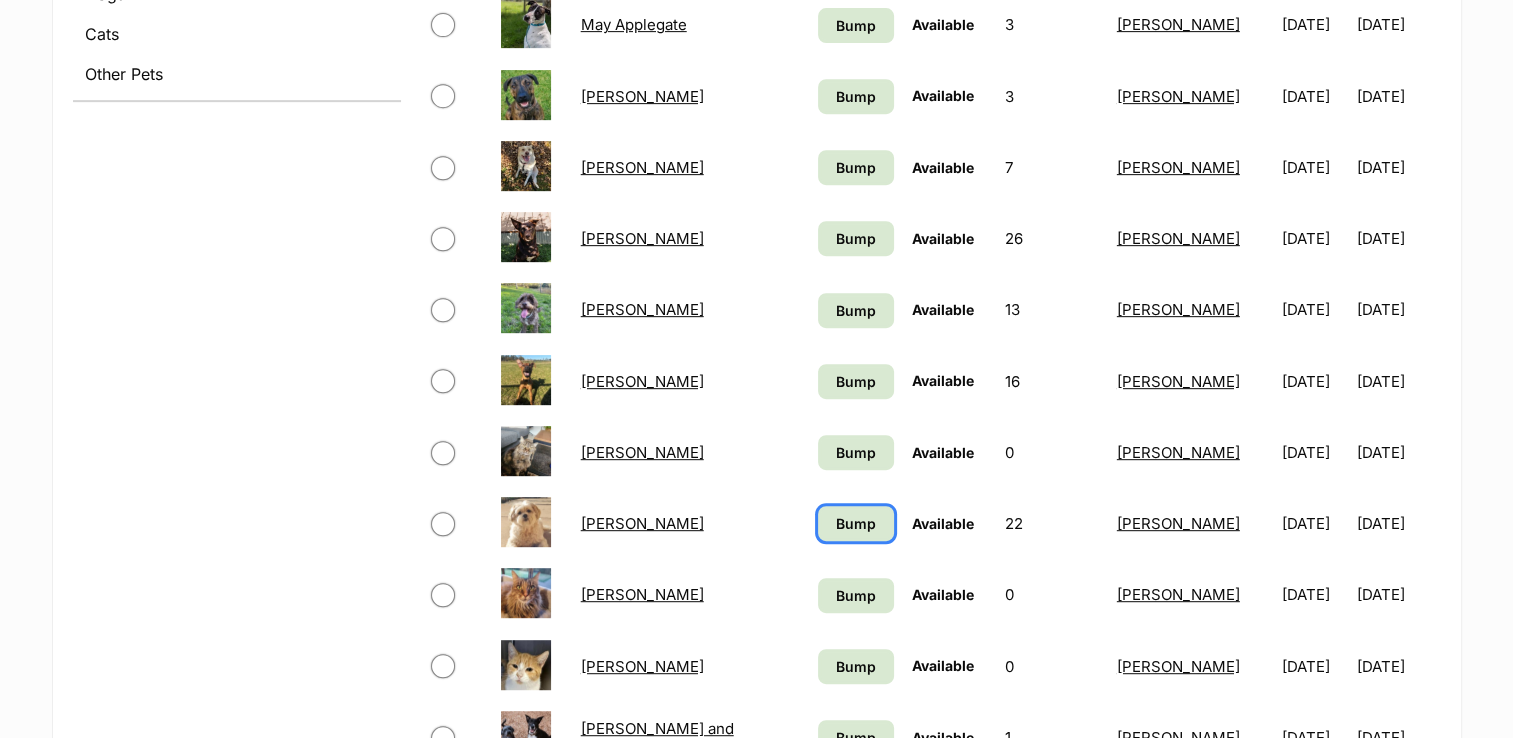 click on "Bump" at bounding box center (856, 523) 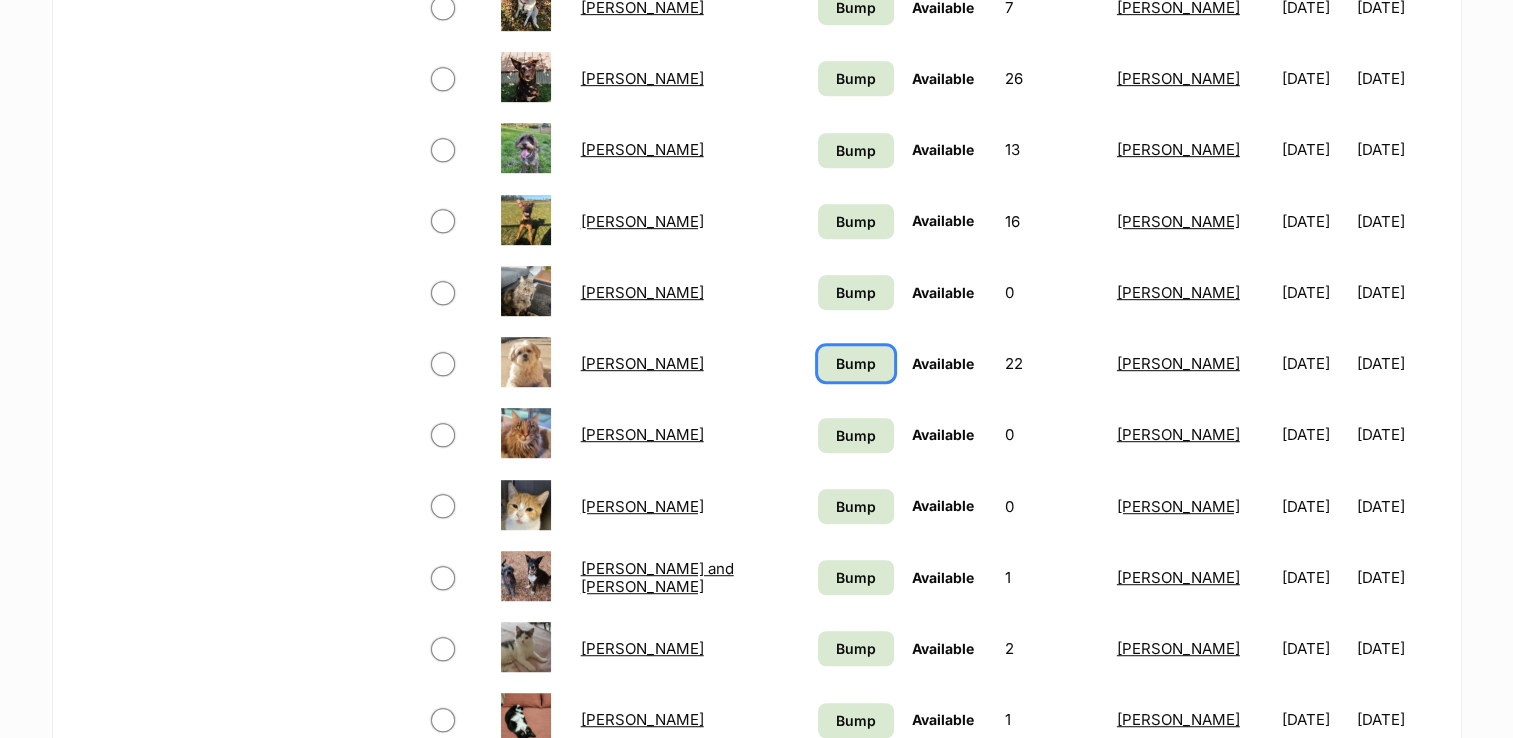 scroll, scrollTop: 1100, scrollLeft: 0, axis: vertical 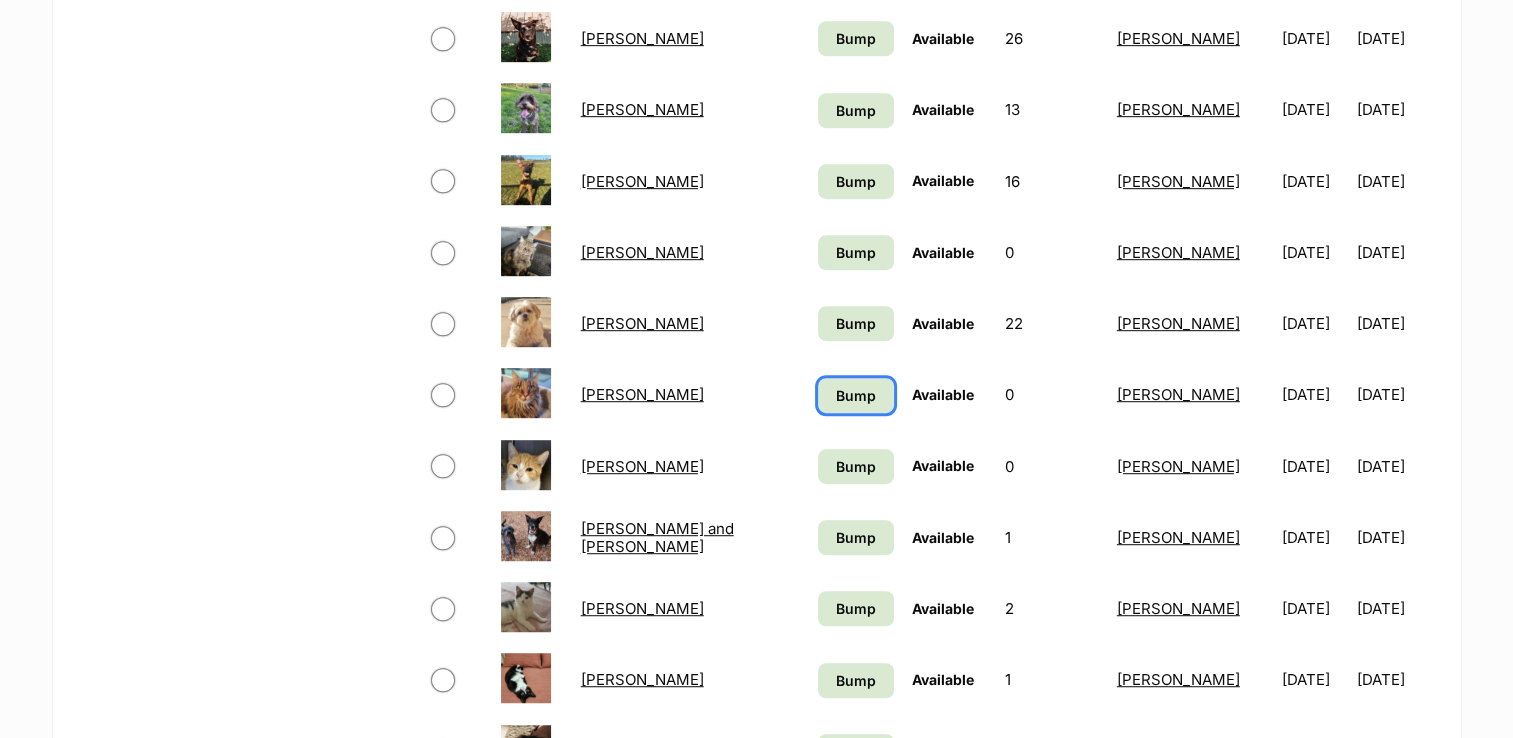 click on "Bump" at bounding box center (856, 395) 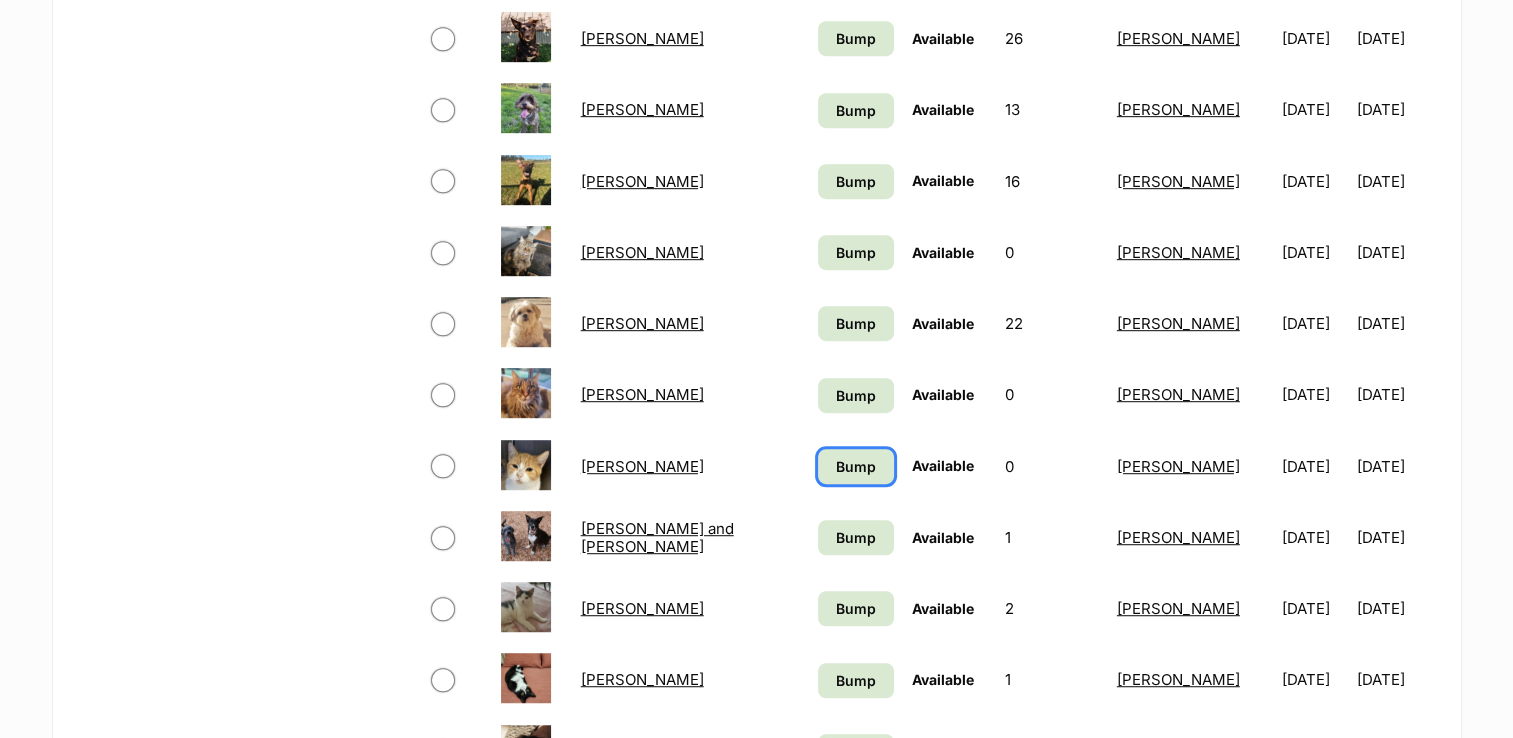 click on "Bump" at bounding box center (856, 466) 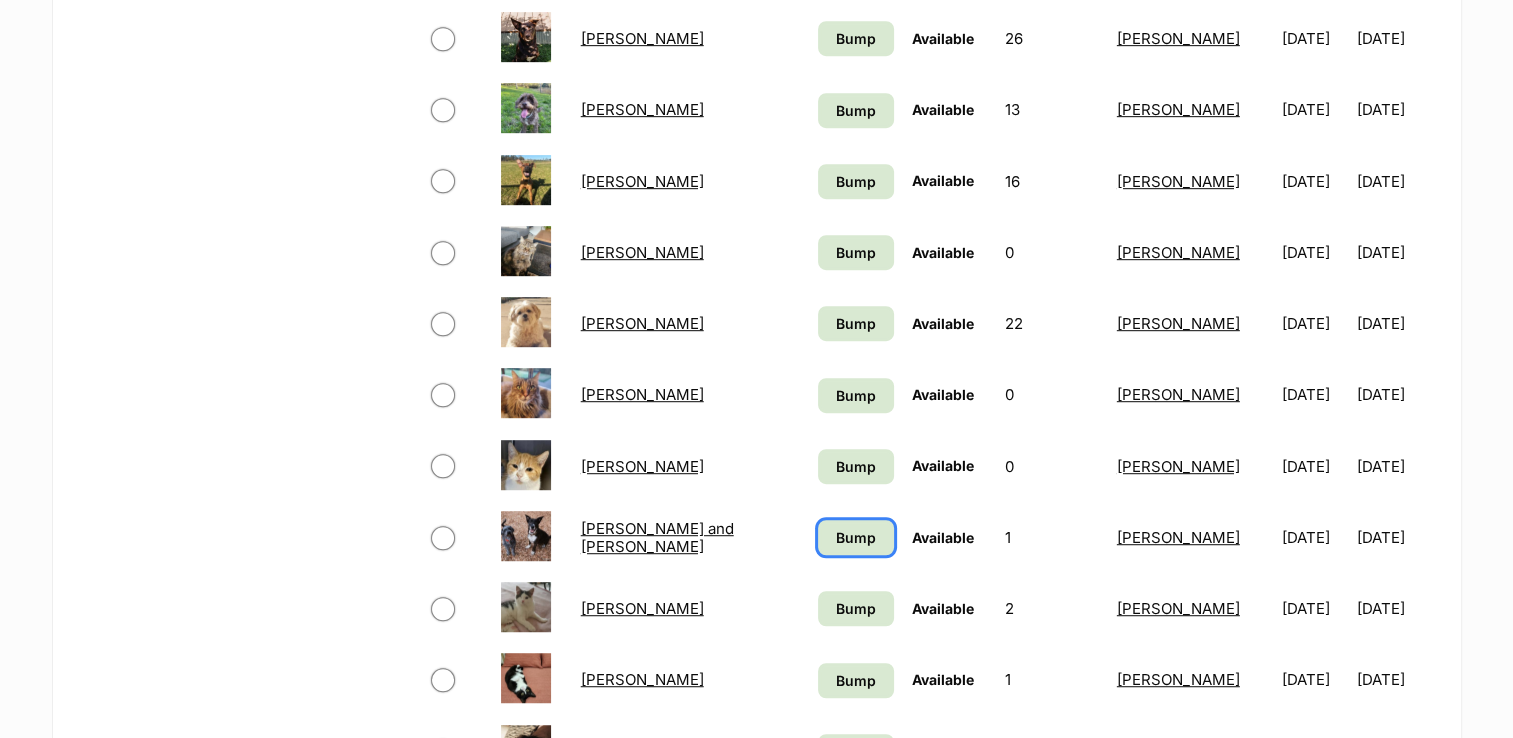 click on "Bump" at bounding box center (856, 537) 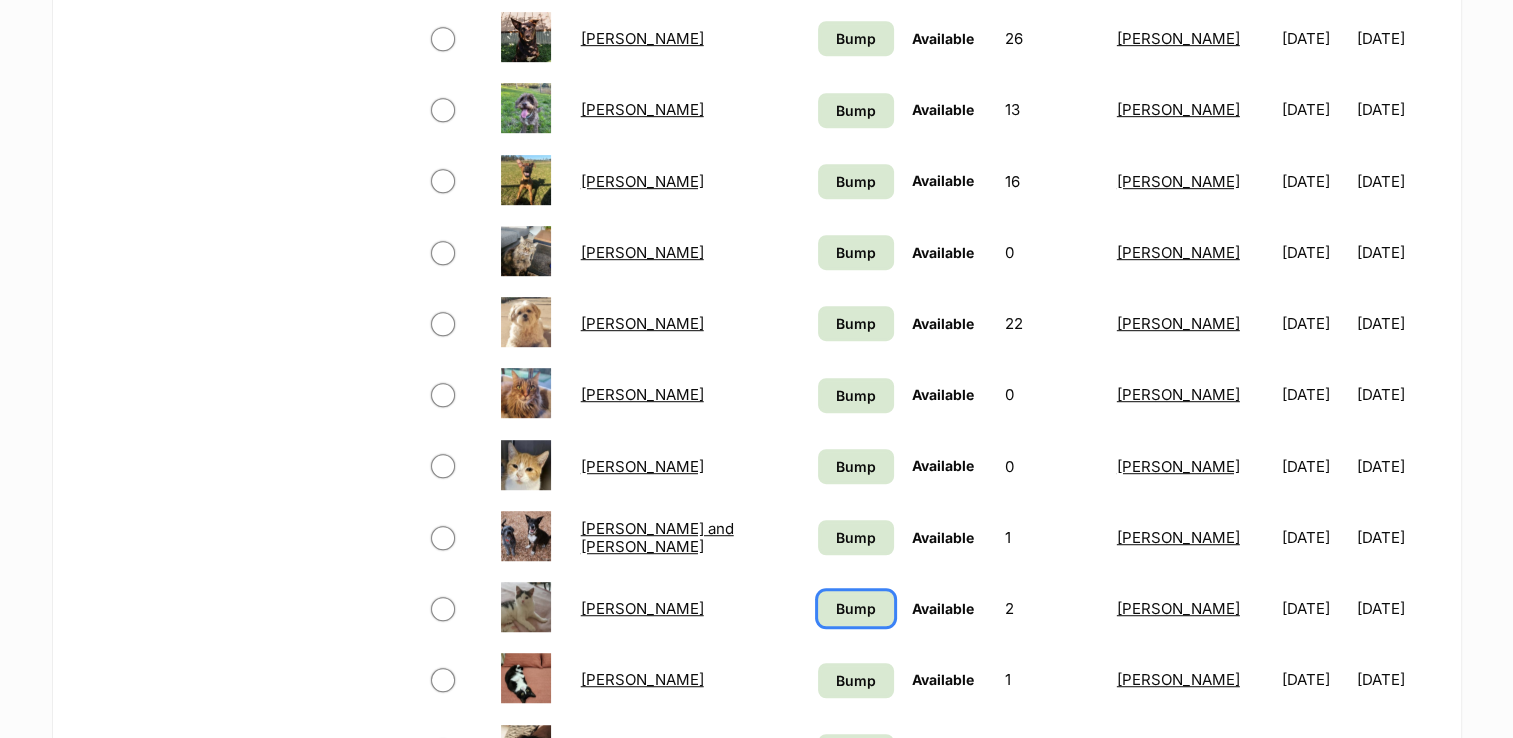 click on "Bump" at bounding box center [856, 608] 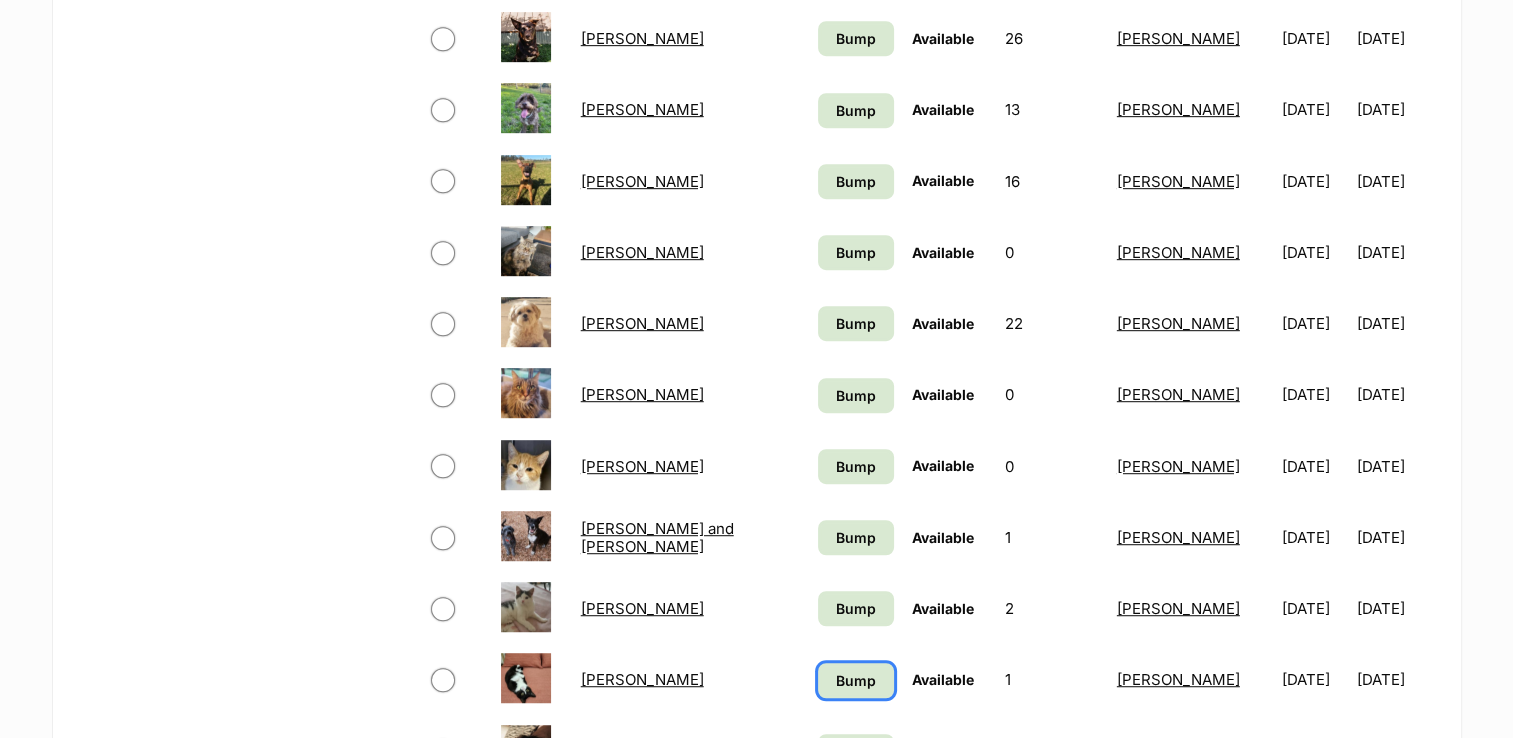 click on "Bump" at bounding box center [856, 680] 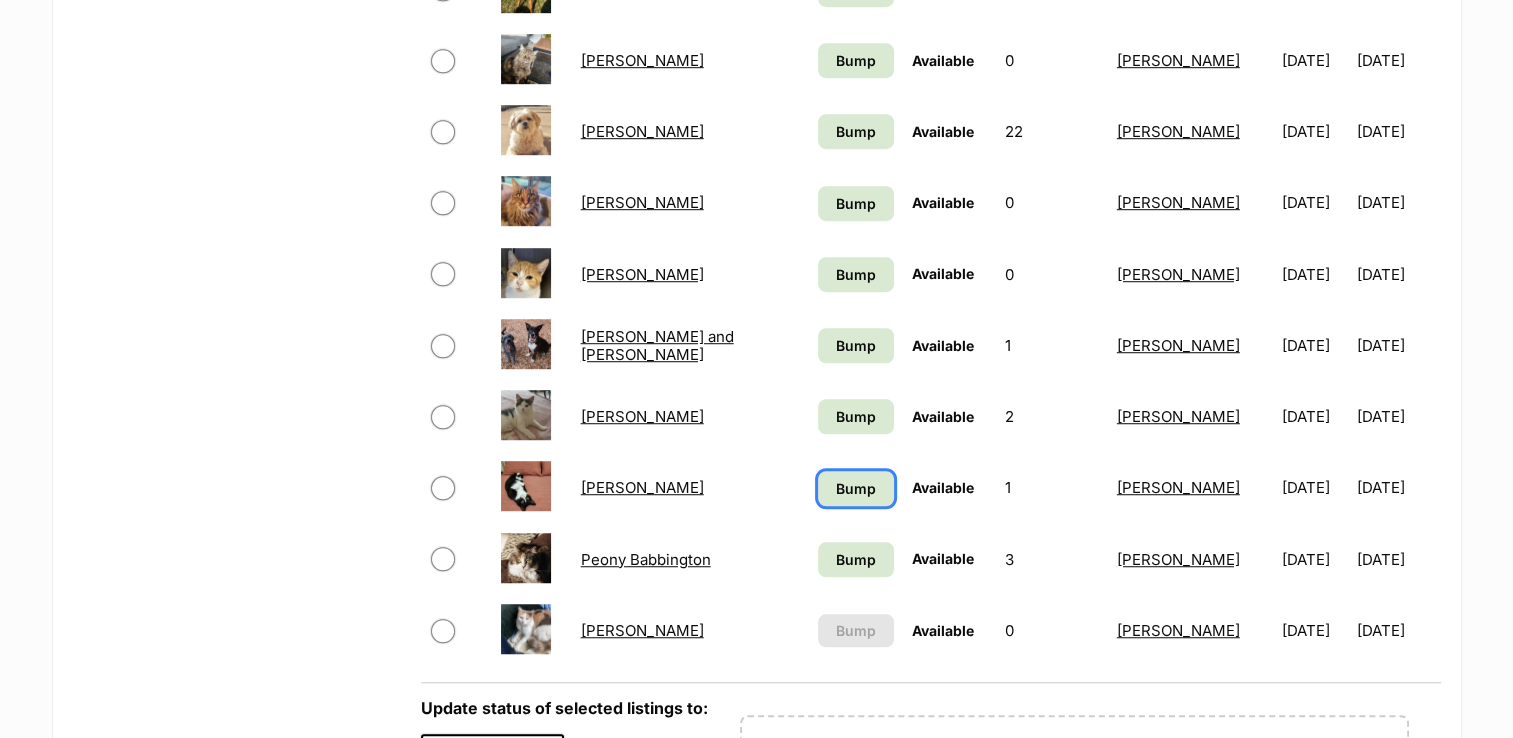 scroll, scrollTop: 1300, scrollLeft: 0, axis: vertical 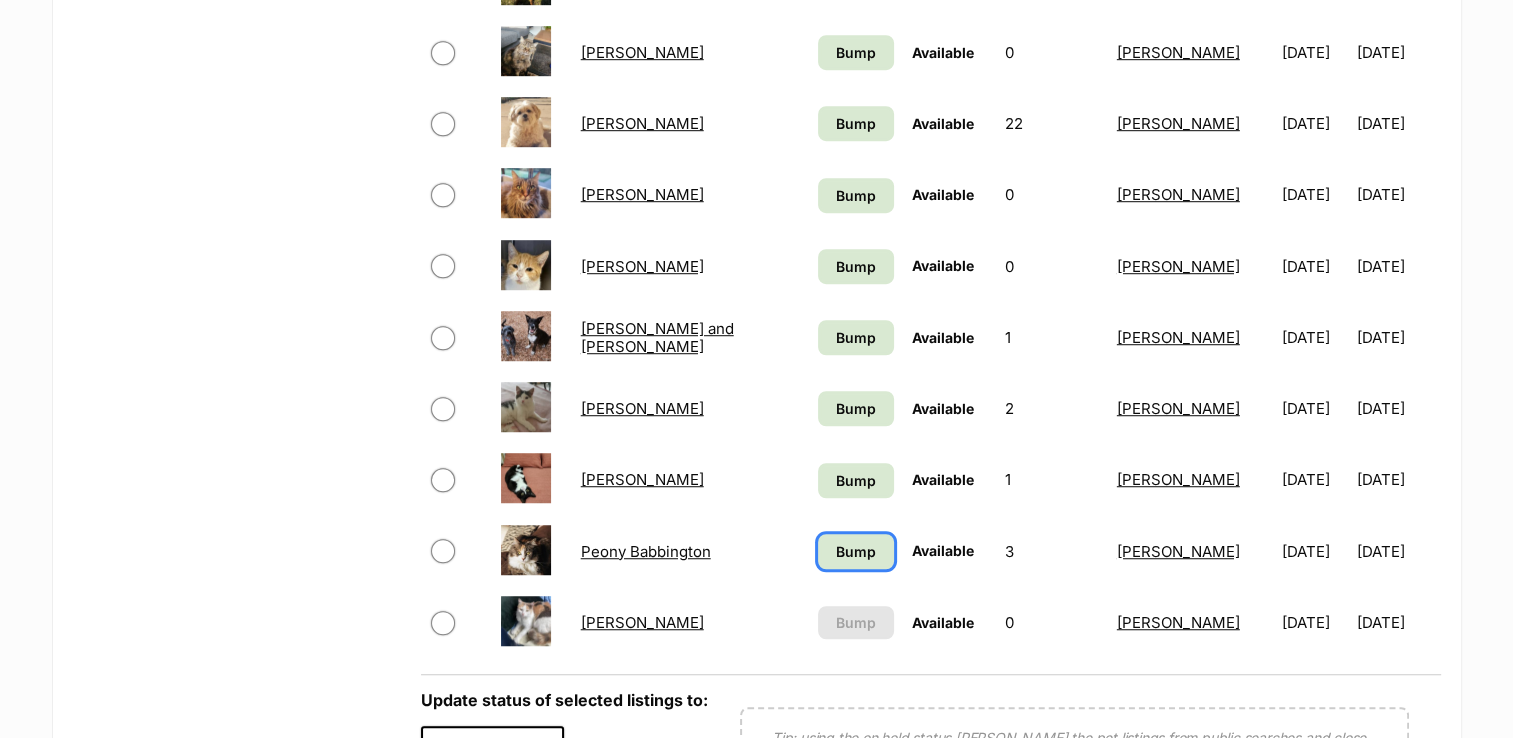 click on "Bump" at bounding box center (856, 551) 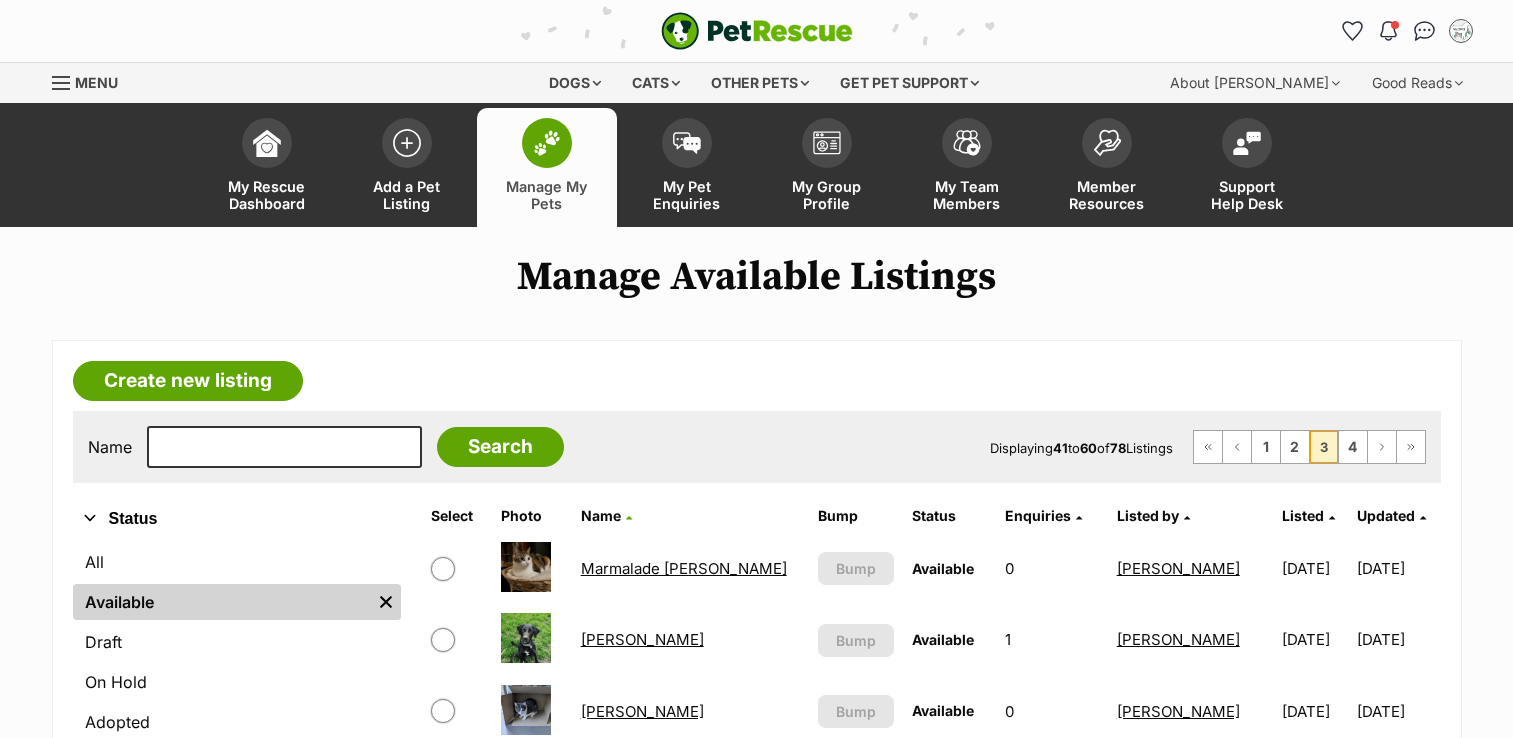 scroll, scrollTop: 0, scrollLeft: 0, axis: both 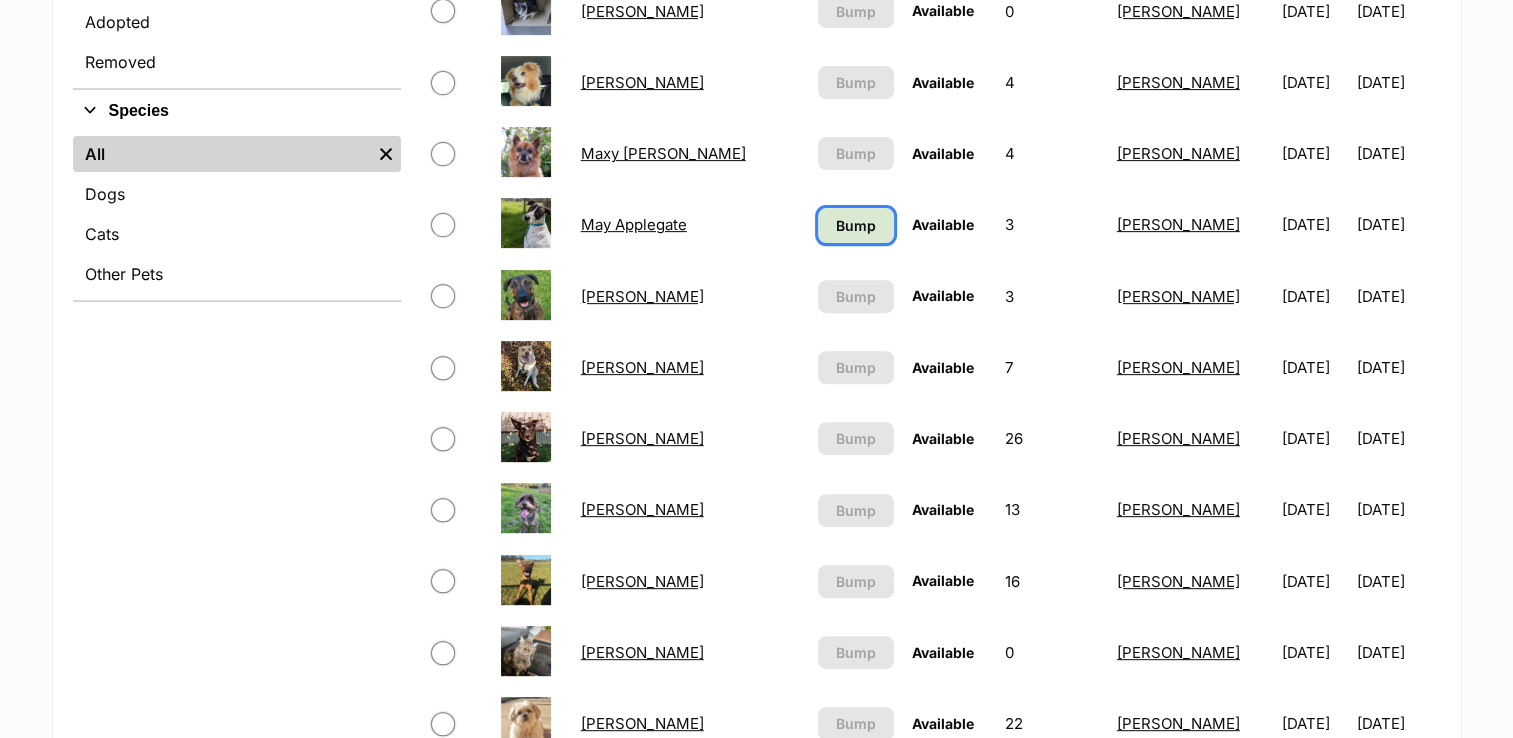 click on "Bump" at bounding box center (856, 225) 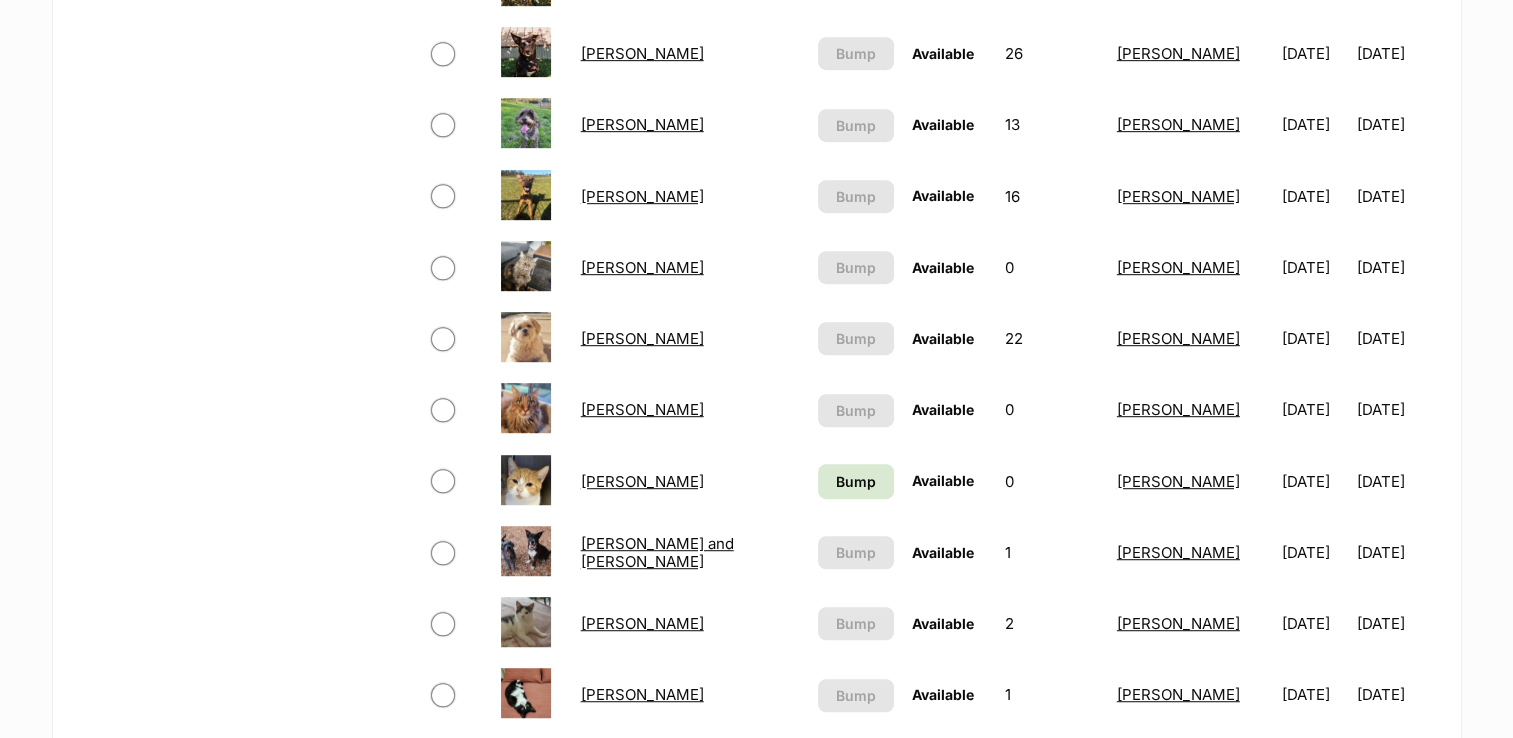 scroll, scrollTop: 1100, scrollLeft: 0, axis: vertical 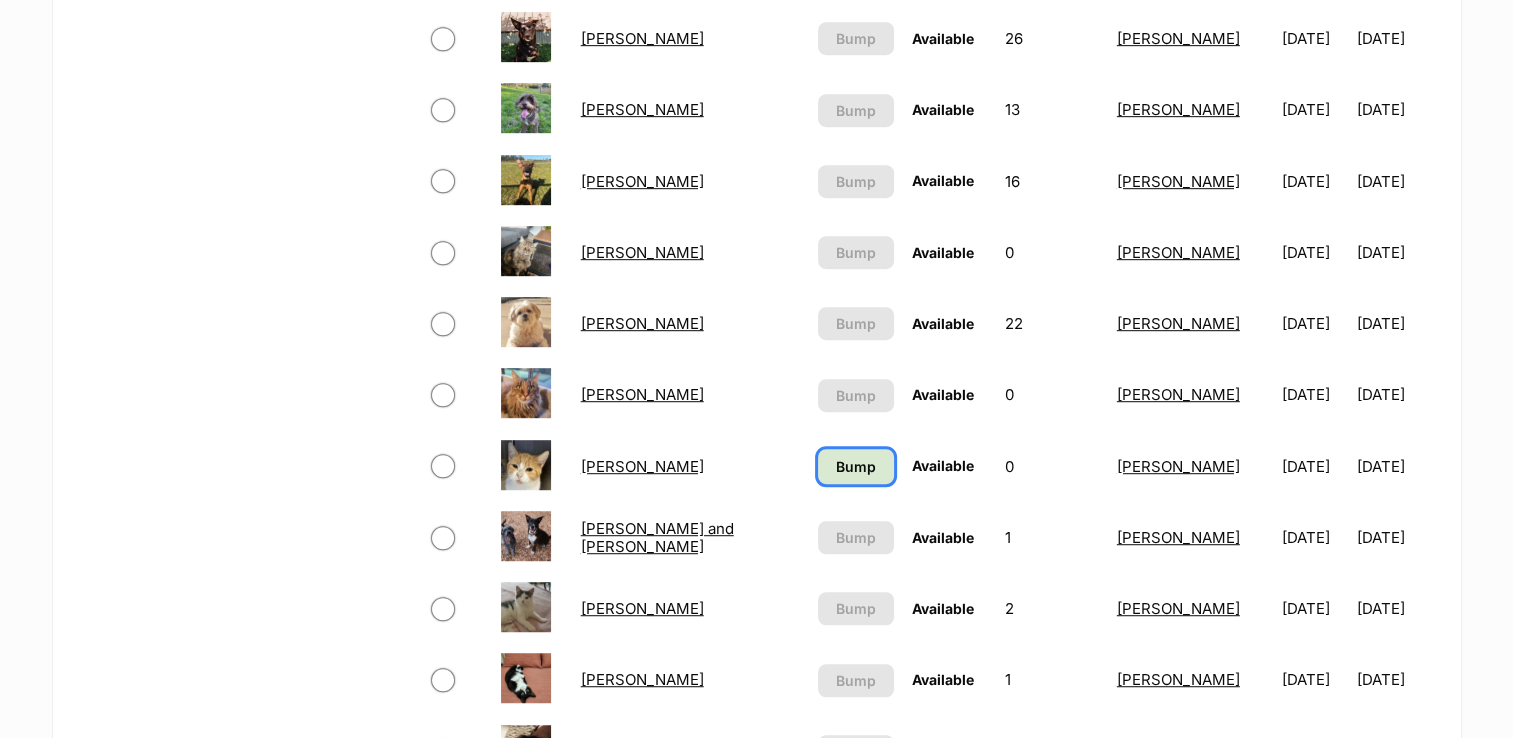click on "Bump" at bounding box center (856, 466) 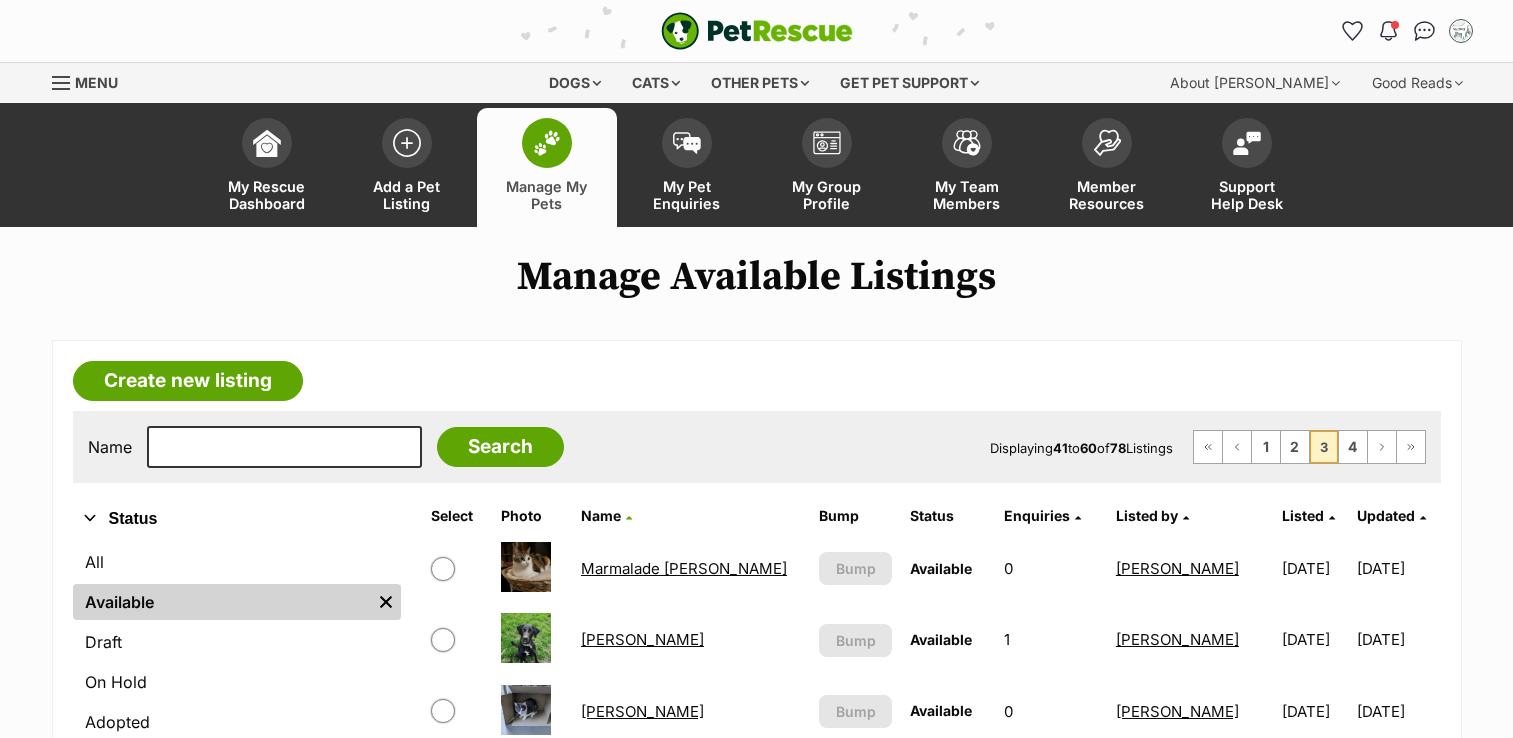 scroll, scrollTop: 0, scrollLeft: 0, axis: both 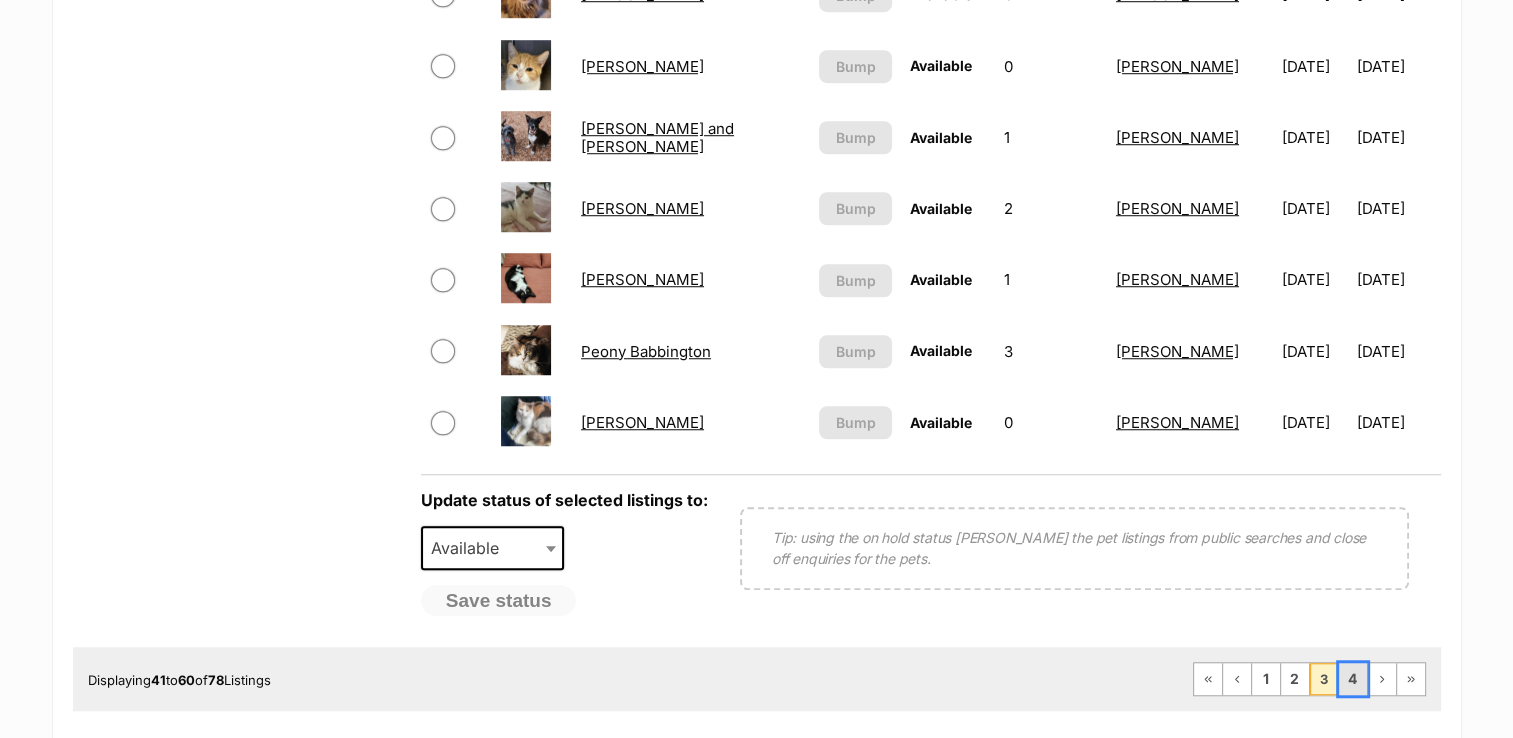 click on "4" at bounding box center [1353, 679] 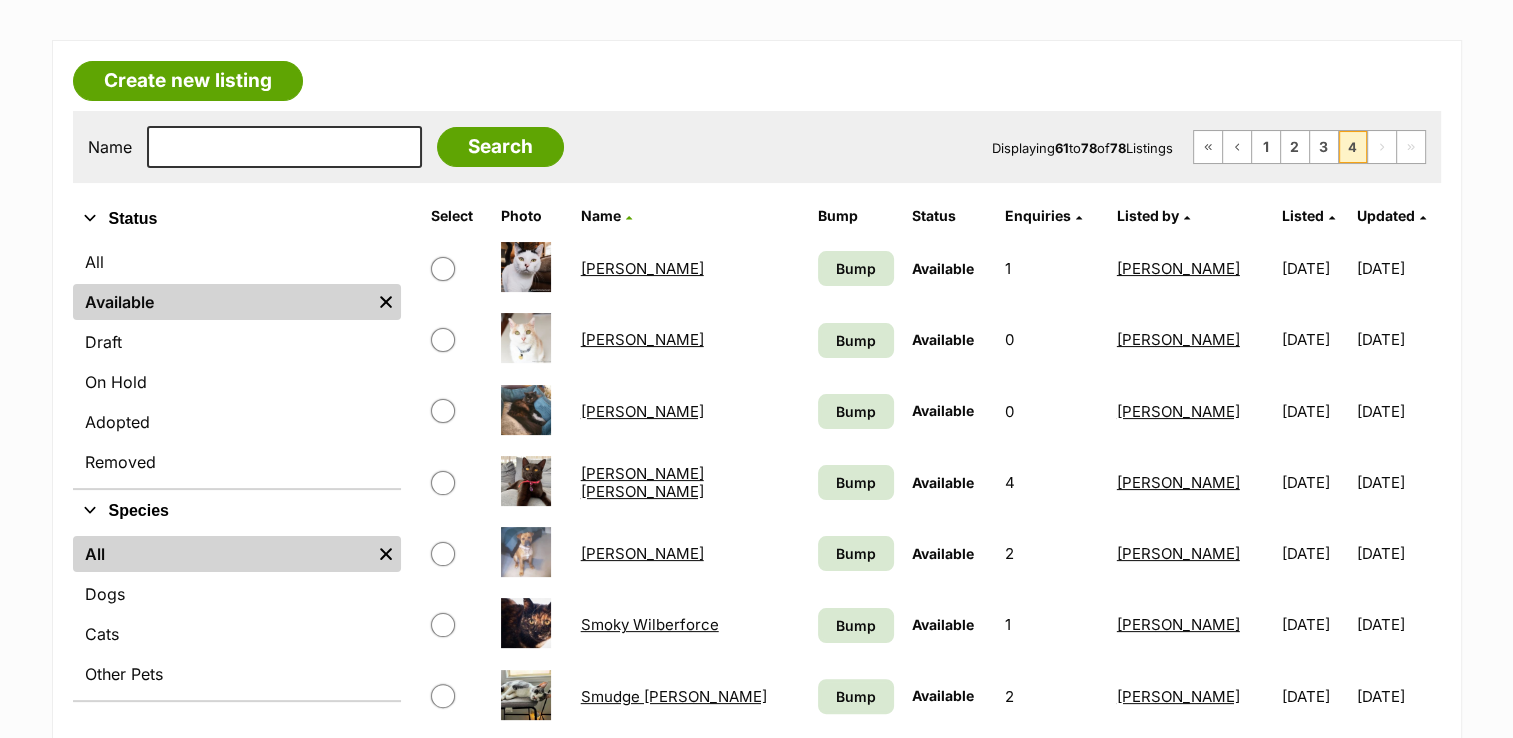 scroll, scrollTop: 300, scrollLeft: 0, axis: vertical 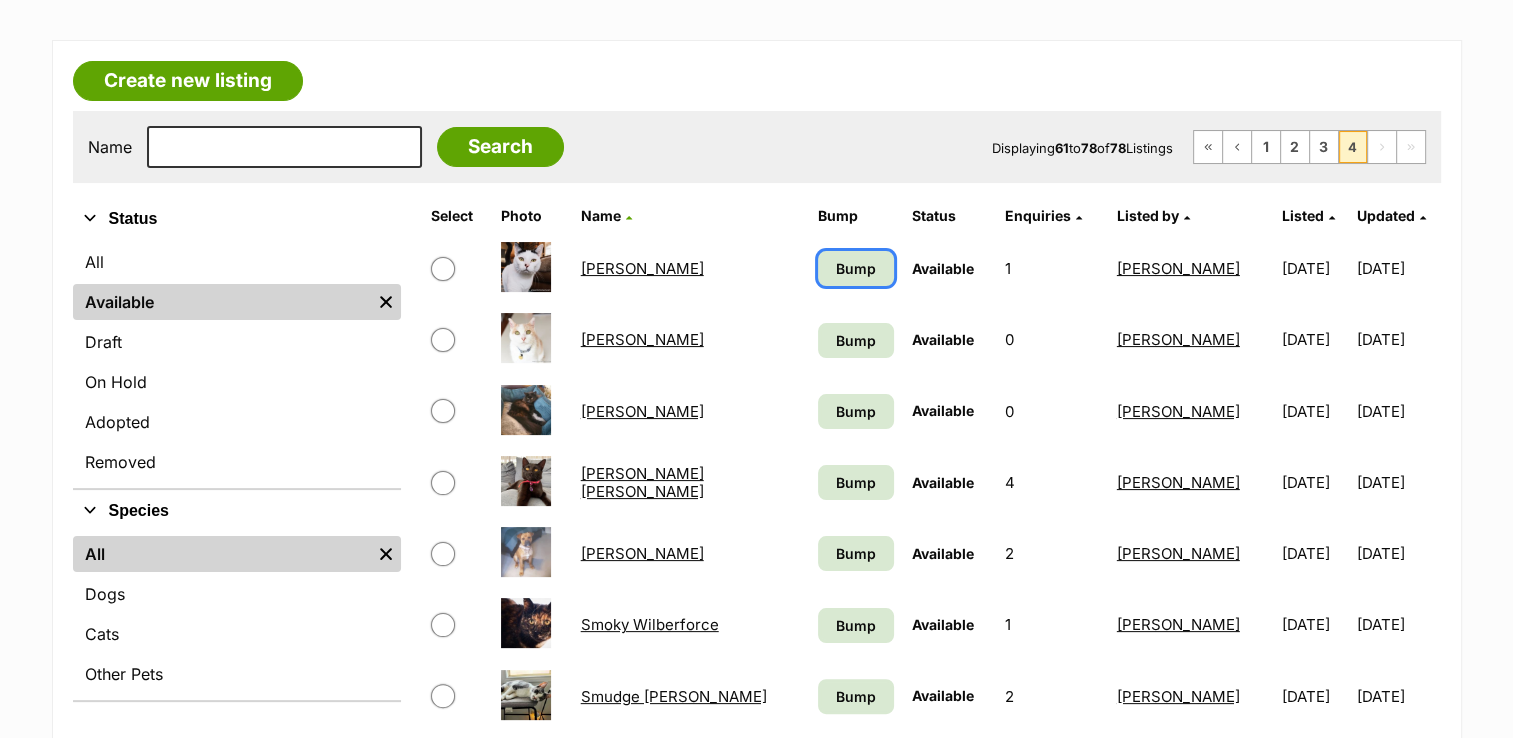 click on "Bump" at bounding box center [856, 268] 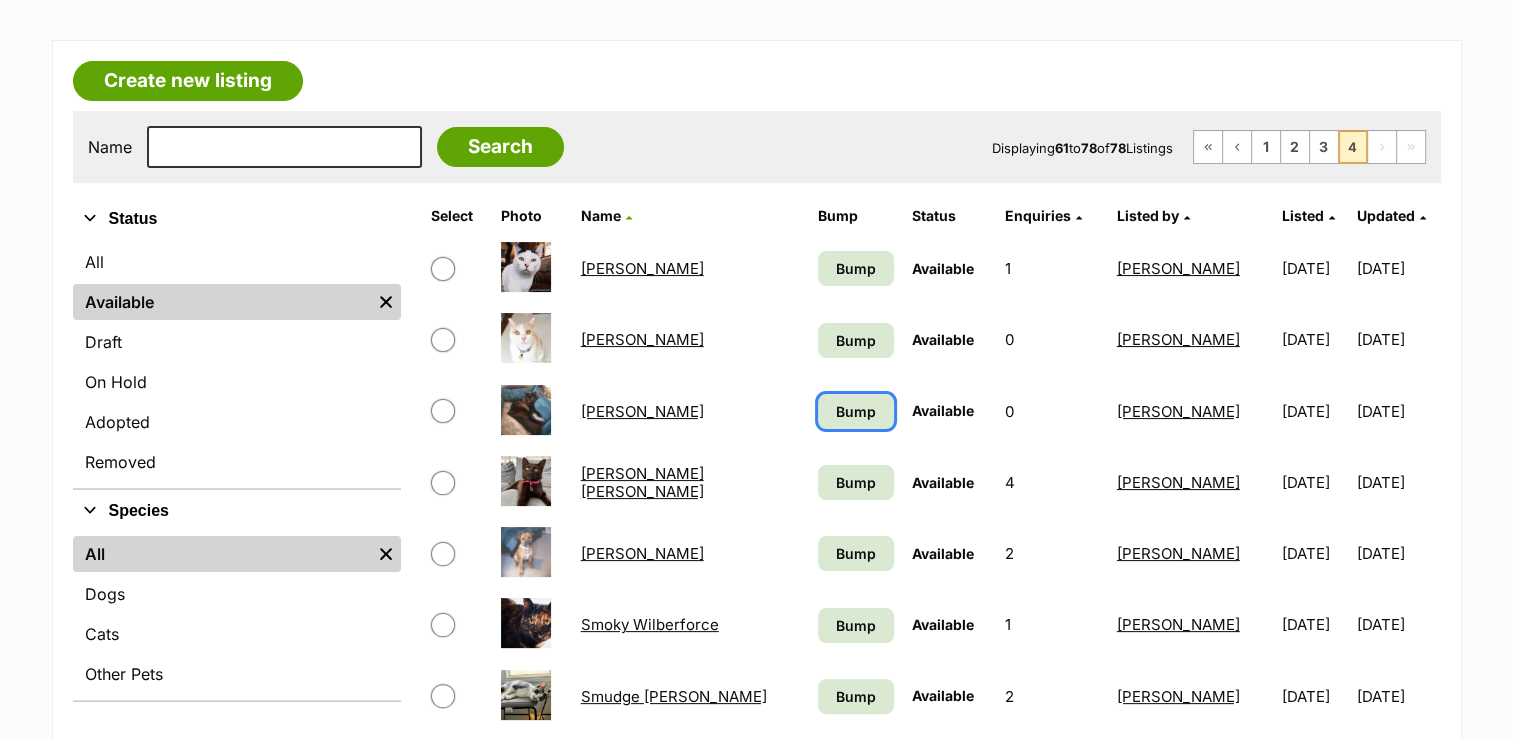 click on "Bump" at bounding box center [856, 411] 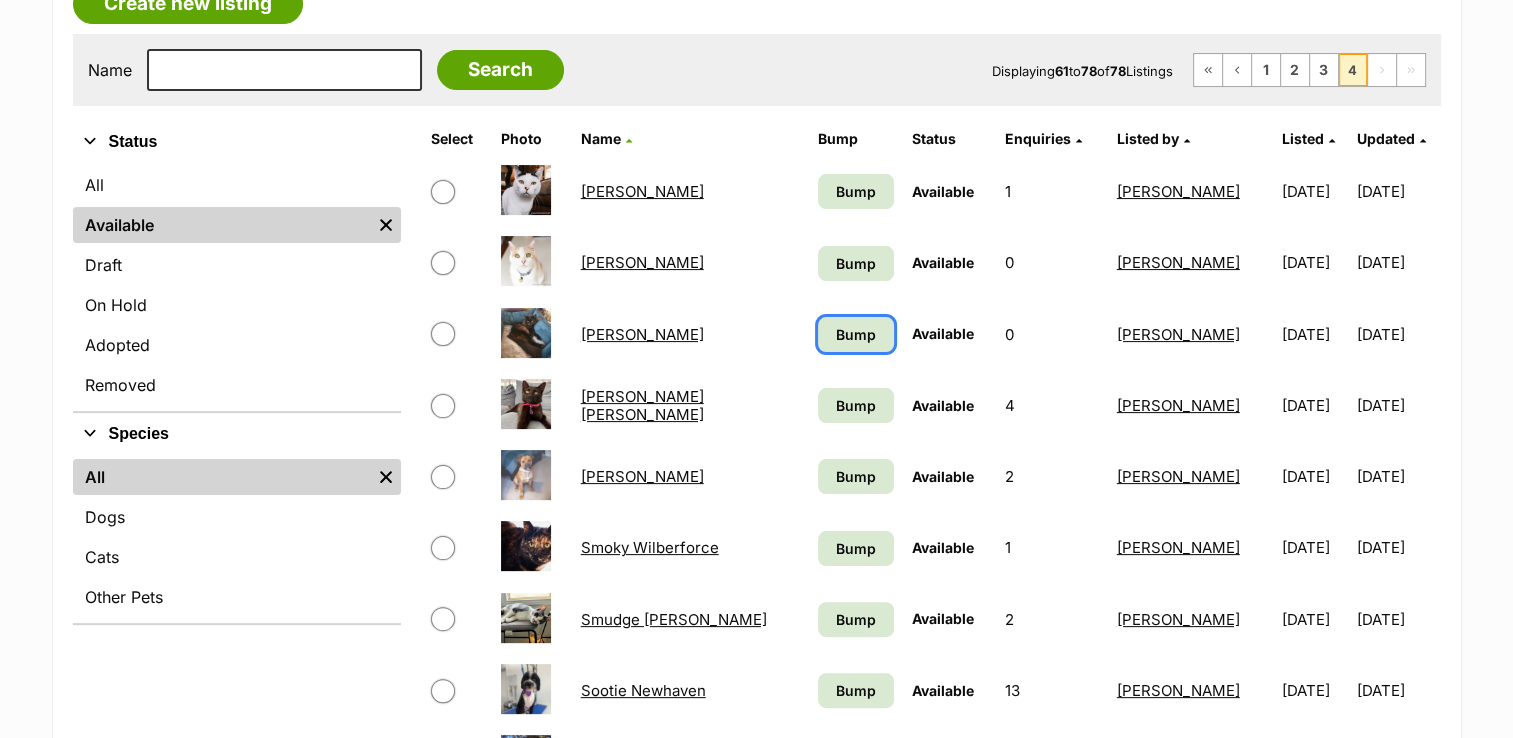 scroll, scrollTop: 500, scrollLeft: 0, axis: vertical 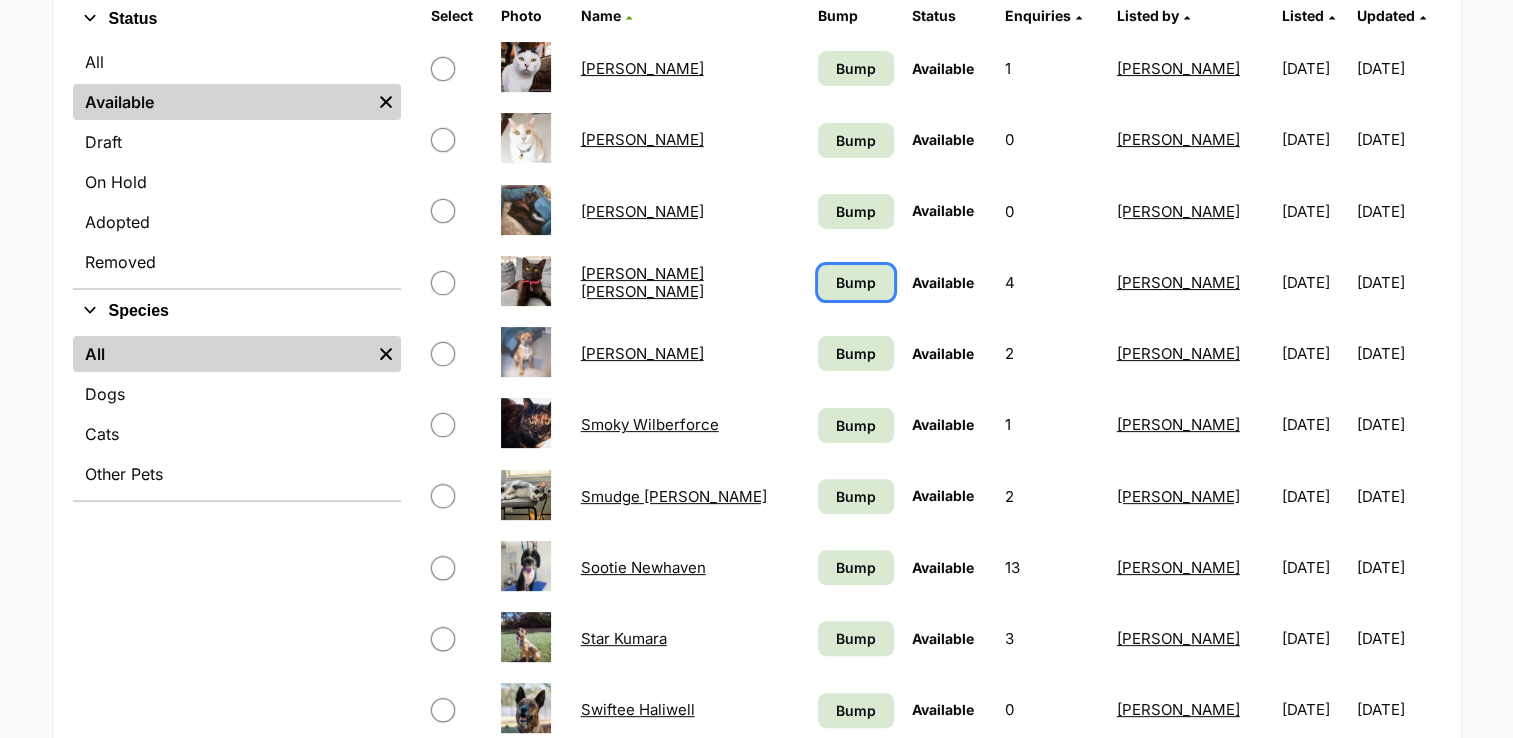 click on "Bump" at bounding box center (856, 282) 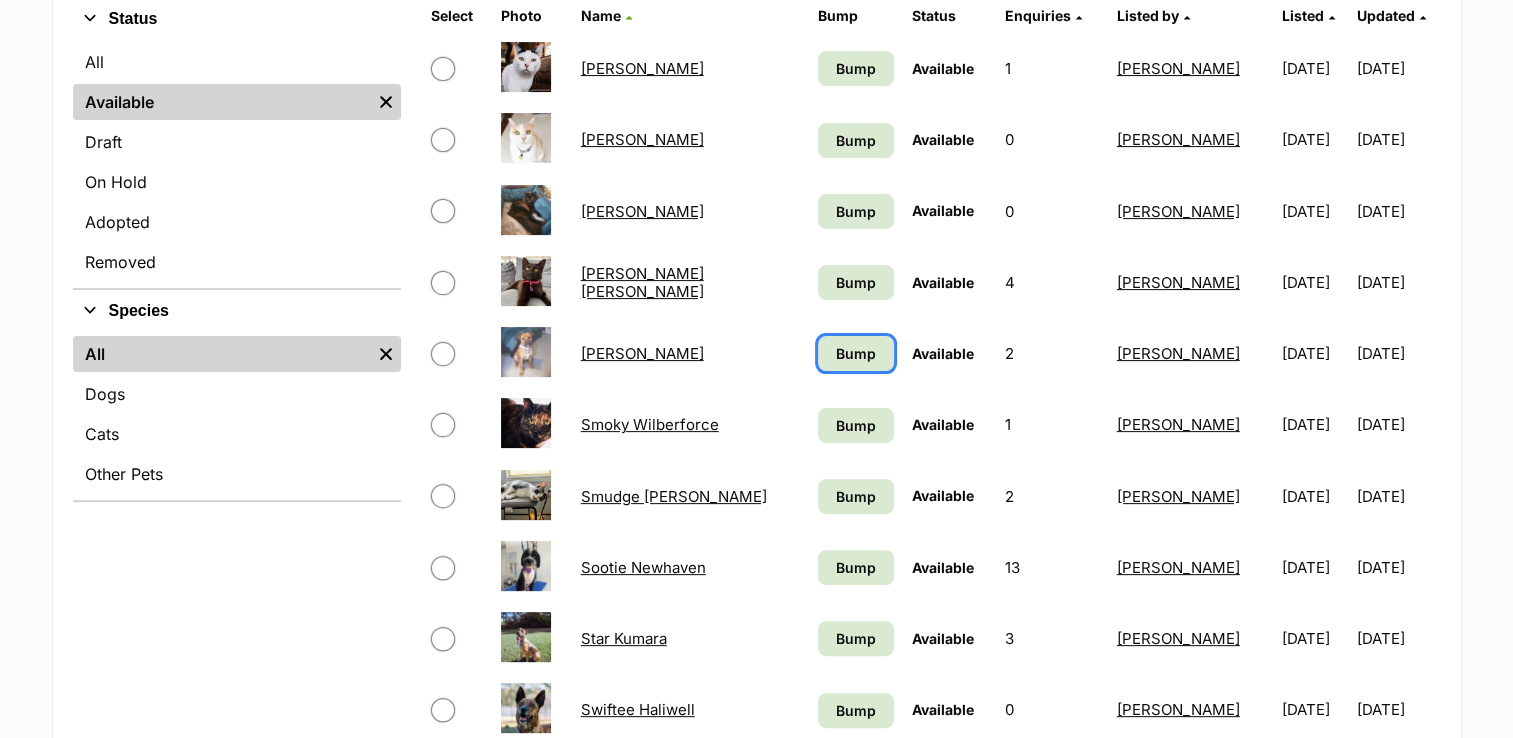 click on "Bump" at bounding box center (856, 353) 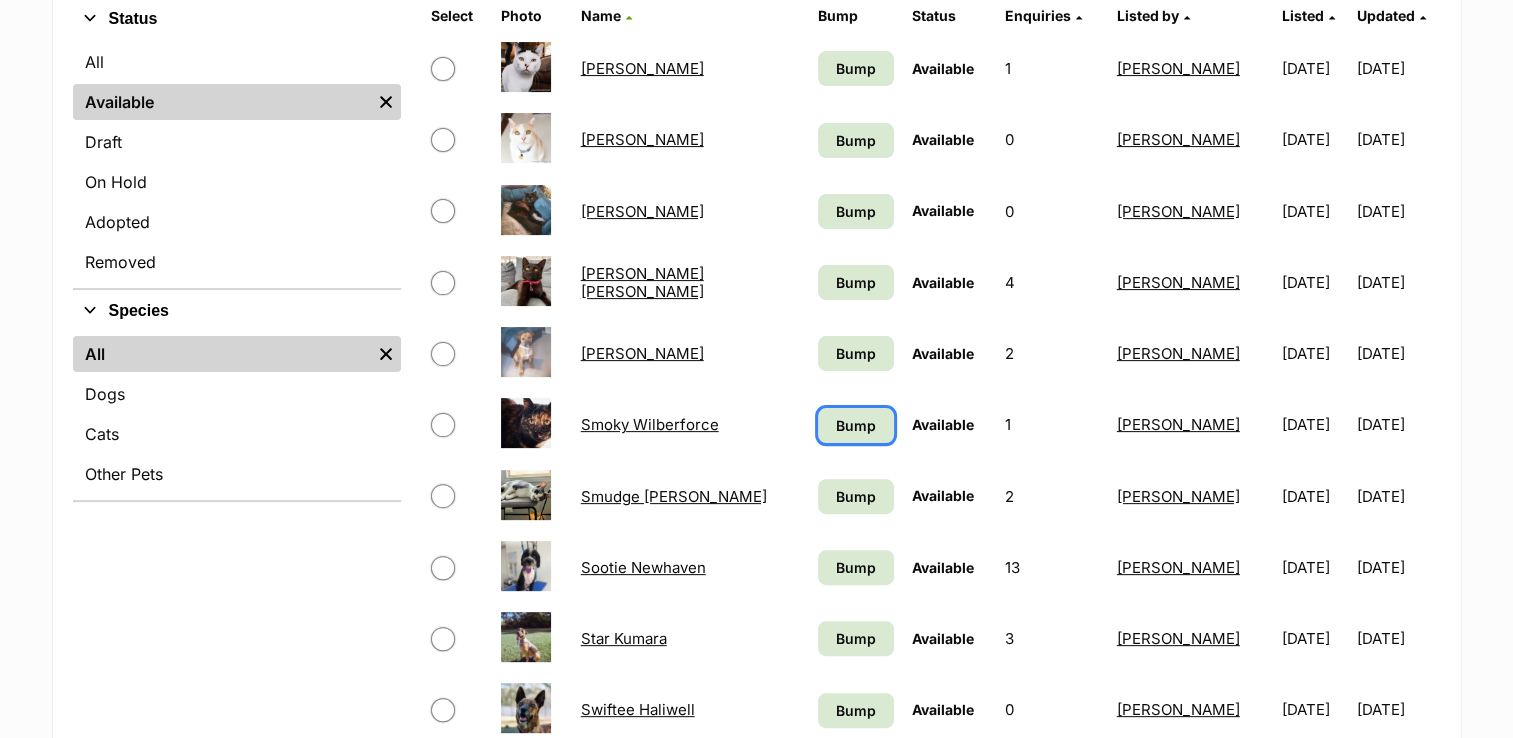 click on "Bump" at bounding box center [856, 425] 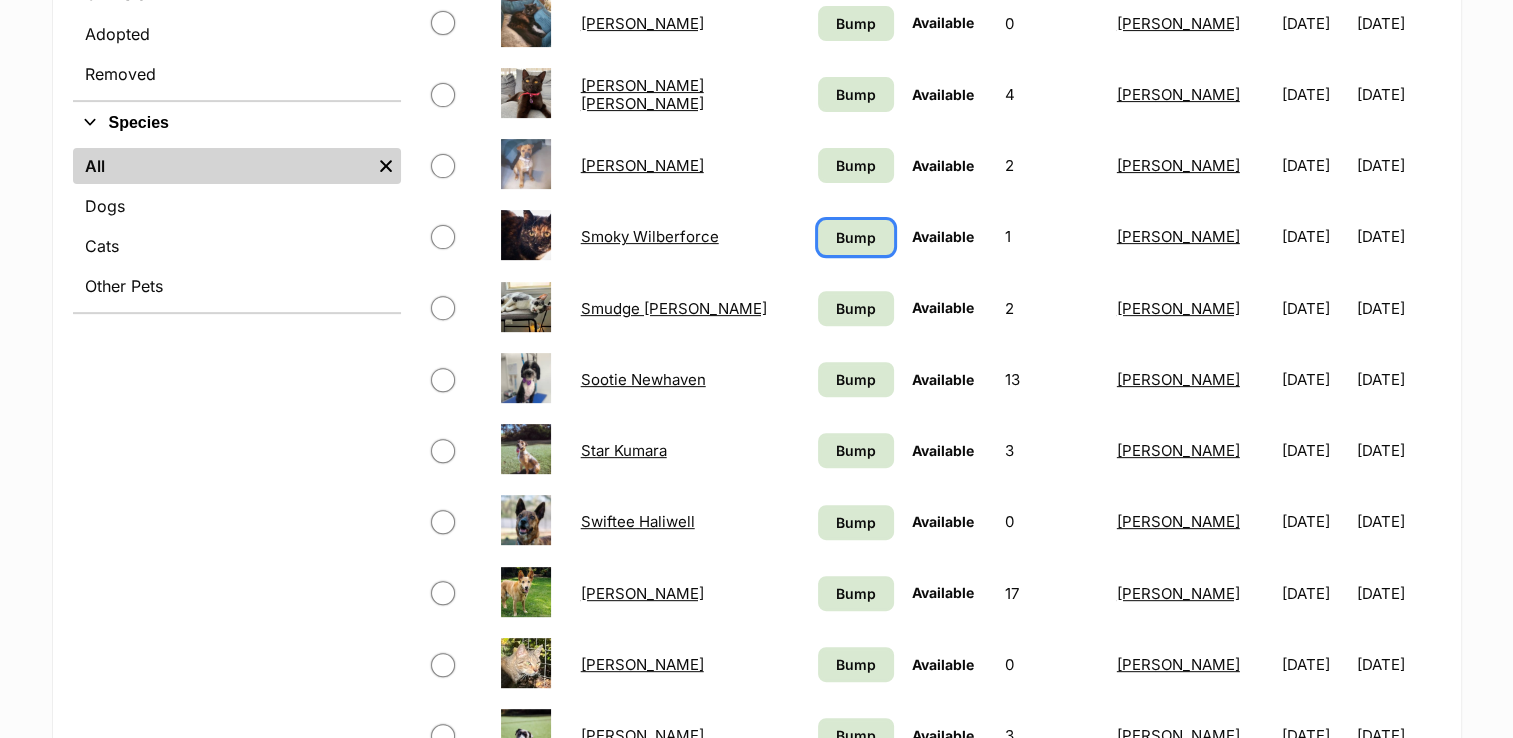 scroll, scrollTop: 700, scrollLeft: 0, axis: vertical 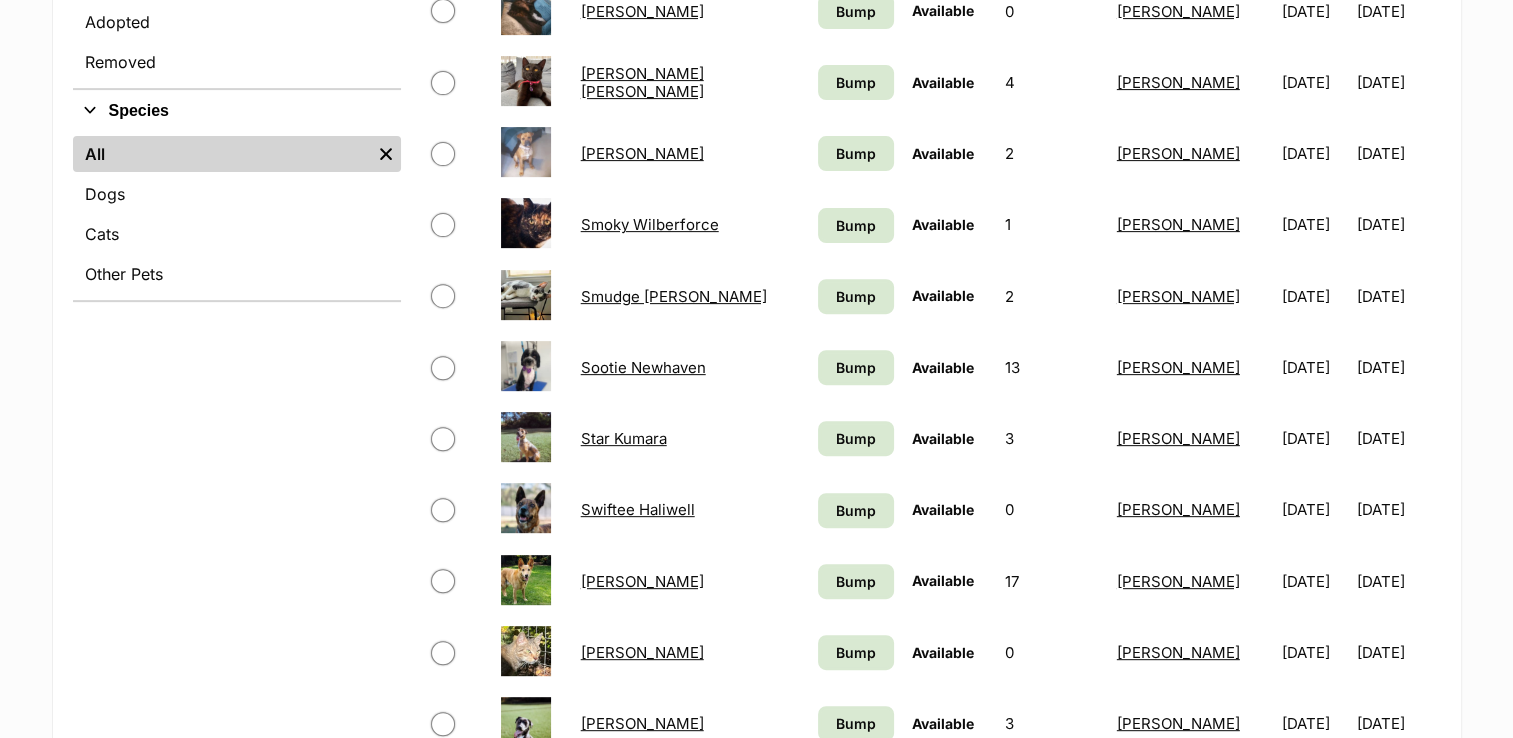 click on "Bump" at bounding box center (856, 367) 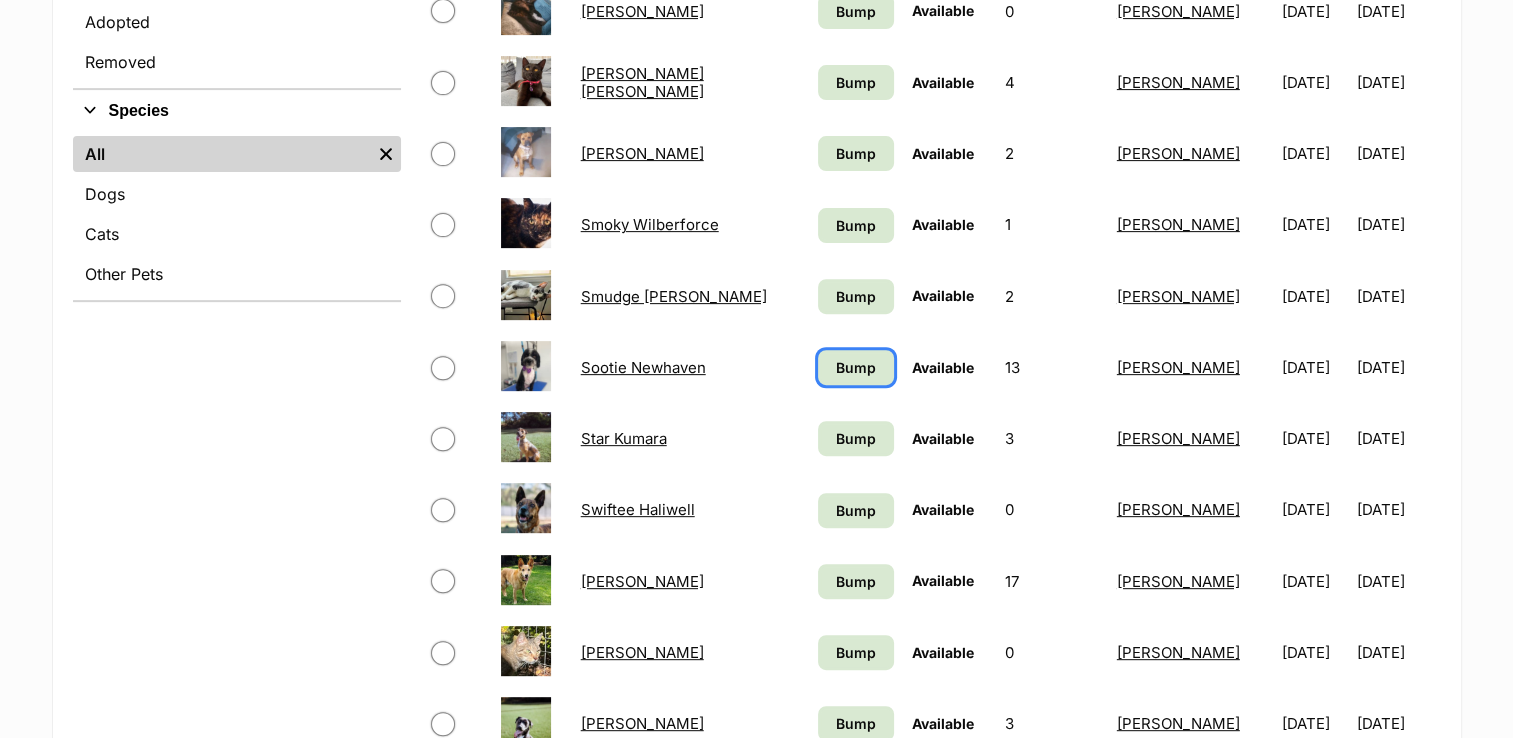 click on "Bump" at bounding box center [856, 367] 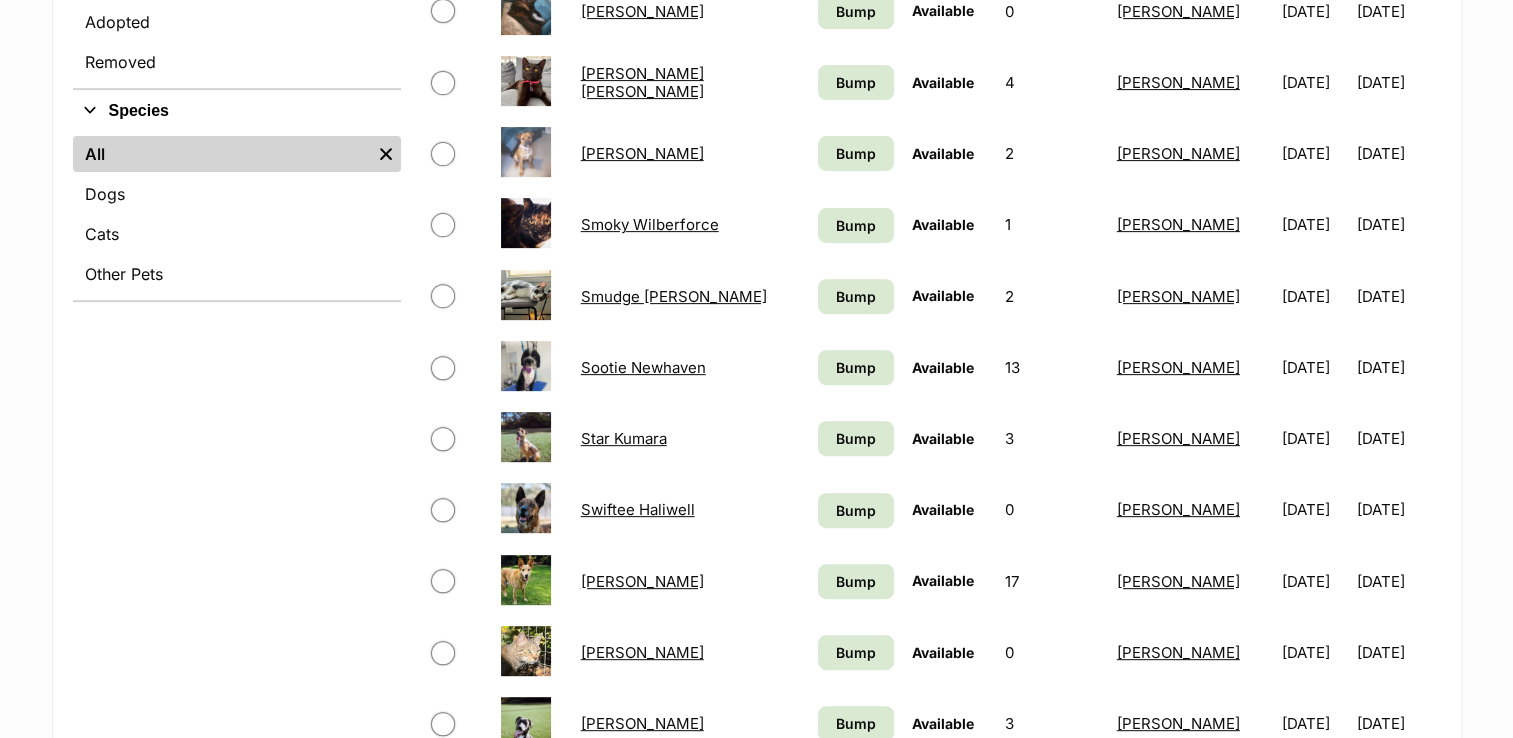 click on "Bump" at bounding box center [856, 438] 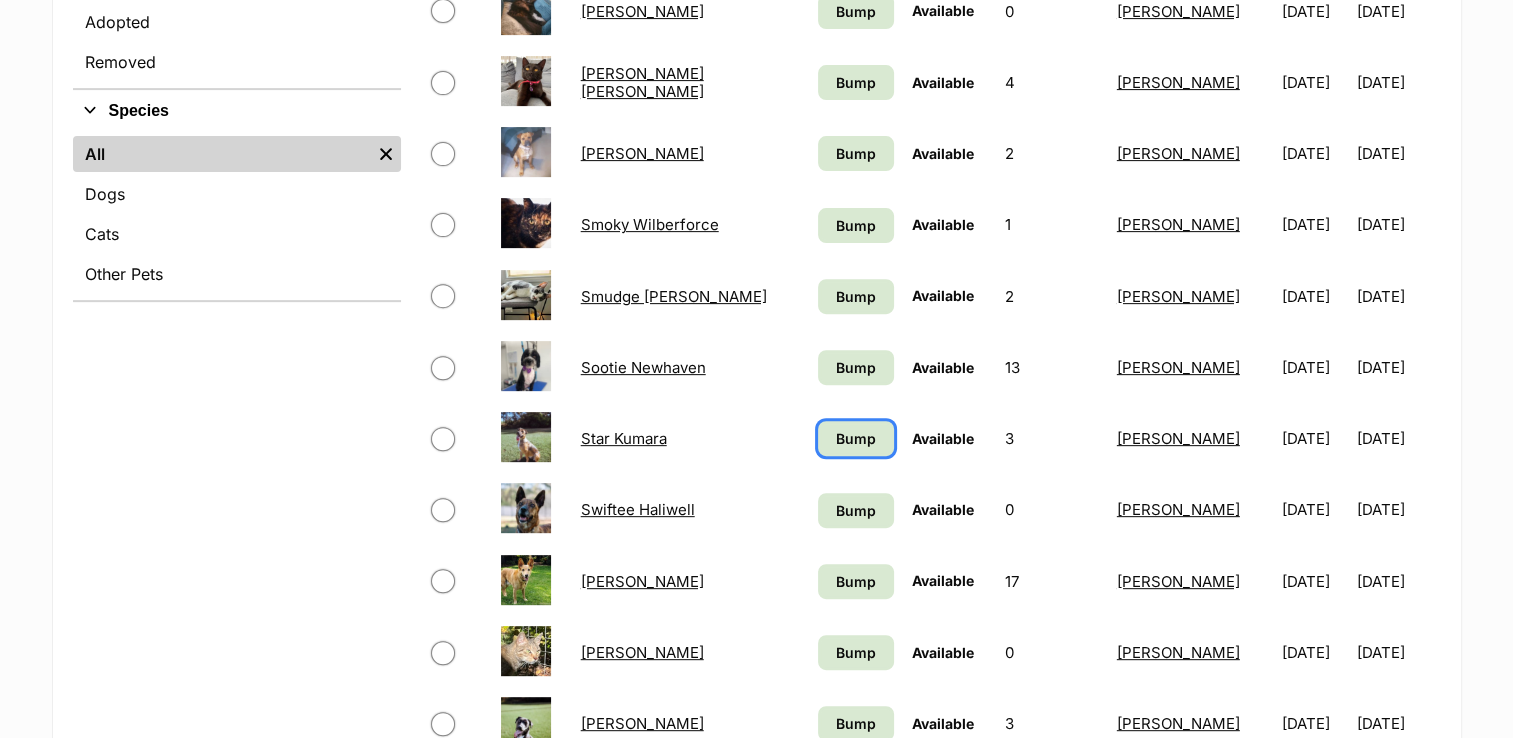 click on "Bump" at bounding box center [856, 438] 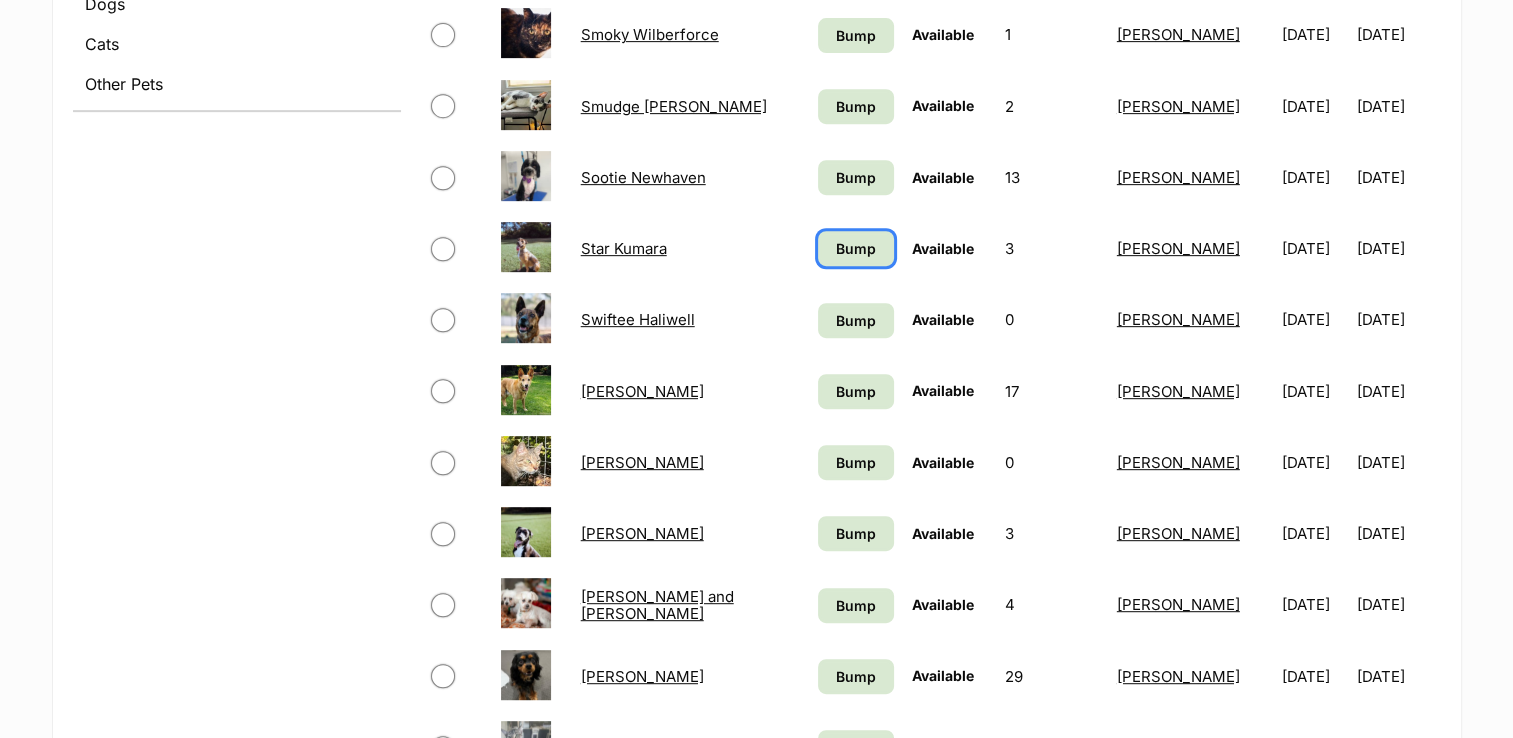 scroll, scrollTop: 900, scrollLeft: 0, axis: vertical 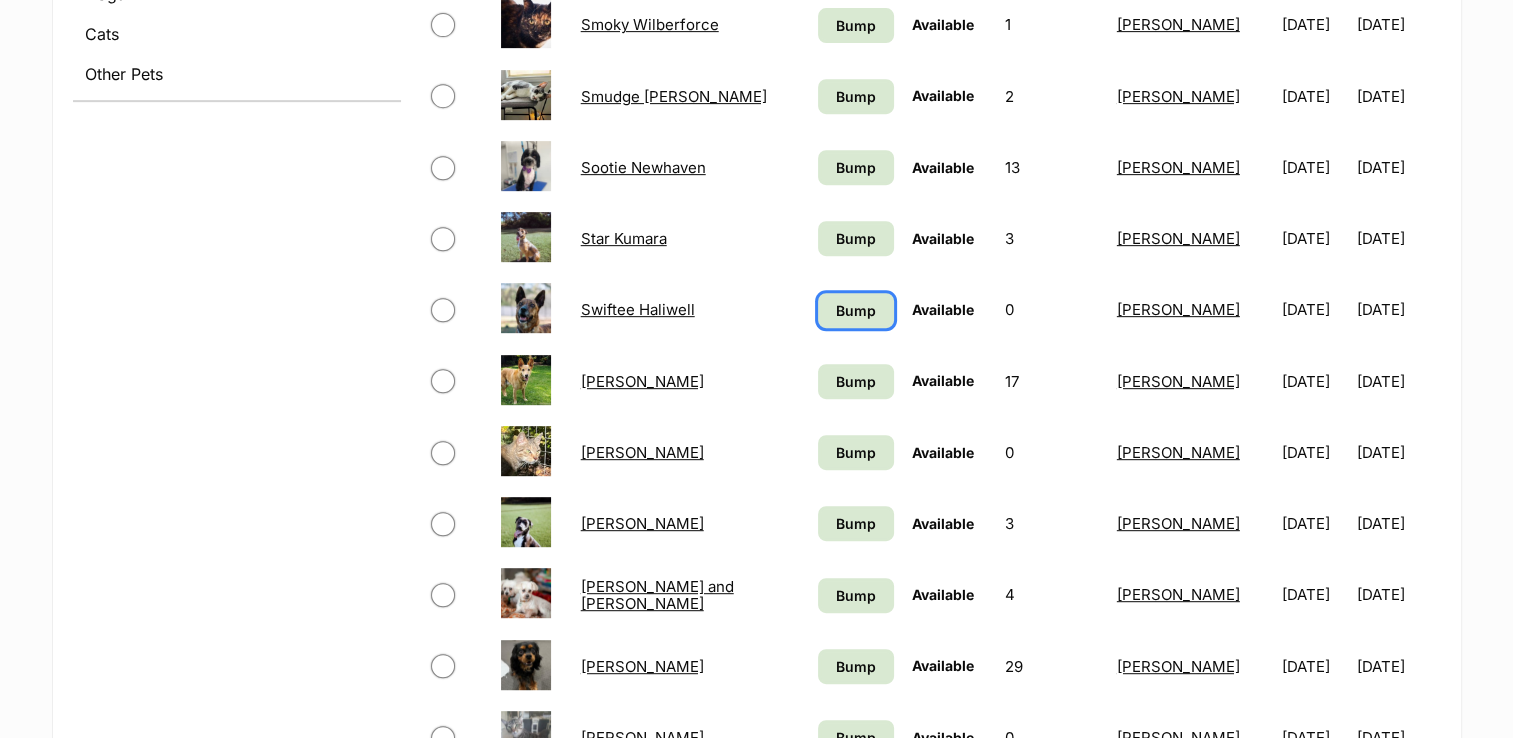 click on "Bump" at bounding box center [856, 310] 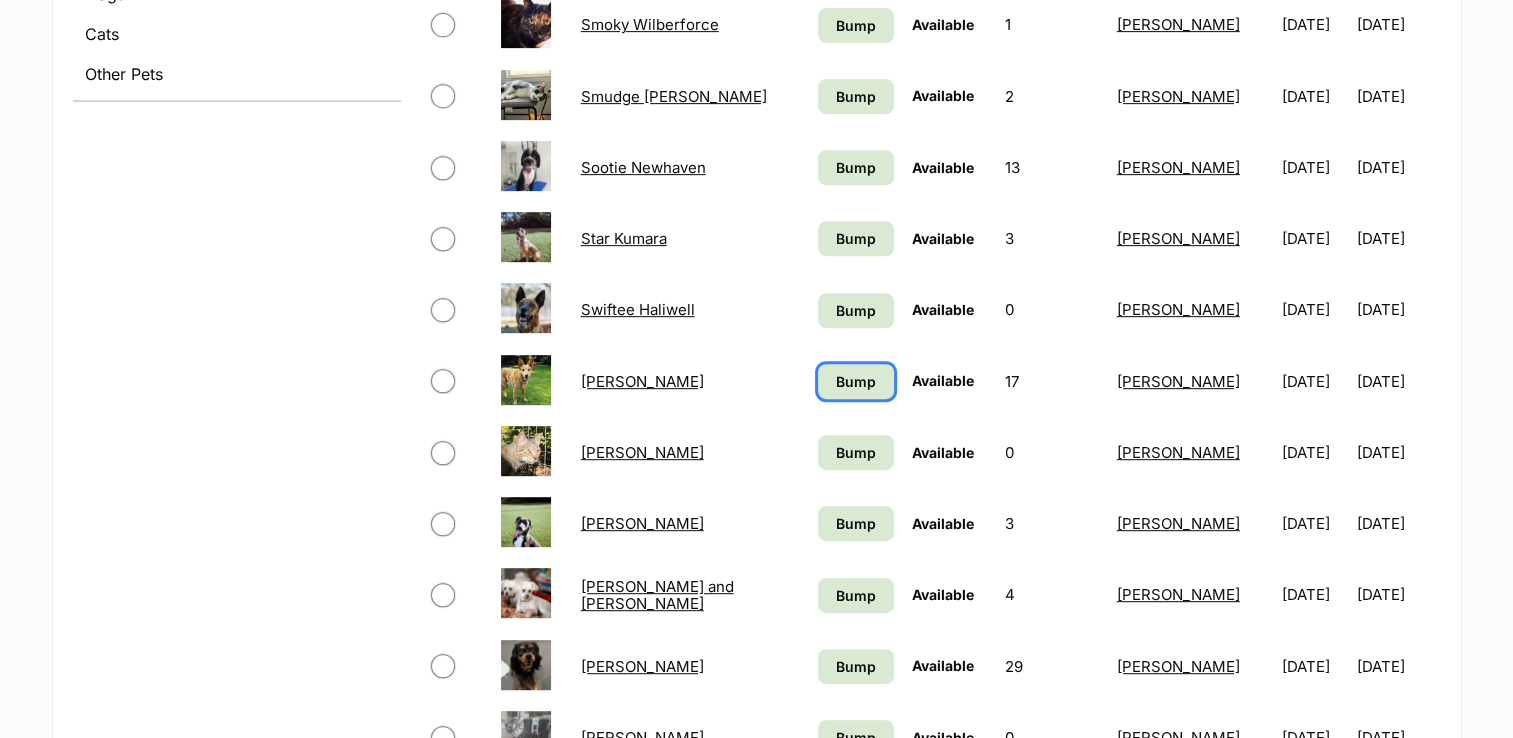 click on "Bump" at bounding box center (856, 381) 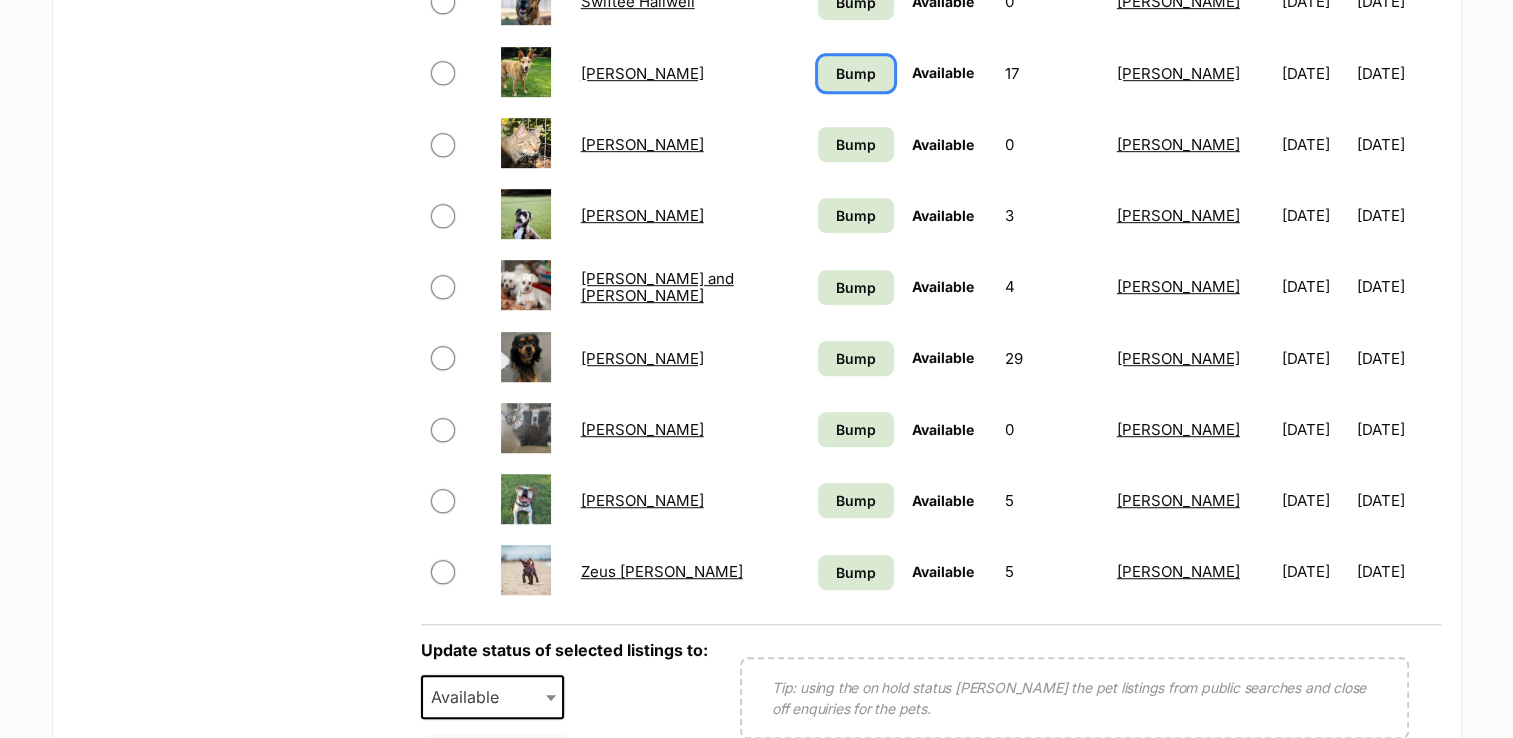scroll, scrollTop: 1100, scrollLeft: 0, axis: vertical 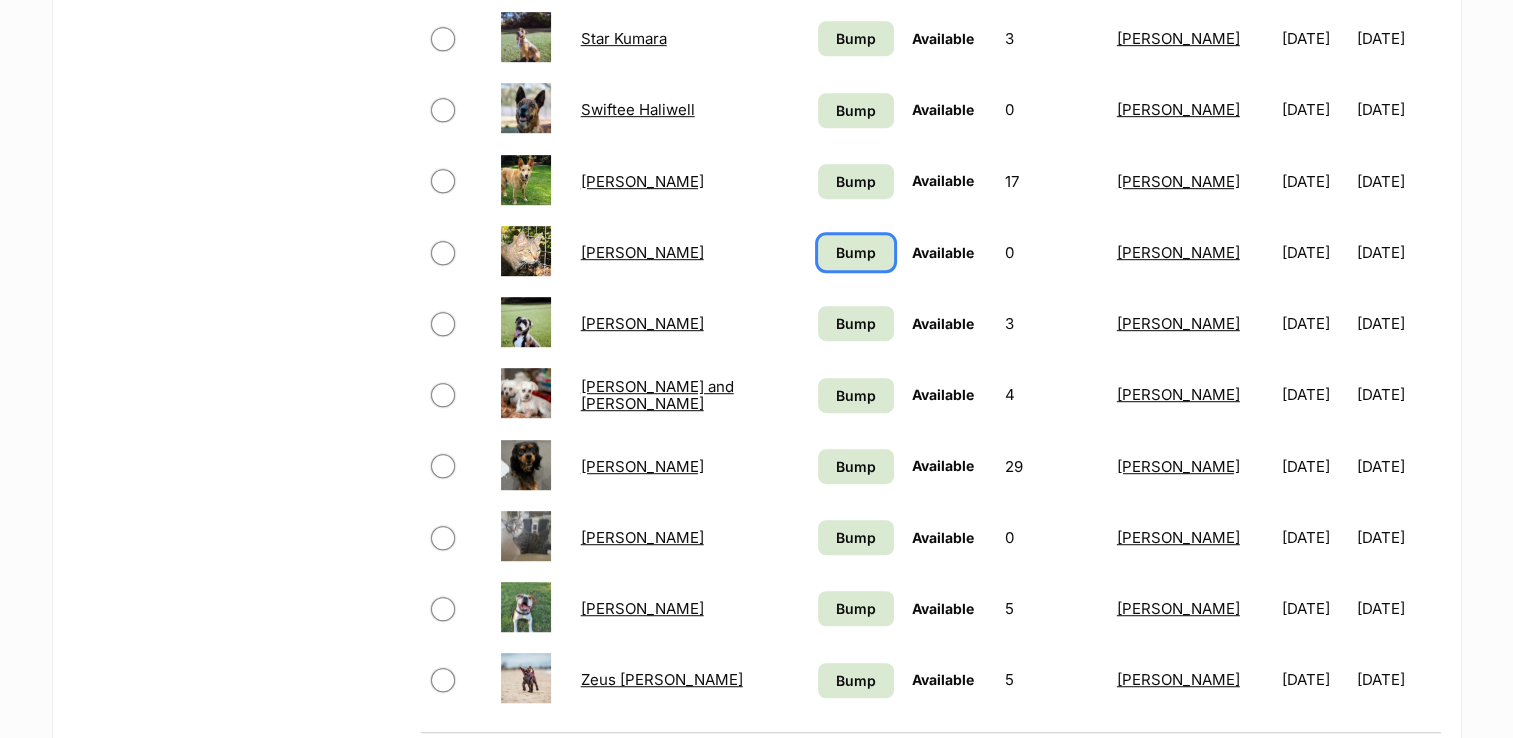 click on "Bump" at bounding box center [856, 252] 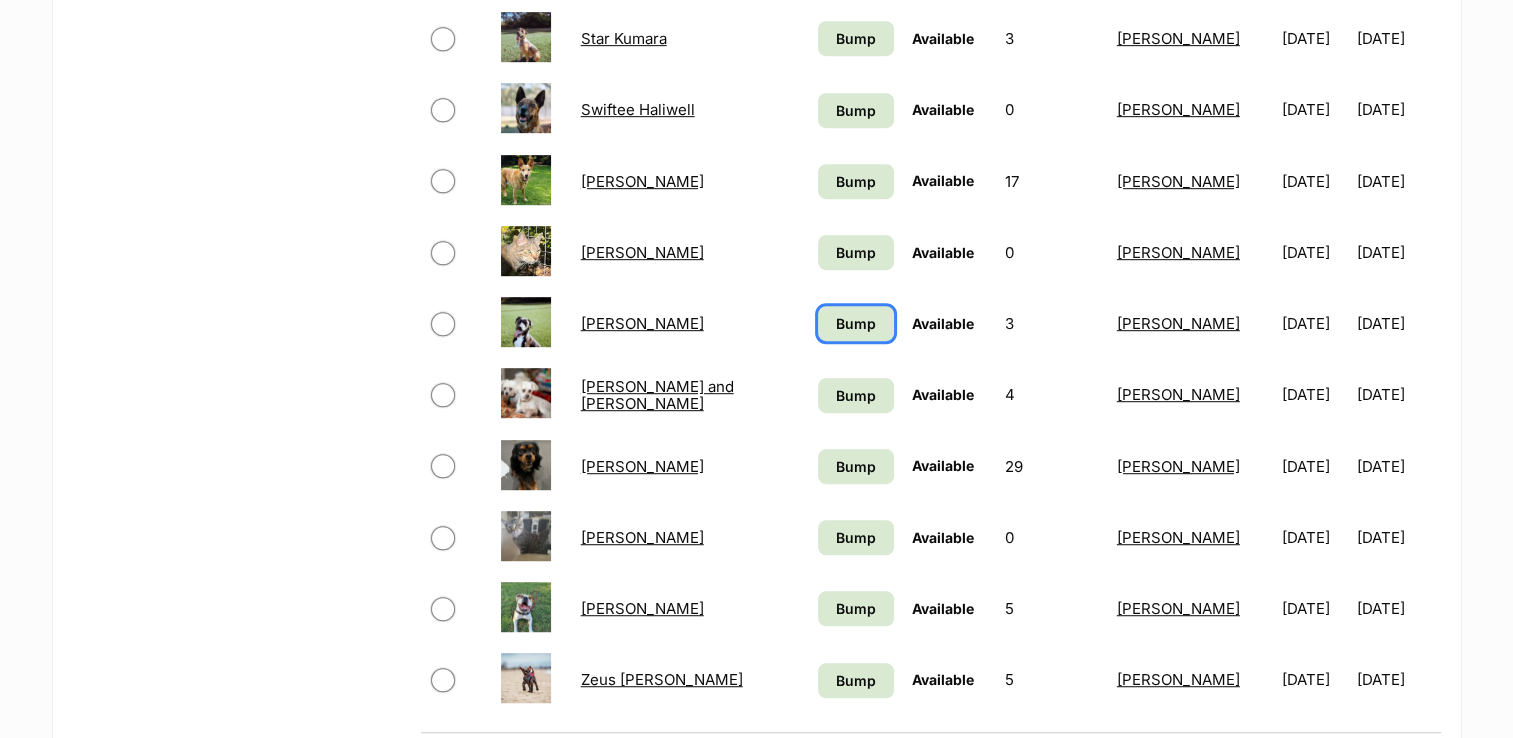 click on "Bump" at bounding box center [856, 323] 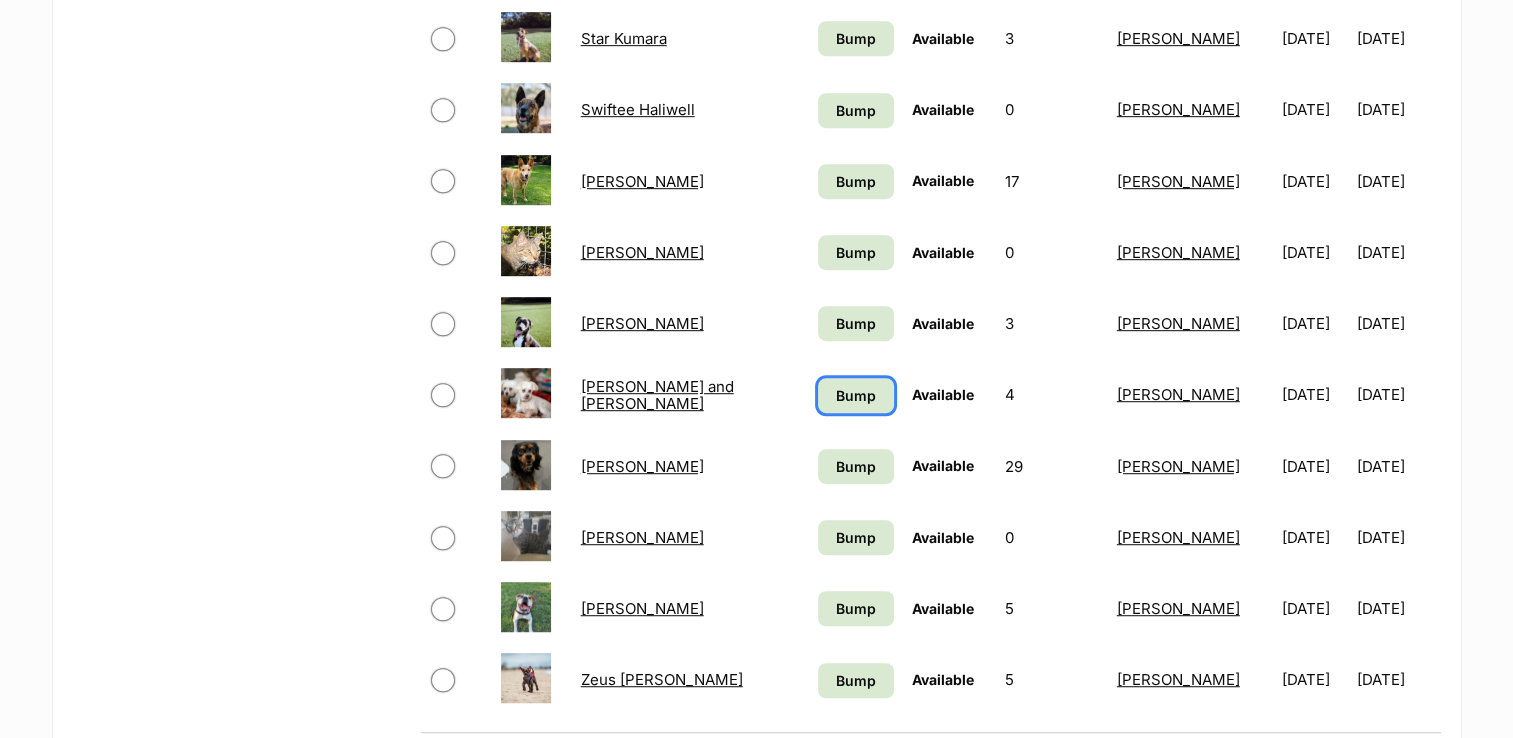 click on "Bump" at bounding box center [856, 395] 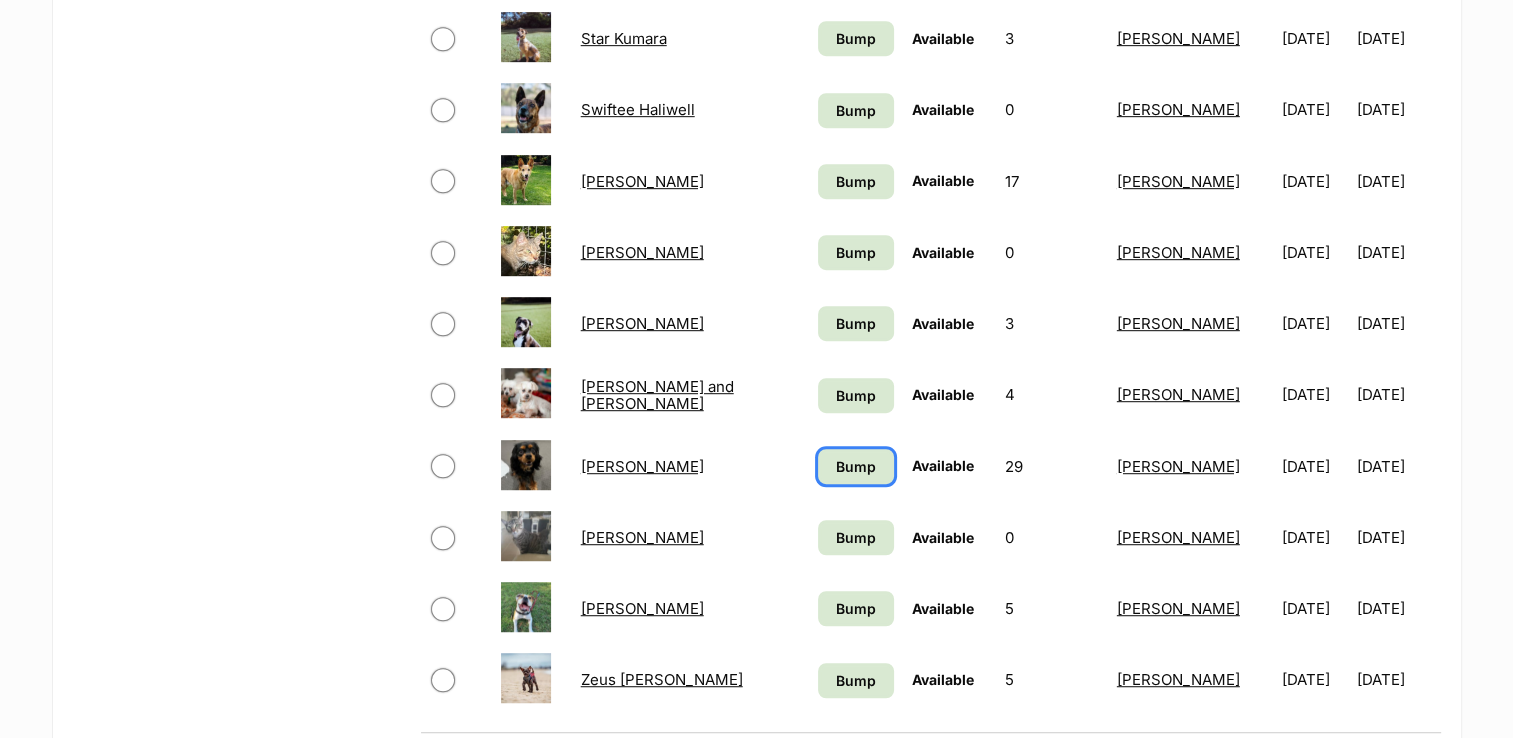 click on "Bump" at bounding box center (856, 466) 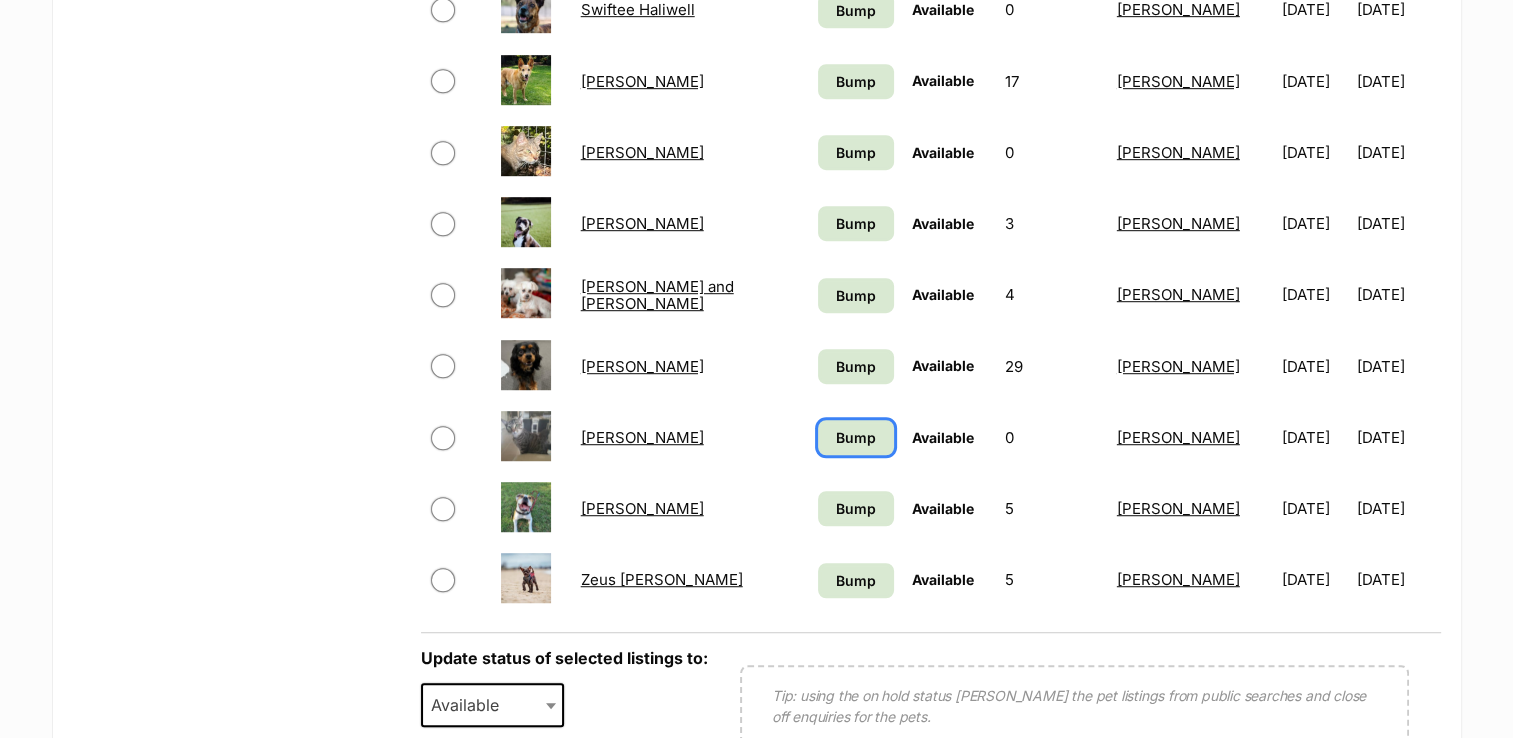 click on "Bump" at bounding box center (856, 437) 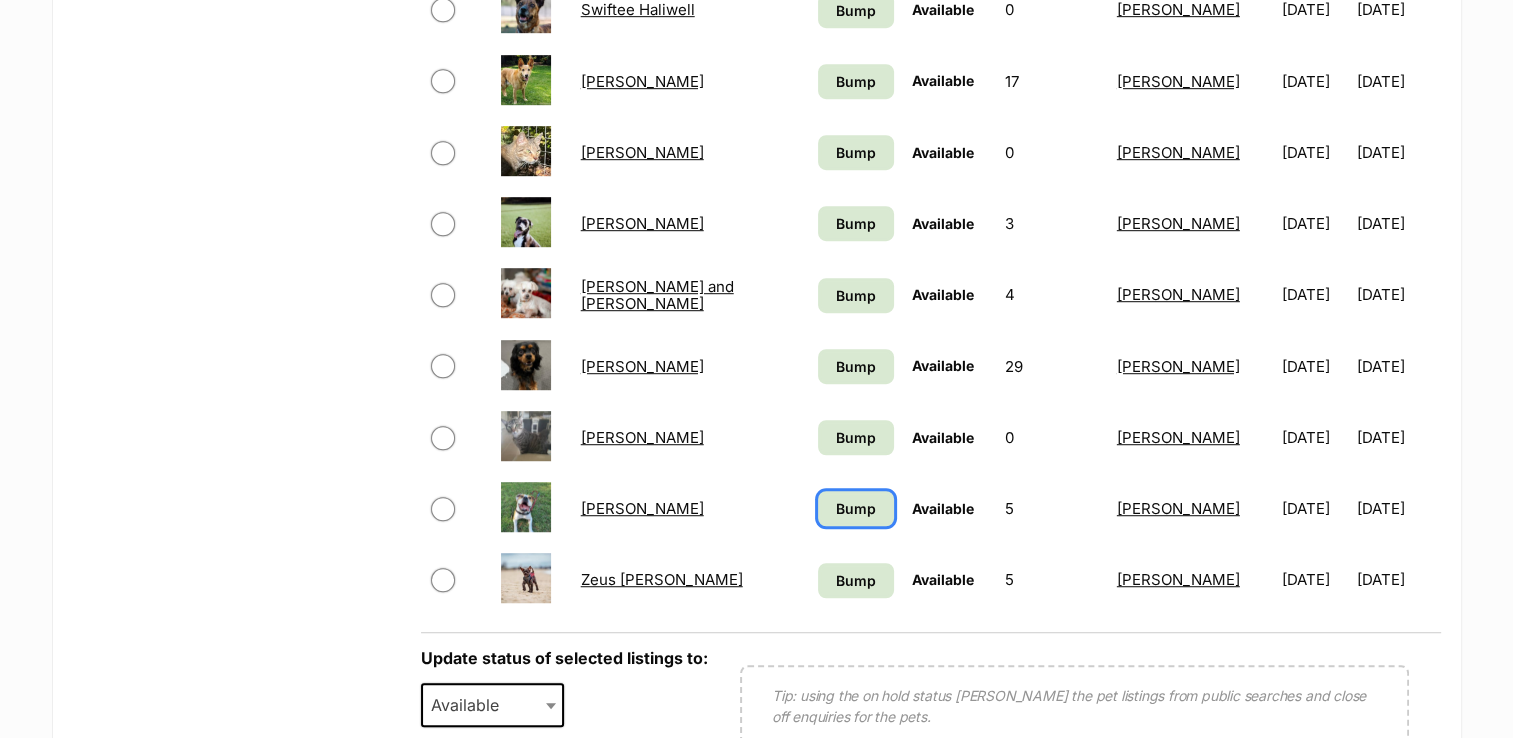 drag, startPoint x: 827, startPoint y: 500, endPoint x: 828, endPoint y: 544, distance: 44.011364 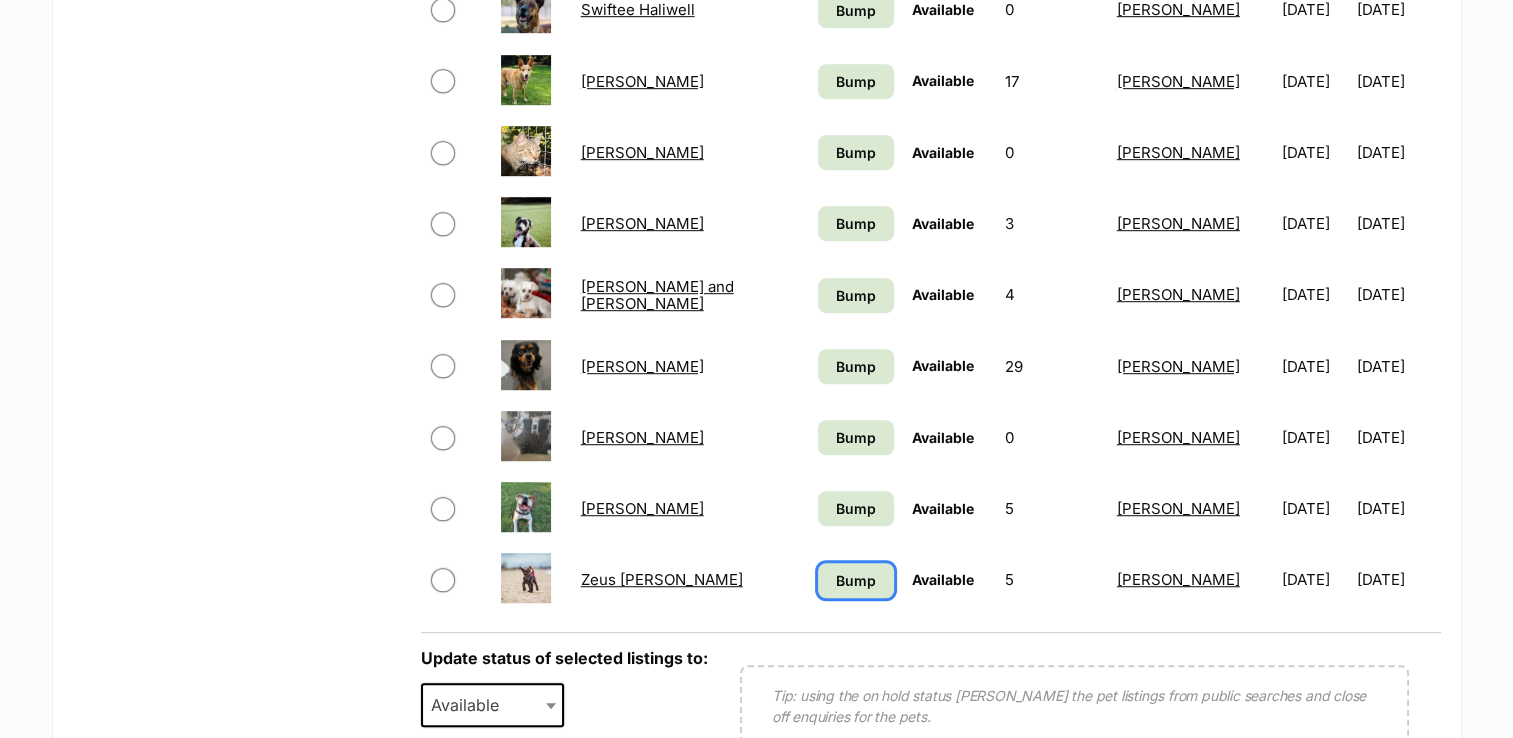 click on "Bump" at bounding box center [856, 580] 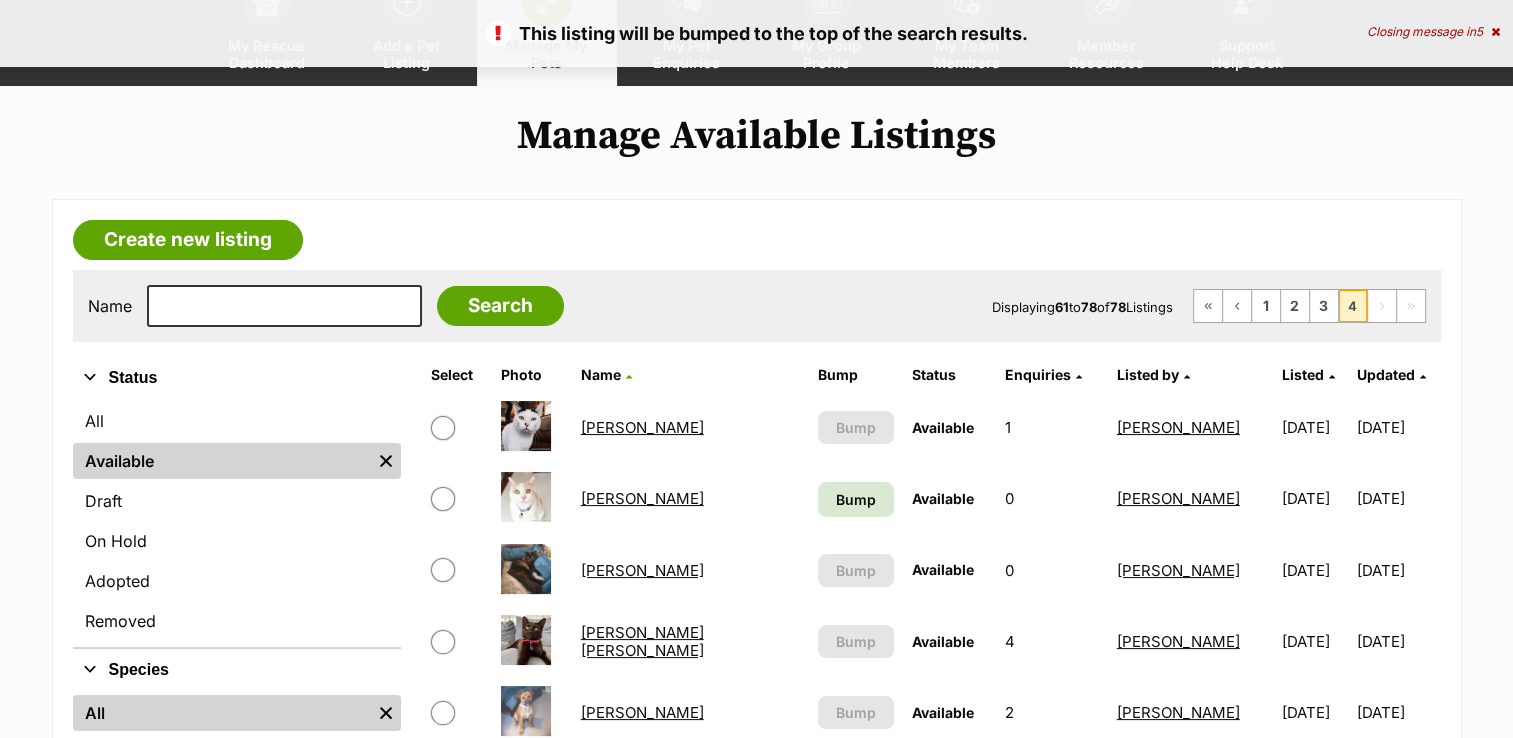 scroll, scrollTop: 200, scrollLeft: 0, axis: vertical 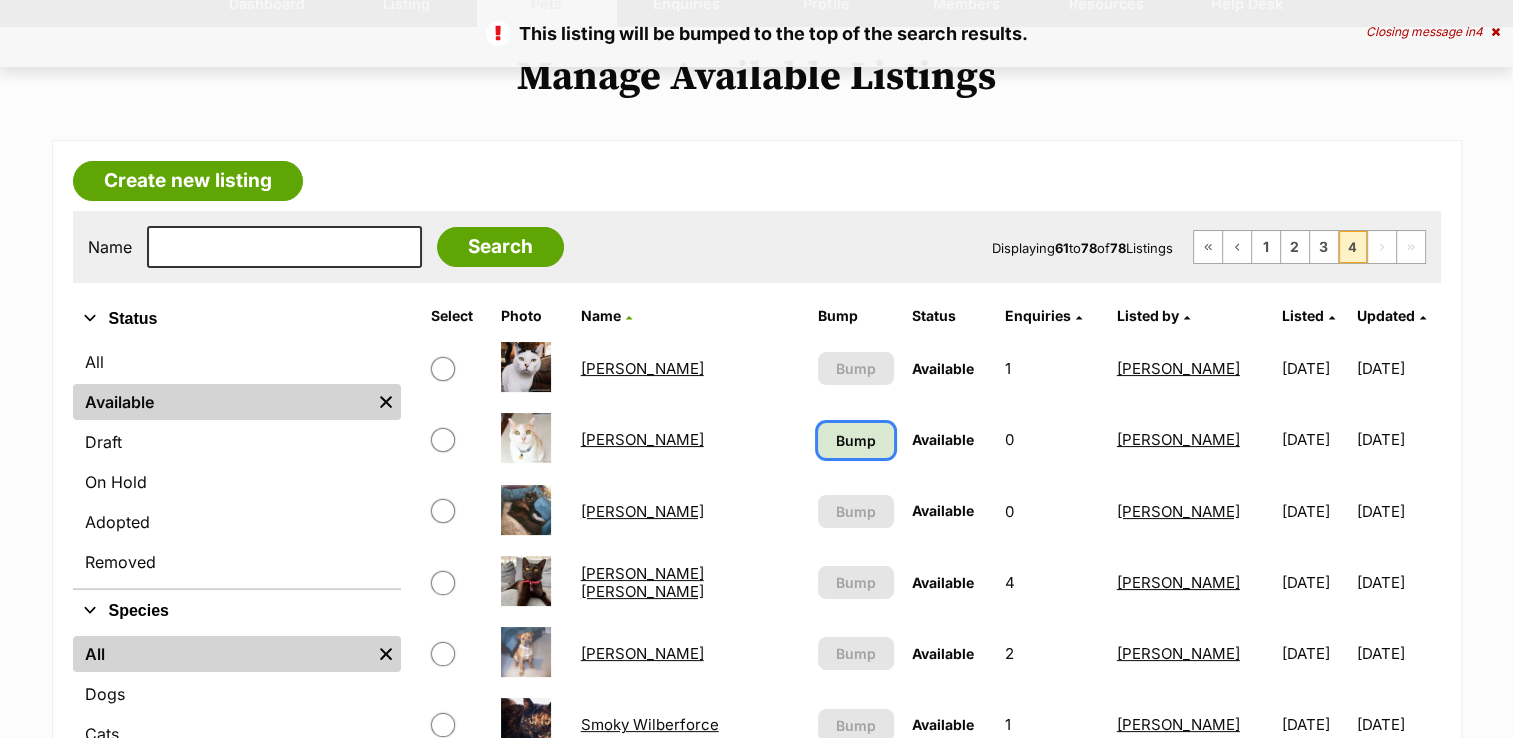 click on "Bump" at bounding box center (856, 440) 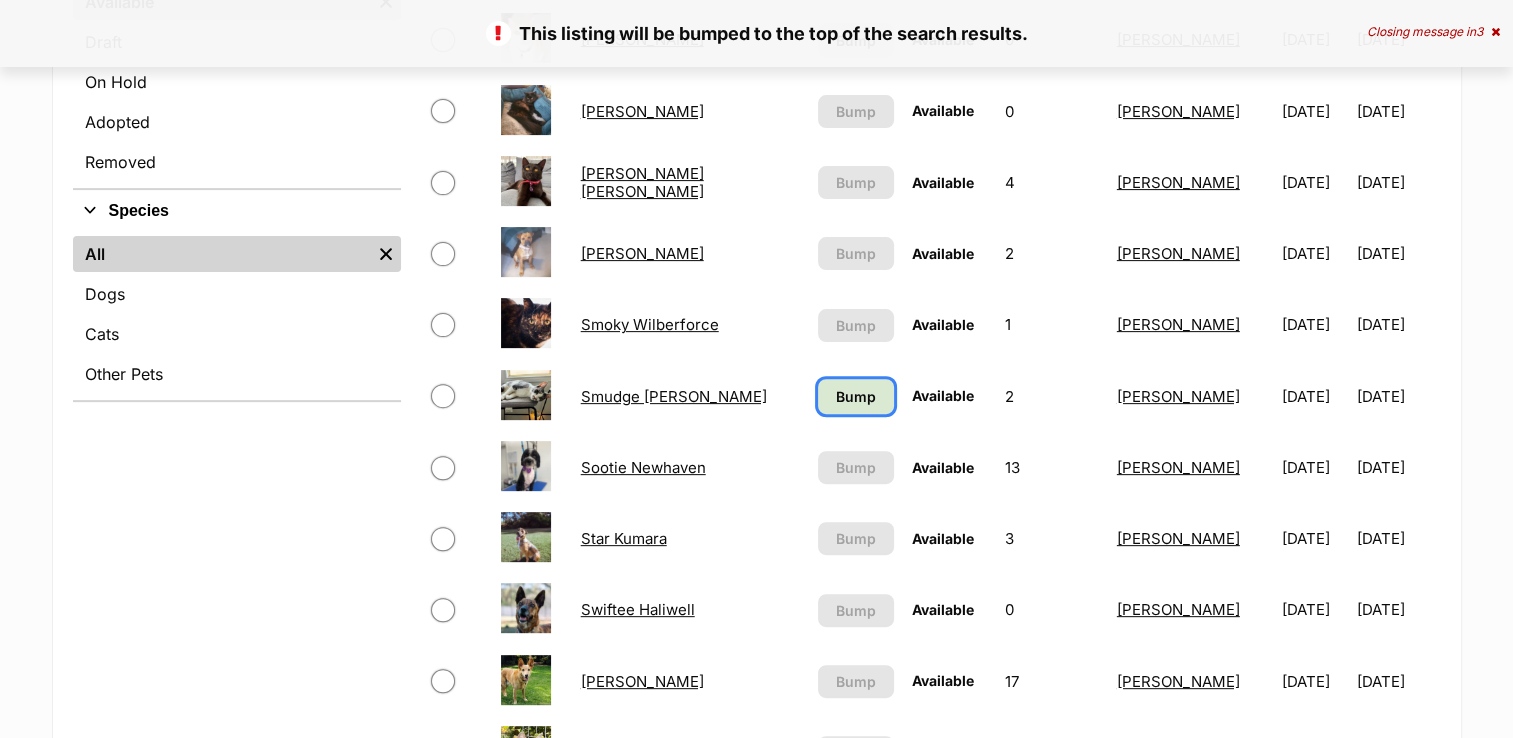 click on "Bump" at bounding box center (856, 396) 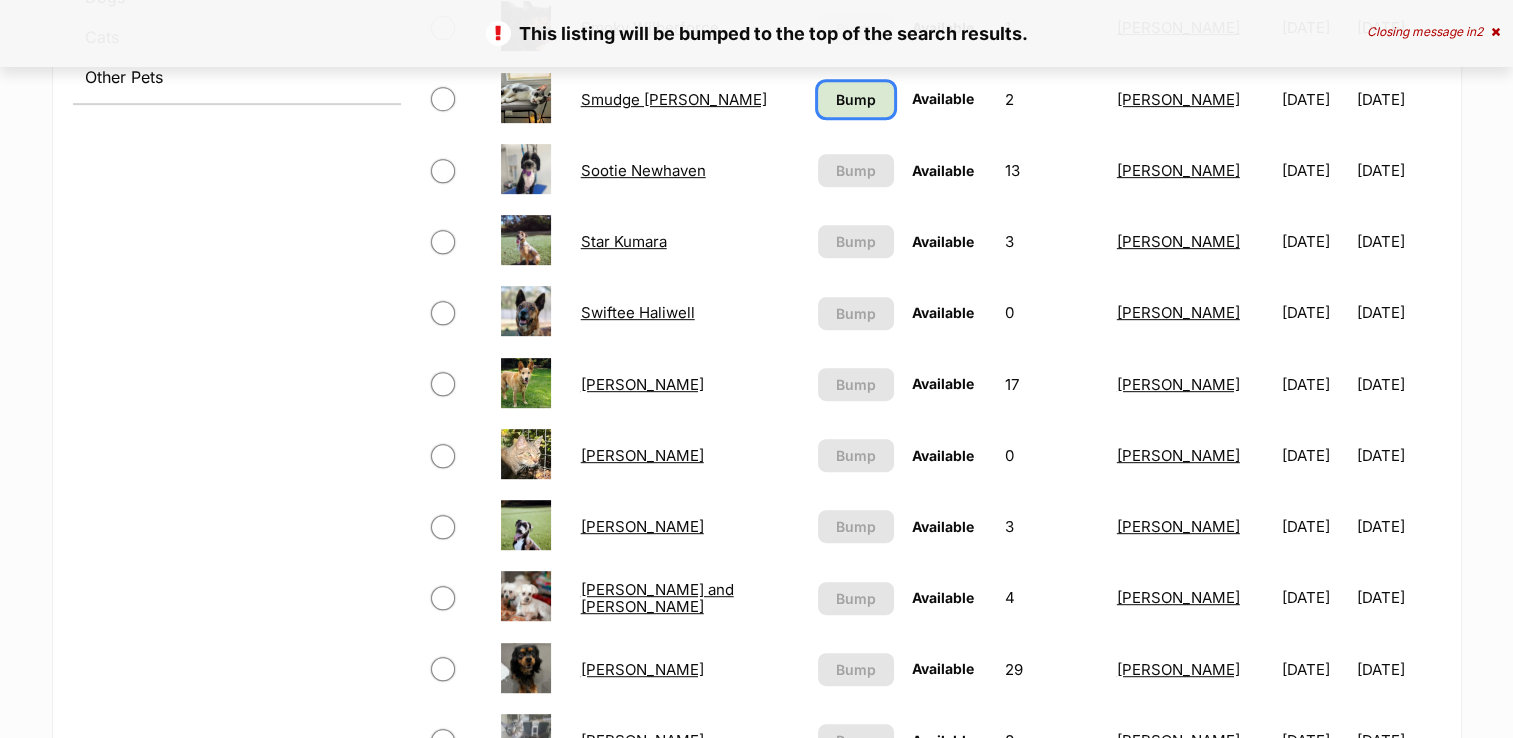 scroll, scrollTop: 900, scrollLeft: 0, axis: vertical 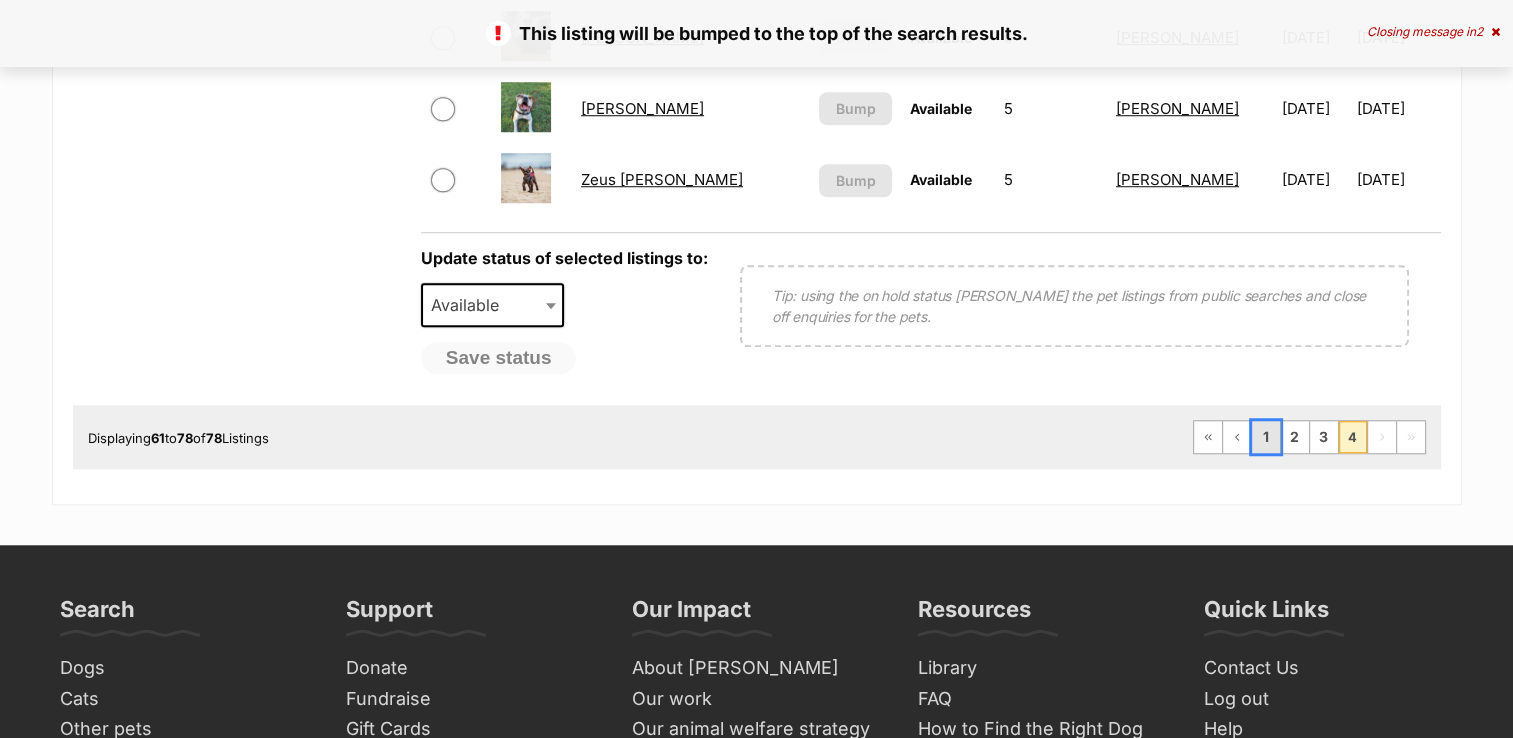 click on "1" at bounding box center [1266, 437] 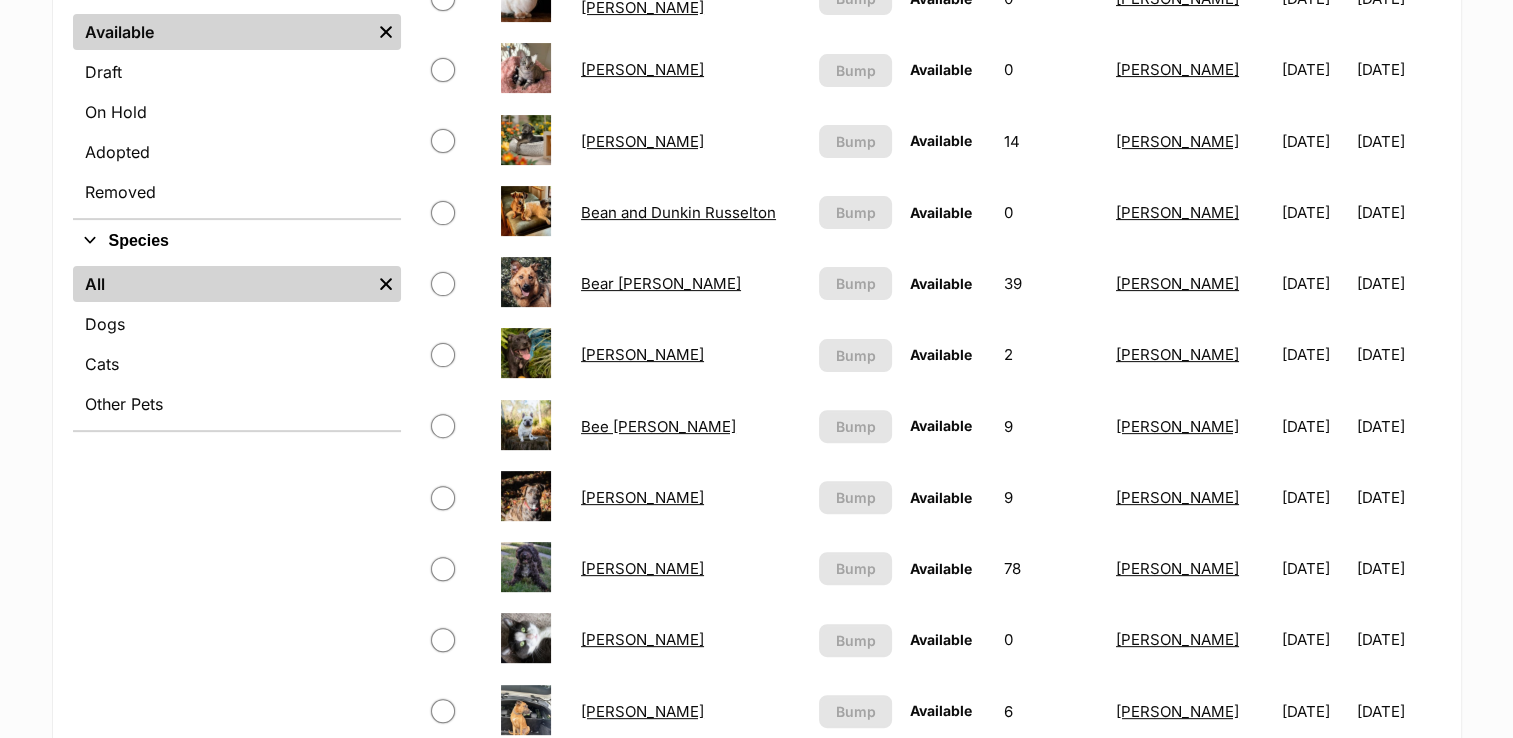 scroll, scrollTop: 1000, scrollLeft: 0, axis: vertical 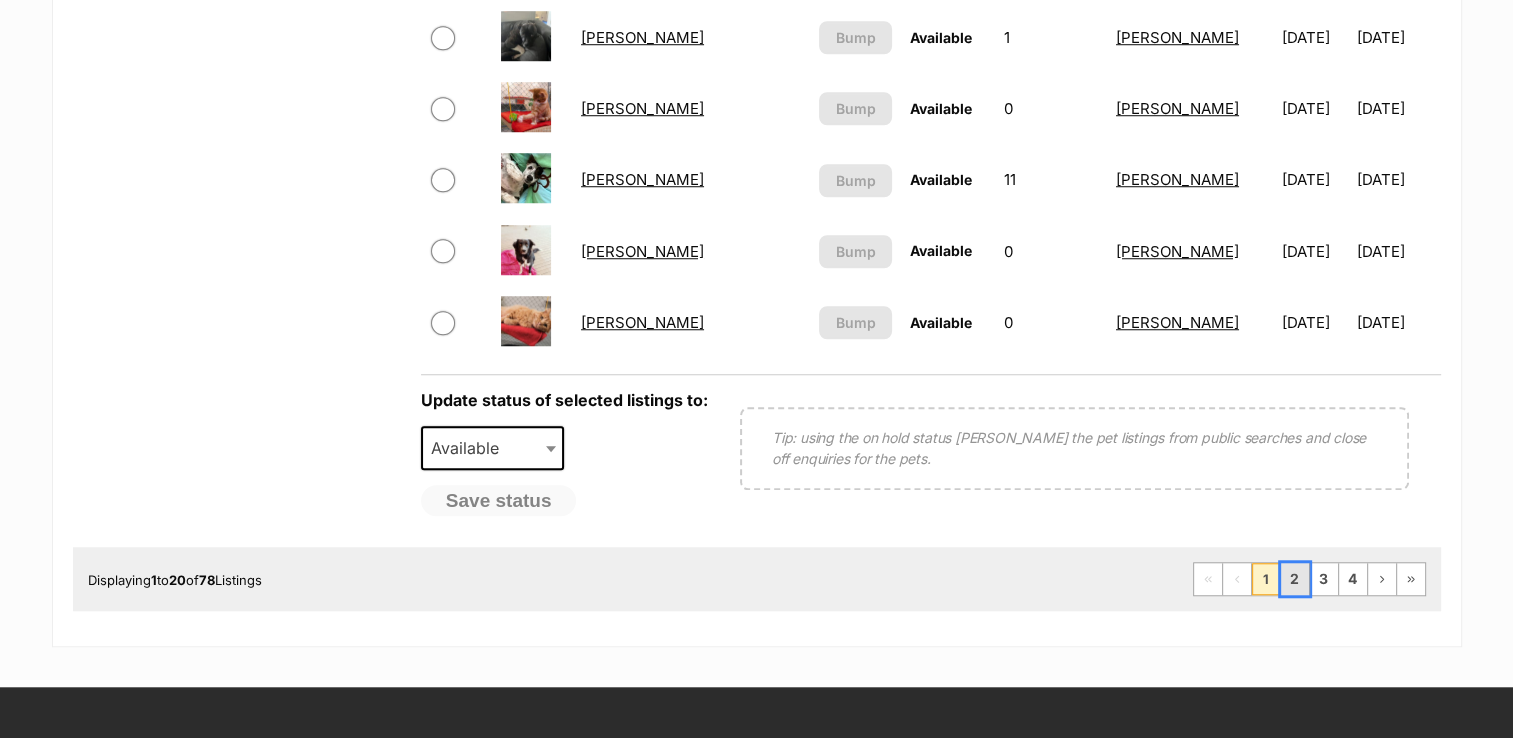 click on "2" at bounding box center (1295, 579) 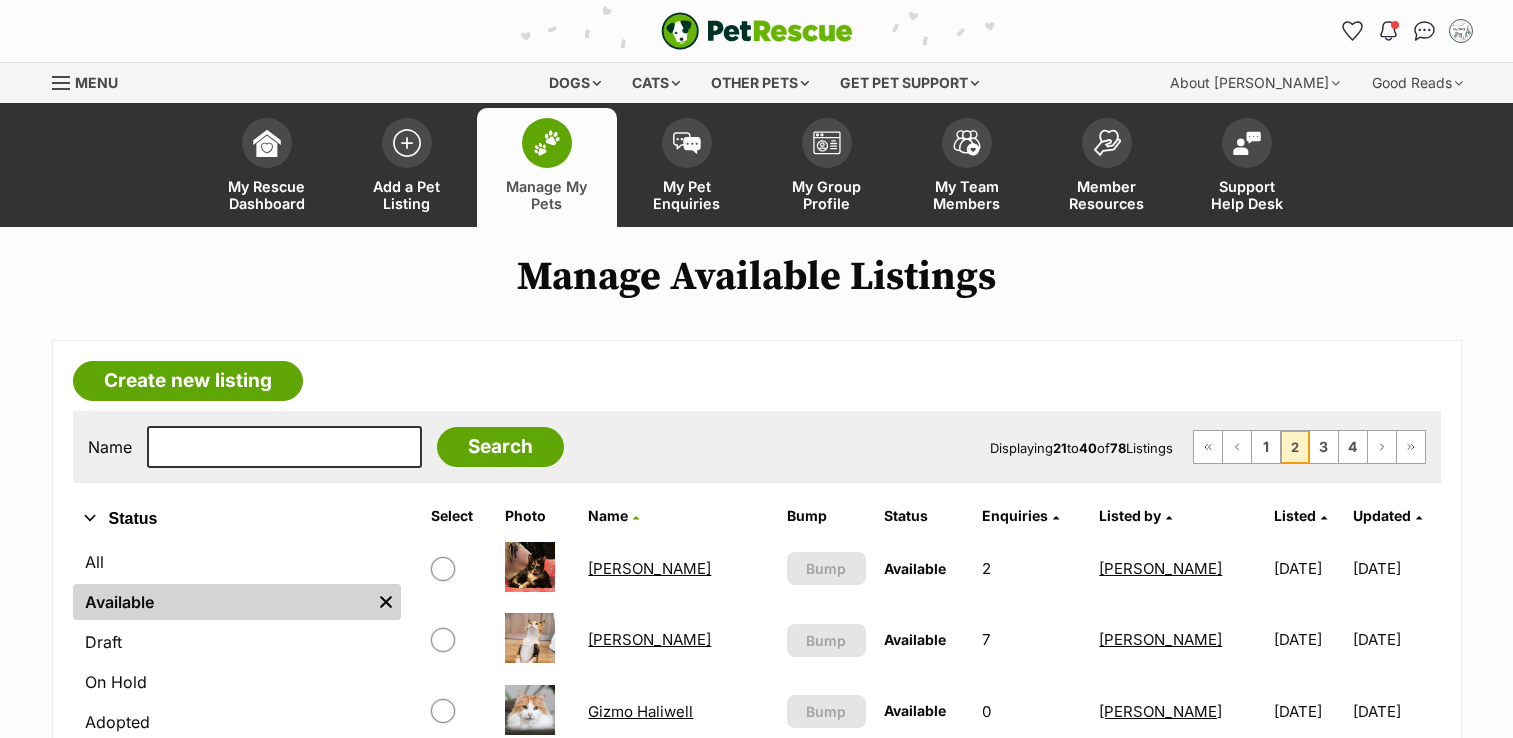 scroll, scrollTop: 900, scrollLeft: 0, axis: vertical 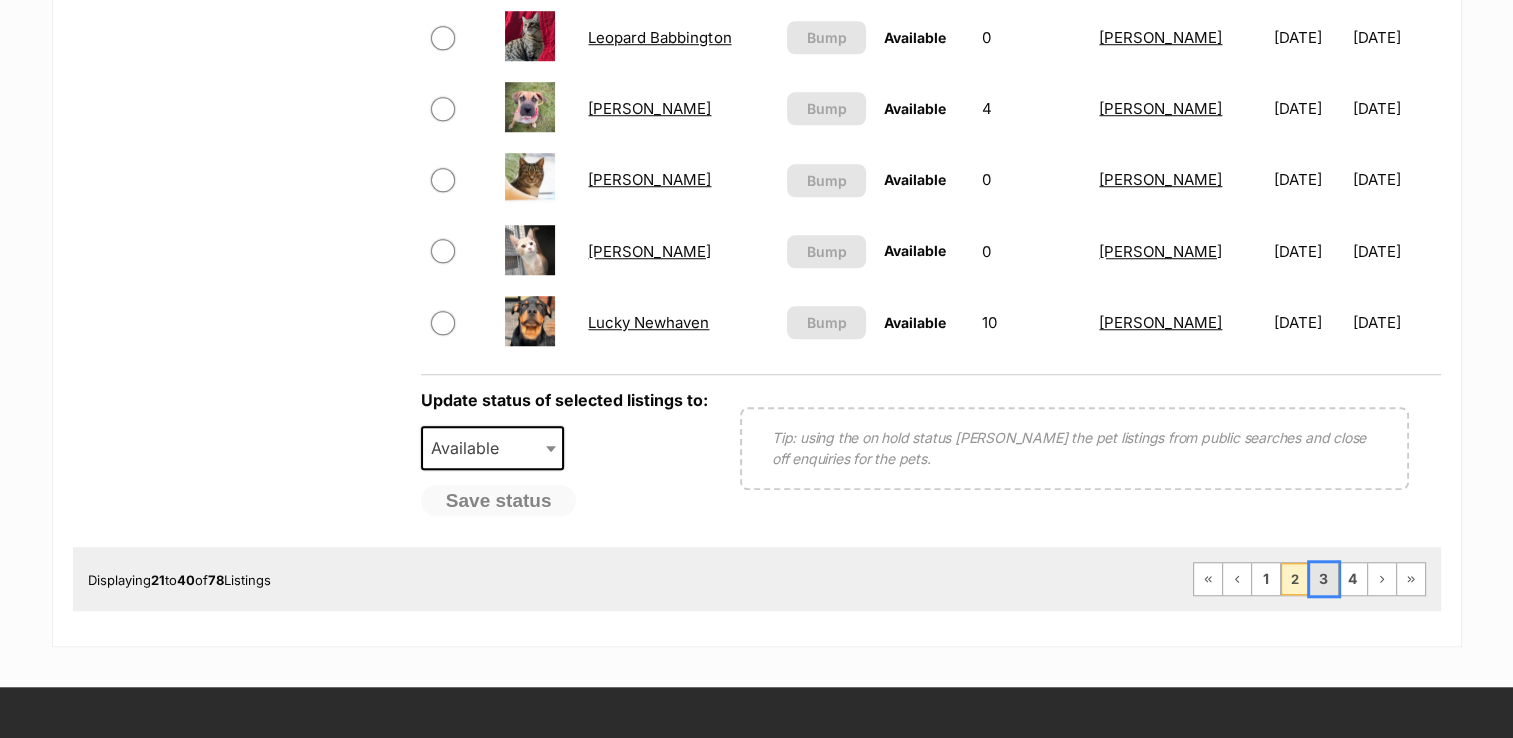 click on "3" at bounding box center [1324, 579] 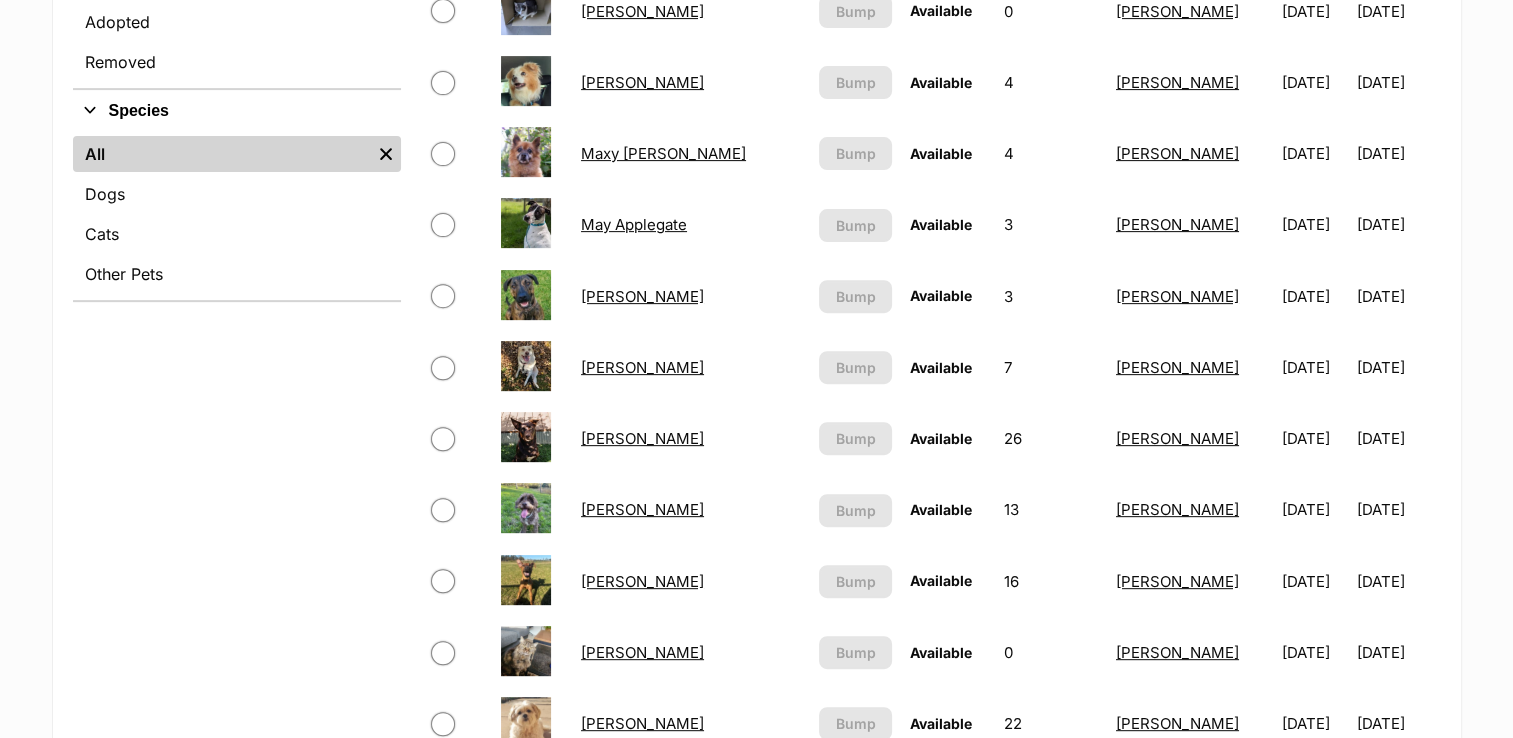 scroll, scrollTop: 0, scrollLeft: 0, axis: both 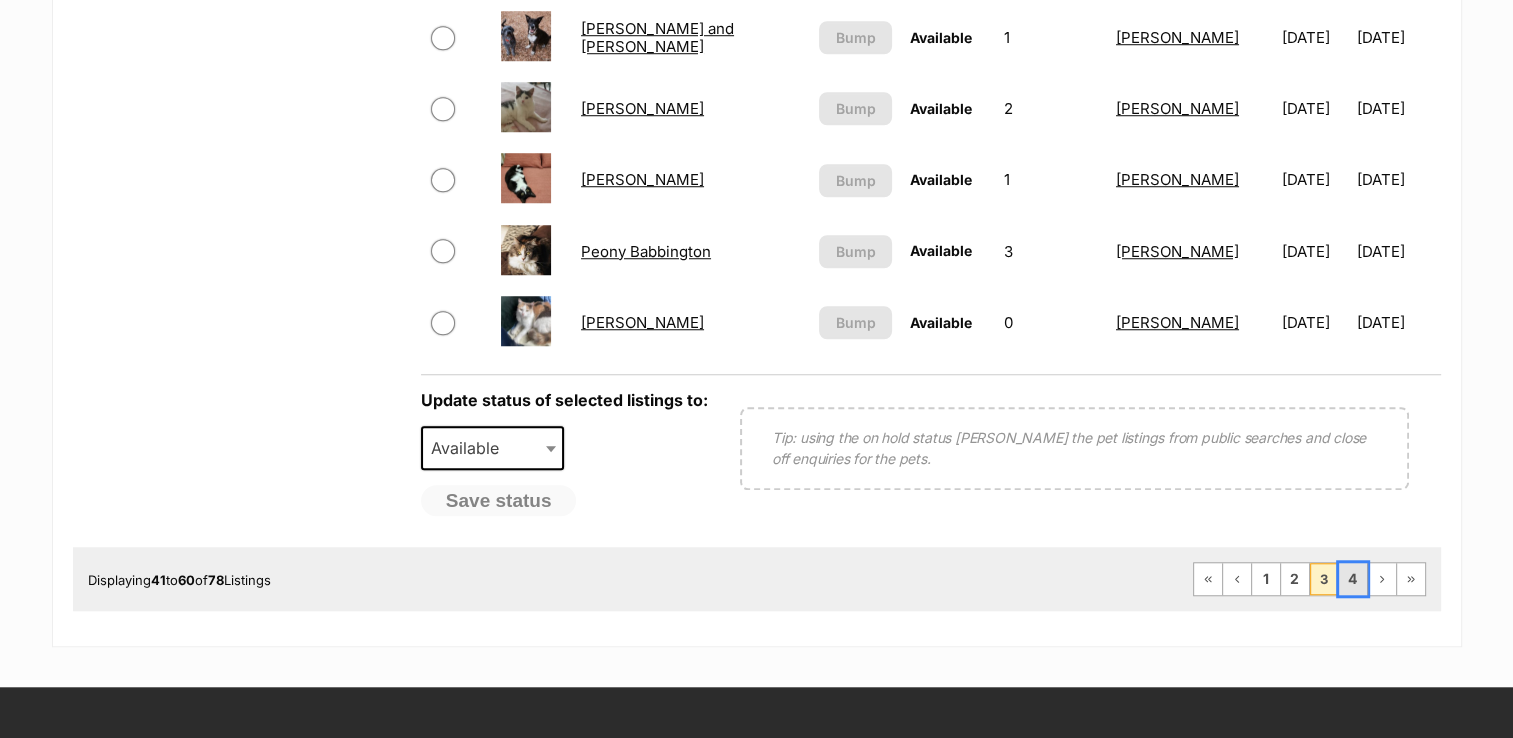 click on "4" at bounding box center (1353, 579) 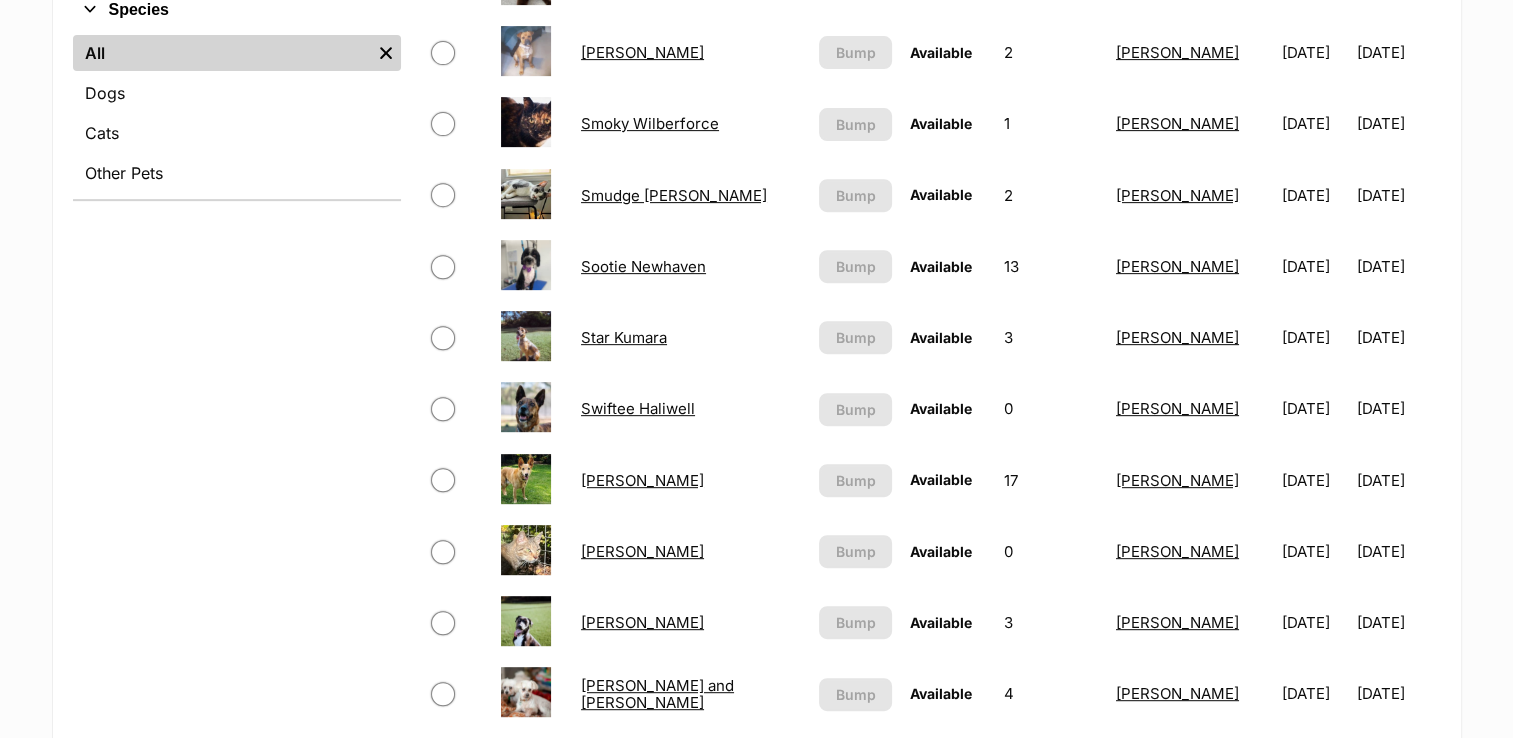 scroll, scrollTop: 0, scrollLeft: 0, axis: both 